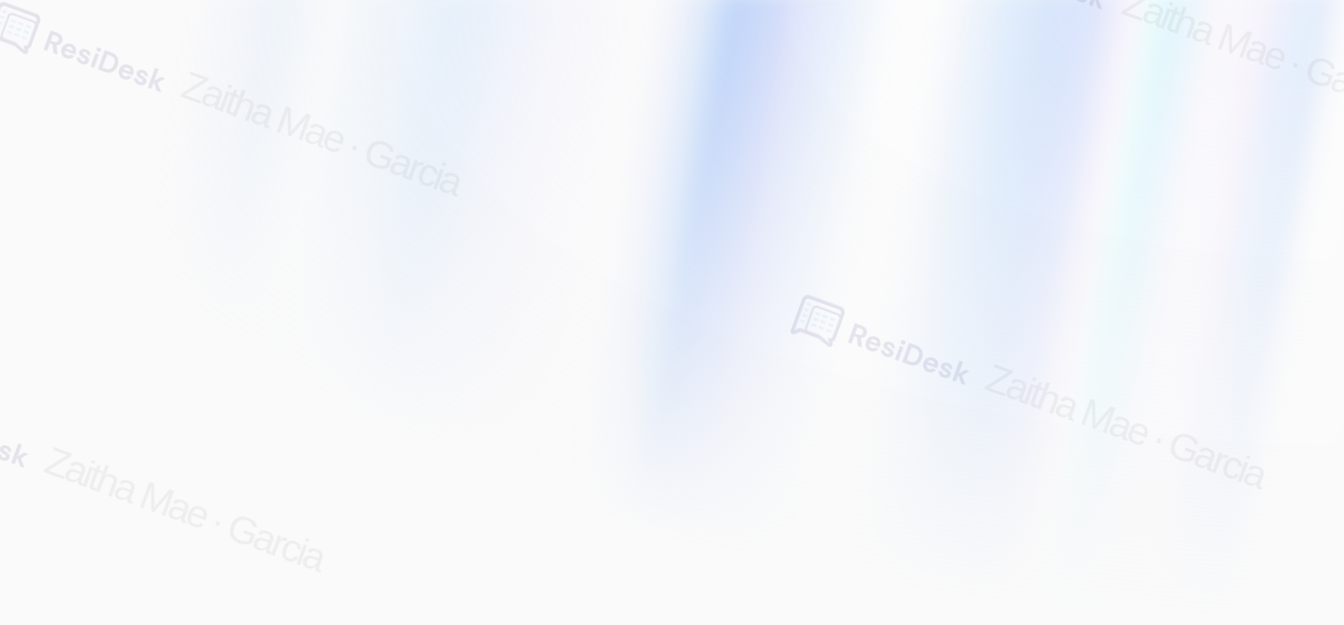 scroll, scrollTop: 0, scrollLeft: 0, axis: both 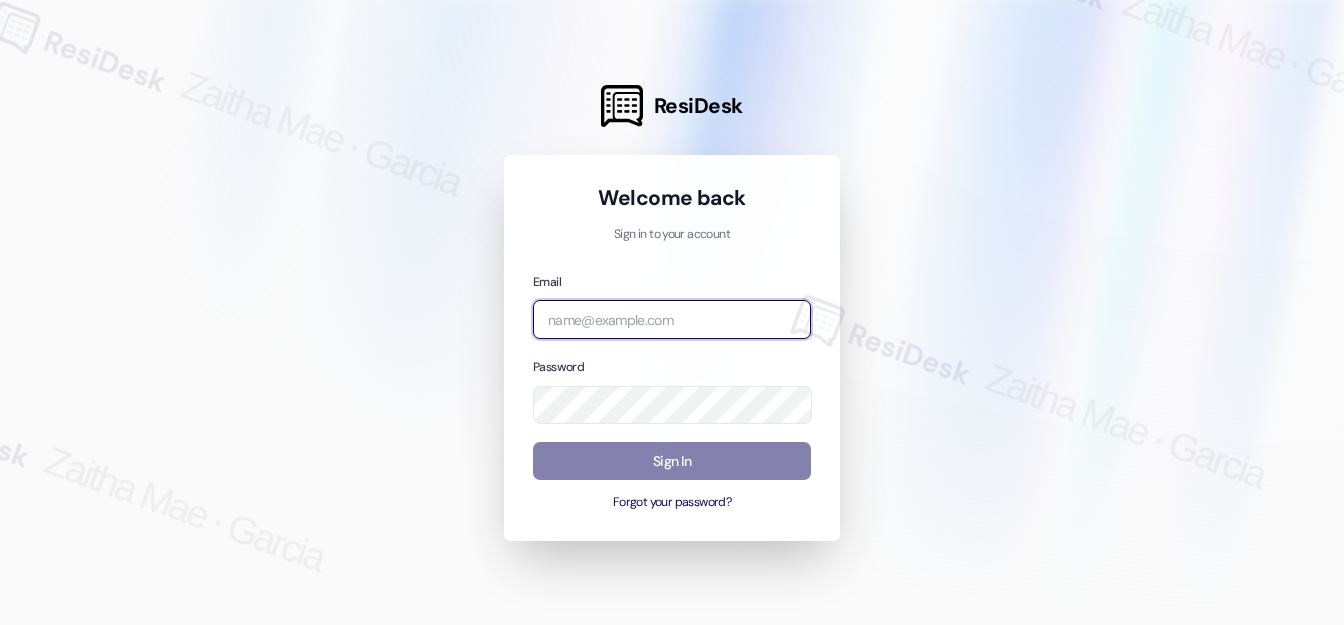 click at bounding box center [672, 319] 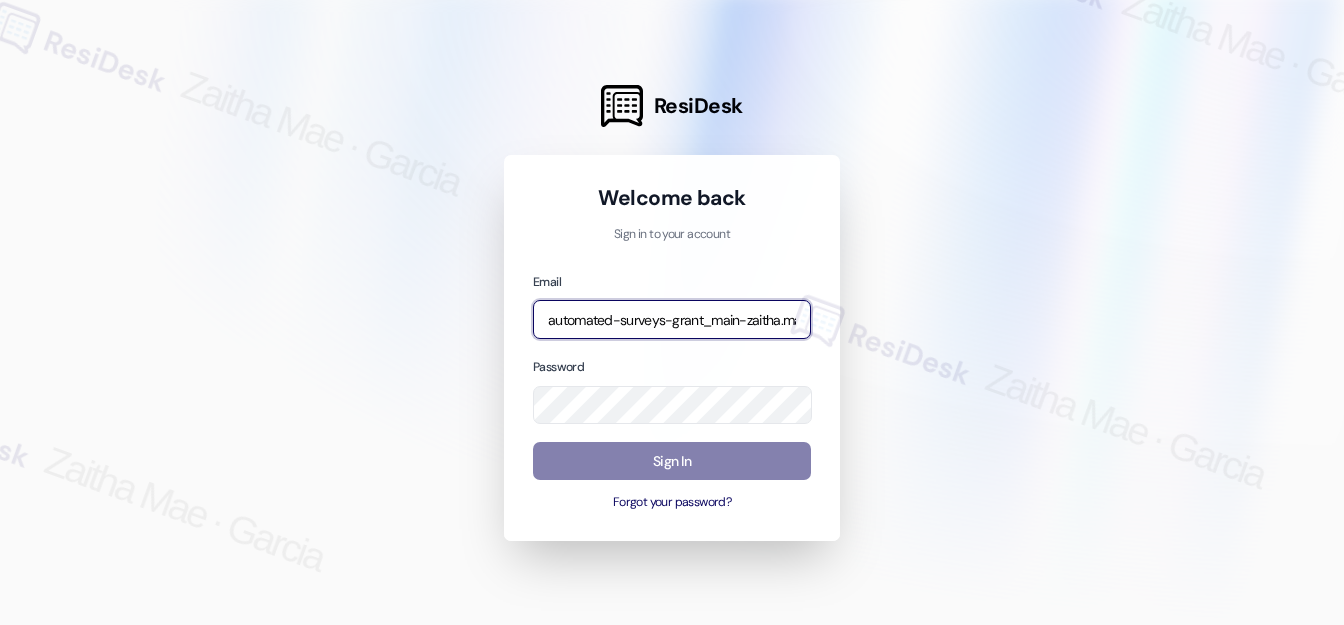 type on "automated-surveys-grant_main-zaitha.mae.garcia@[DOMAIN]" 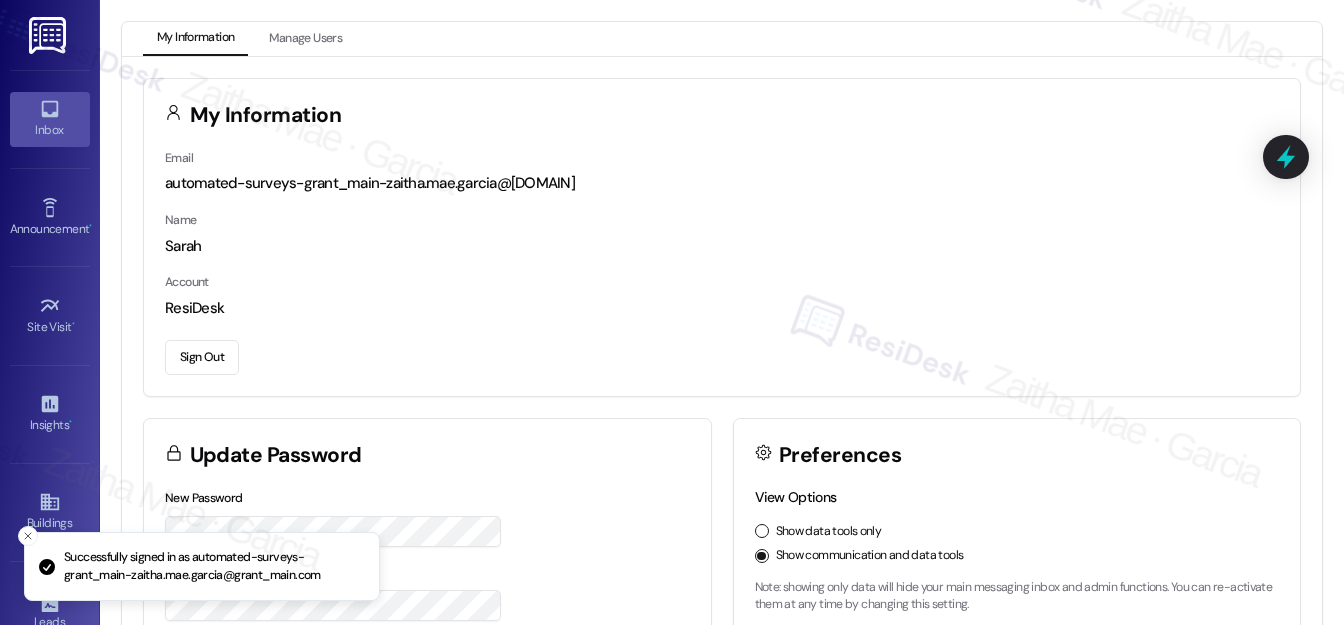 click on "Inbox" at bounding box center [50, 119] 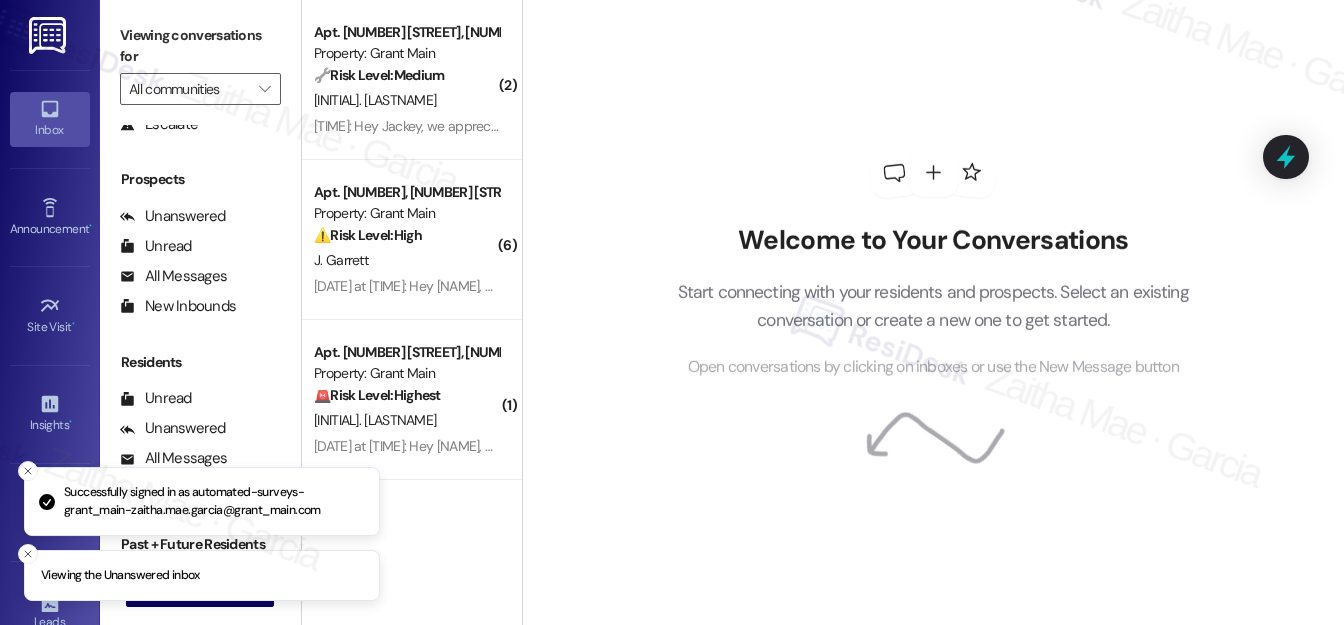 scroll, scrollTop: 269, scrollLeft: 0, axis: vertical 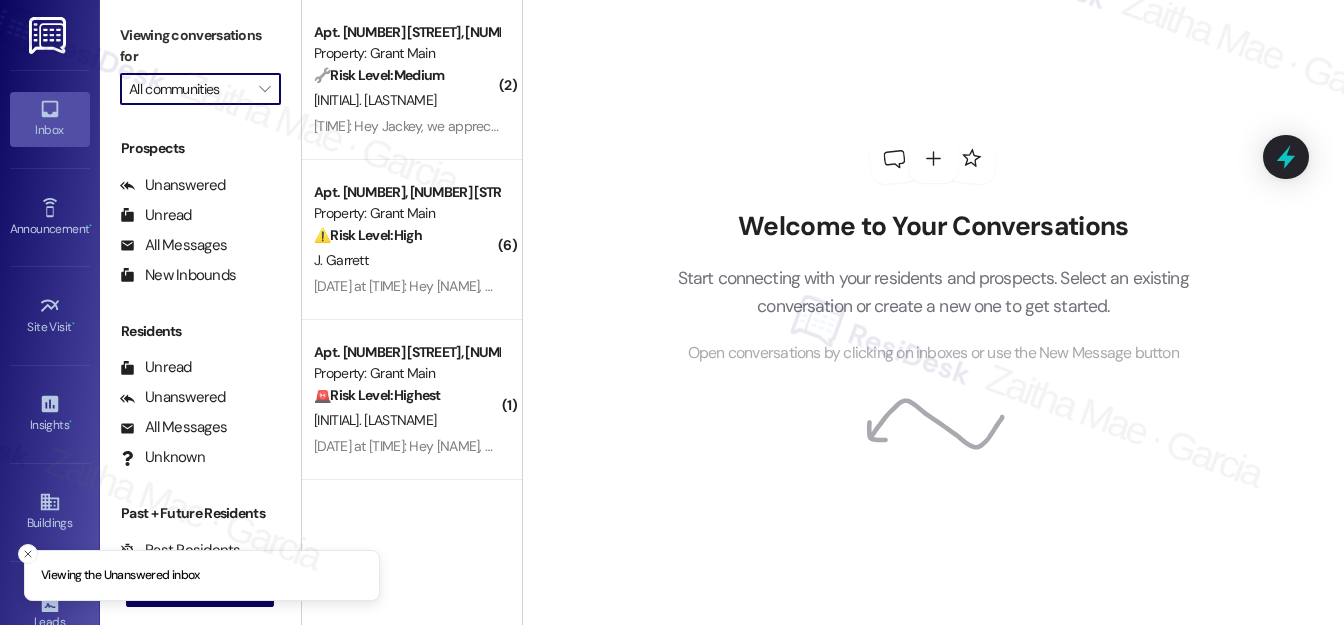 click on "All communities" at bounding box center [189, 89] 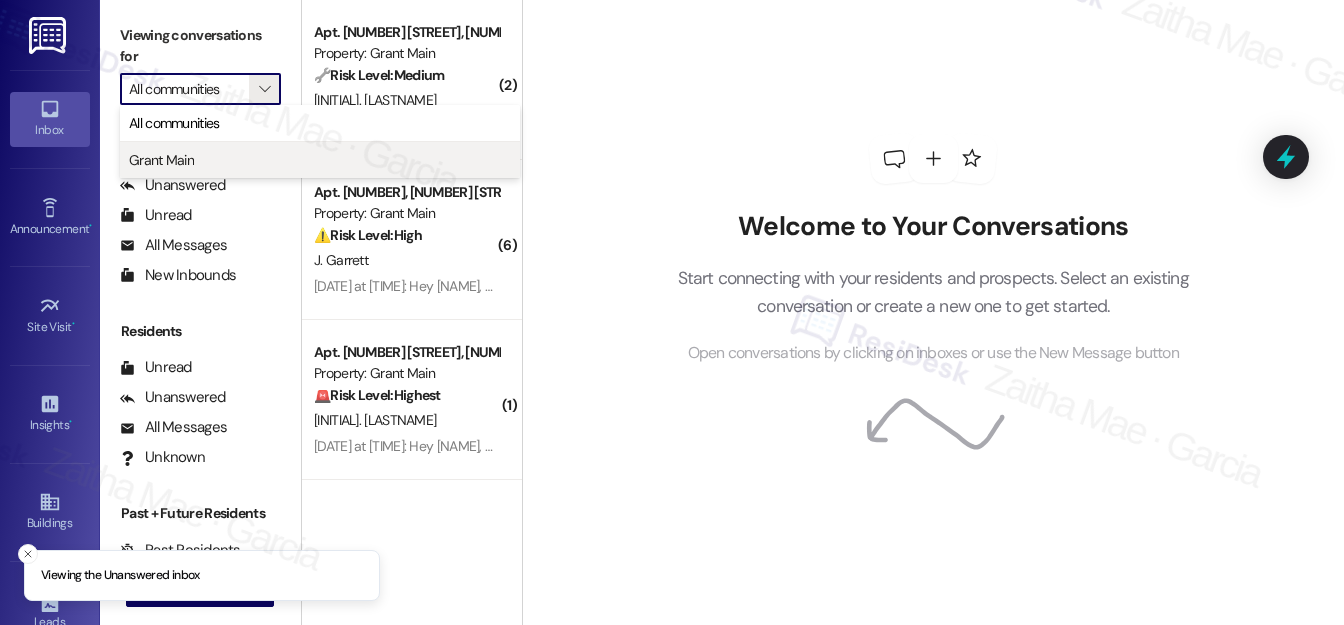 click on "Grant Main" at bounding box center (320, 160) 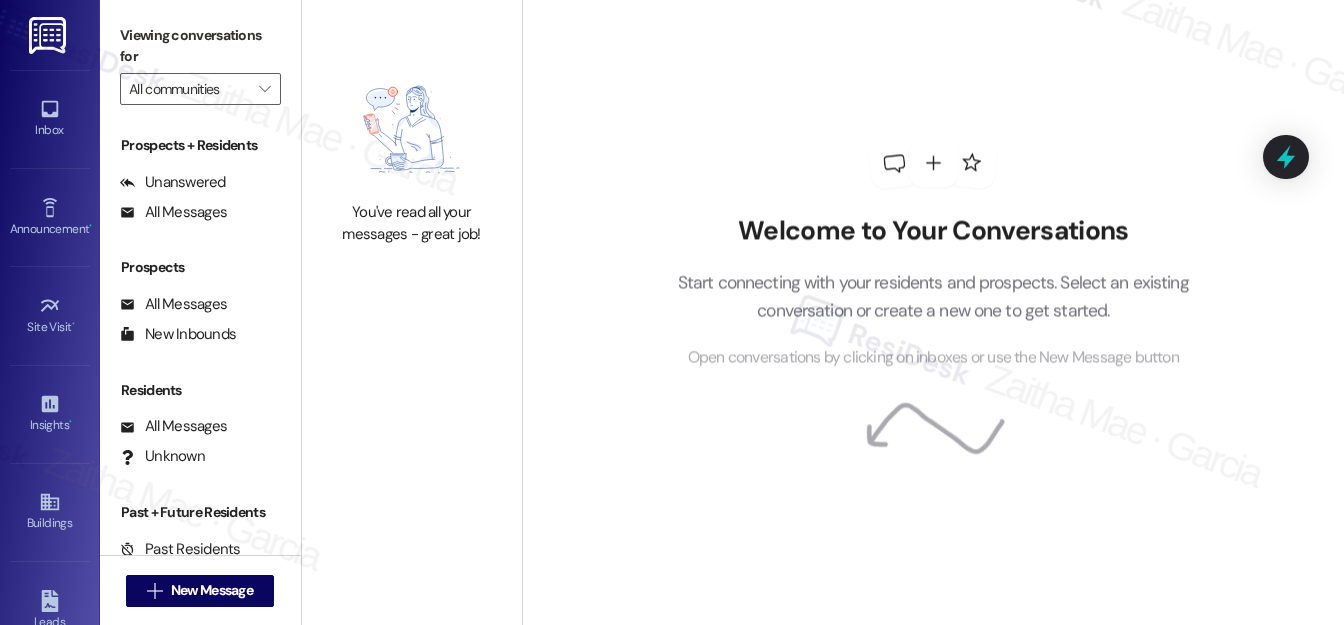 type on "Grant Main" 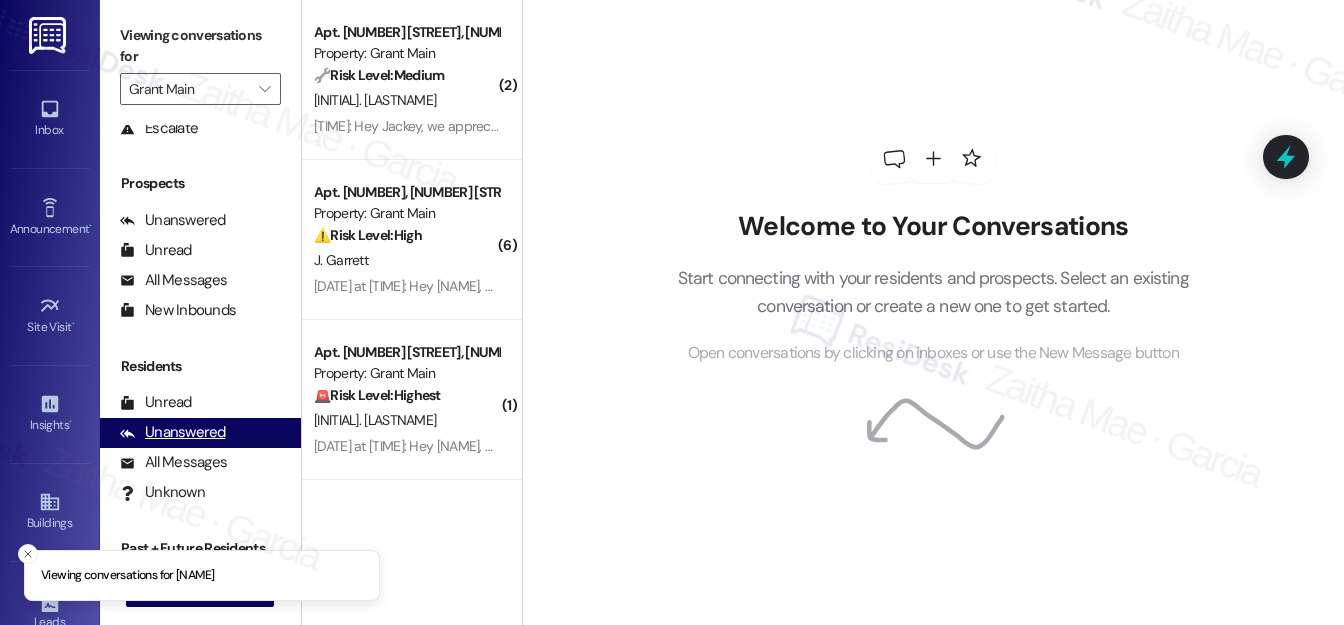 scroll, scrollTop: 269, scrollLeft: 0, axis: vertical 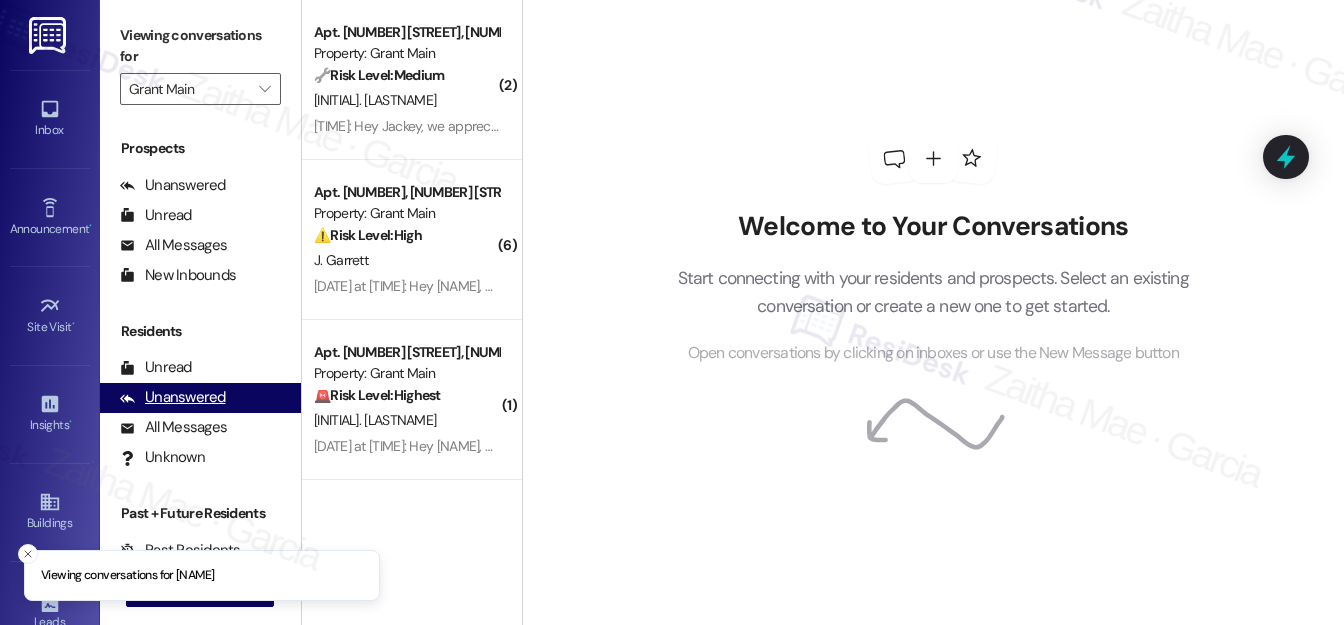 click on "Unanswered" at bounding box center [173, 397] 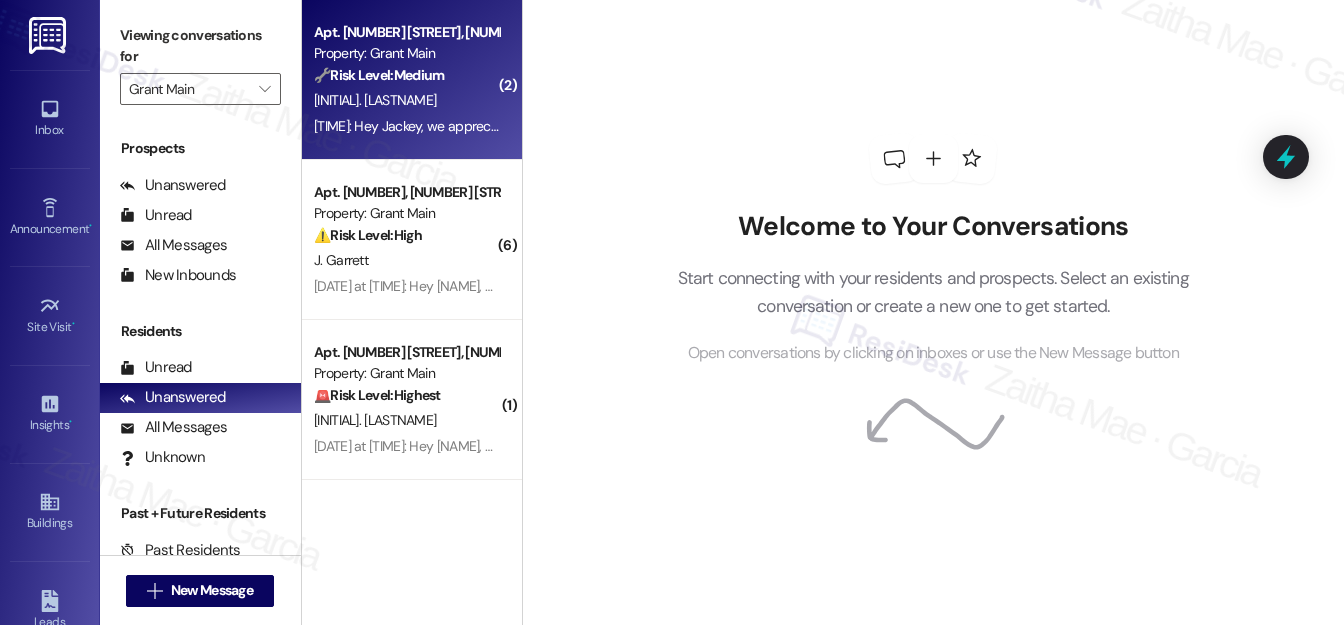 click on "[INITIAL]. [LASTNAME]" at bounding box center [406, 100] 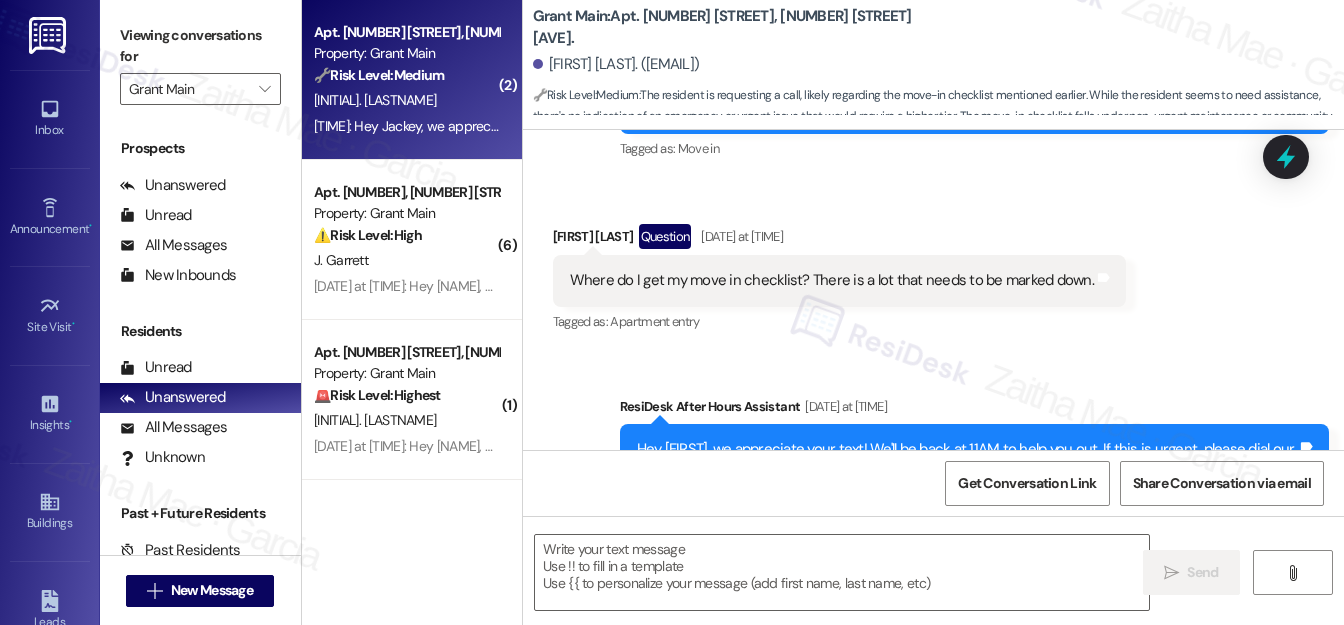 type on "Fetching suggested responses. Please feel free to read through the conversation in the meantime." 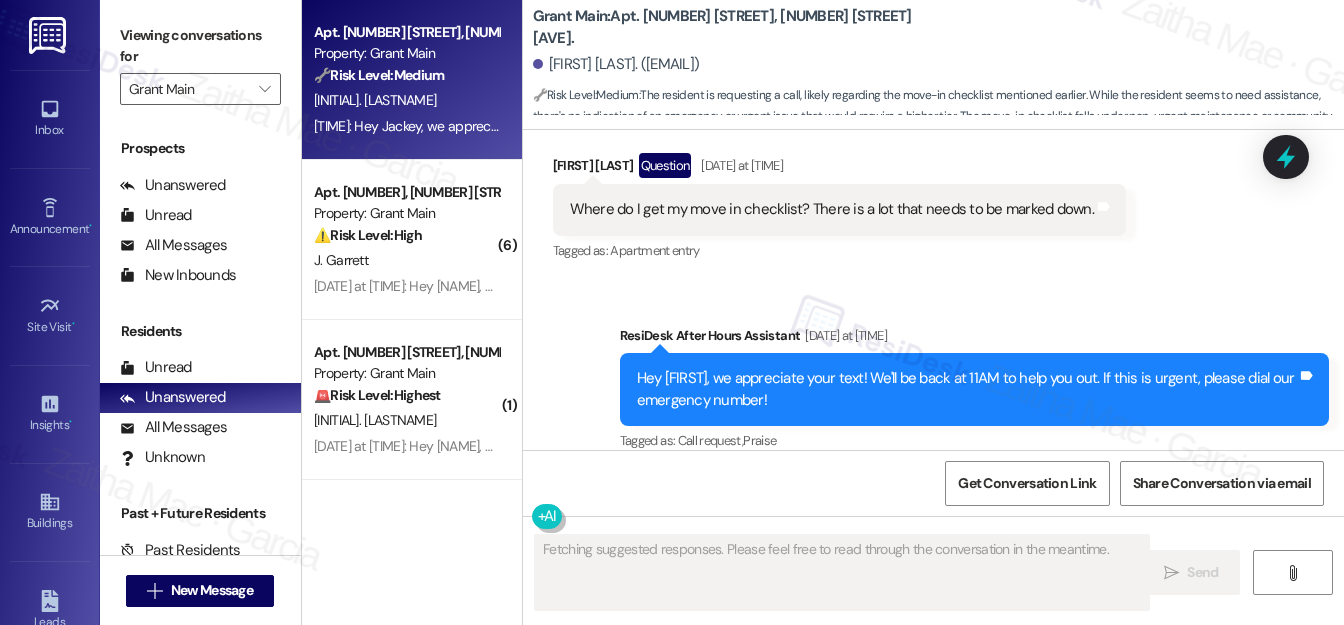 scroll, scrollTop: 288, scrollLeft: 0, axis: vertical 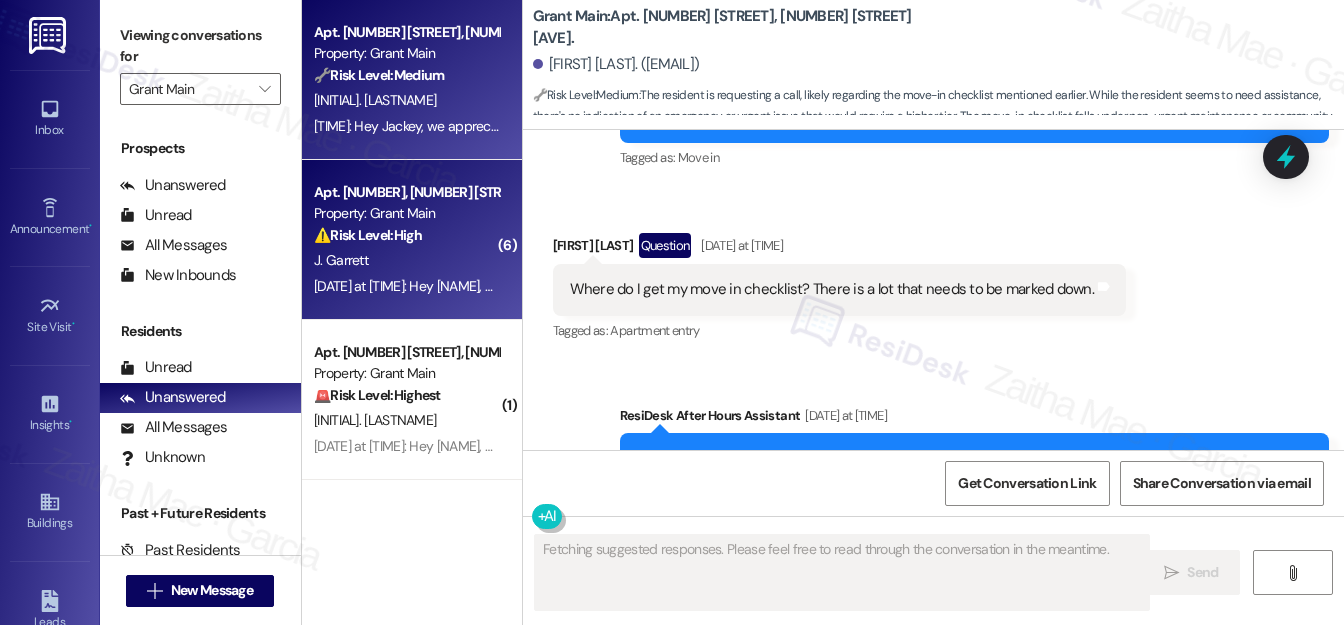 click on "⚠️ Risk Level: High The resident is complaining about a broken window that is causing the unit to be unsealed and cold. The resident states they will not freeze to death. This is an urgent maintenance issue that could cause damage to the property and affect the resident's health and safety. The resident also mentions crackheads sealing up the building, which could indicate a security issue." at bounding box center (406, 235) 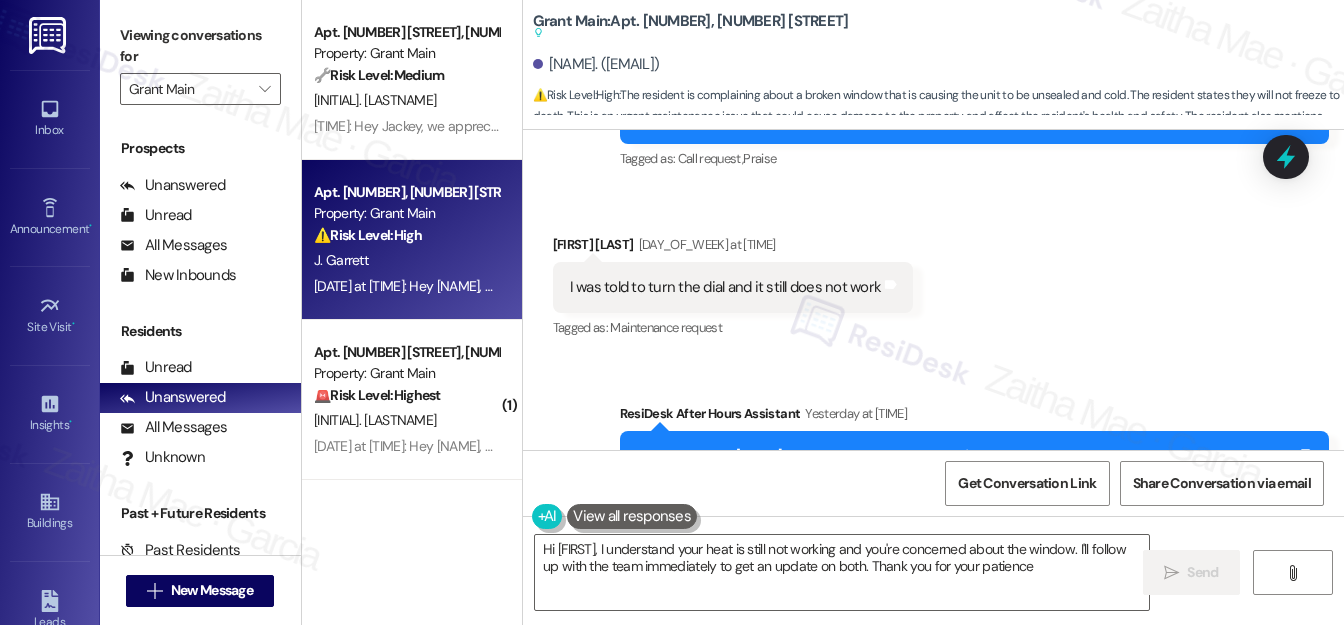 type on "Hi [NAME], I understand your heat is still not working and you're concerned about the window. I'll follow up with the team immediately to get an update on both. Thank you for your patience!" 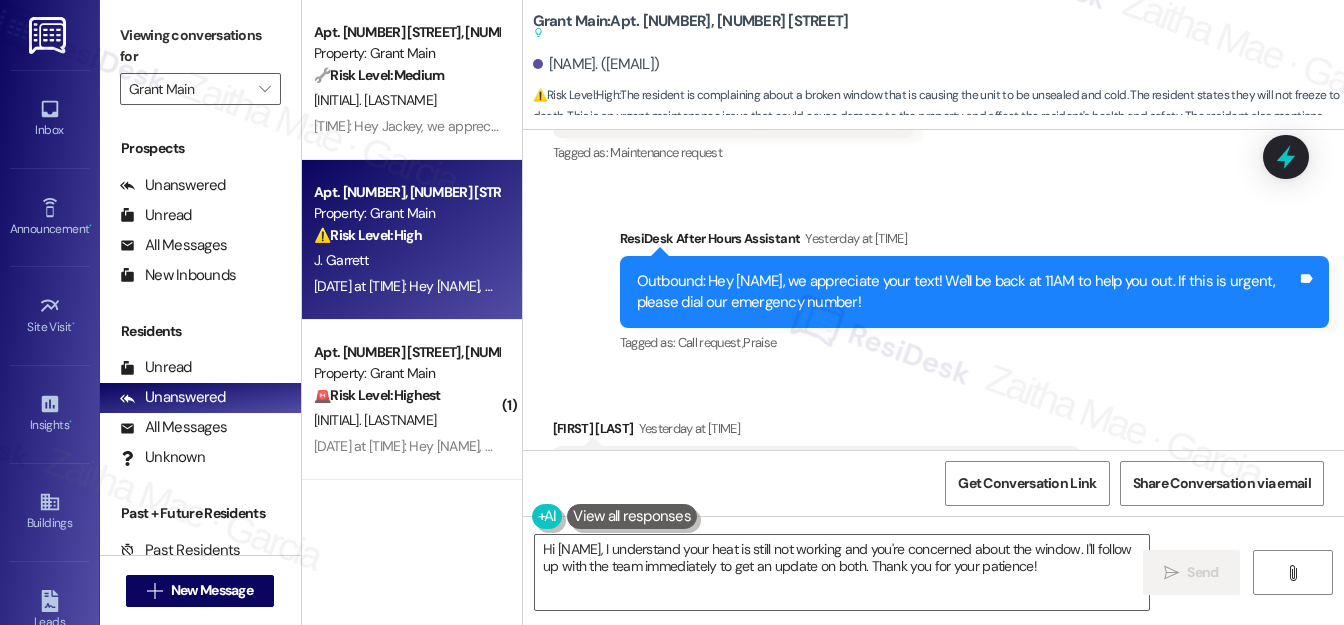 scroll, scrollTop: 9000, scrollLeft: 0, axis: vertical 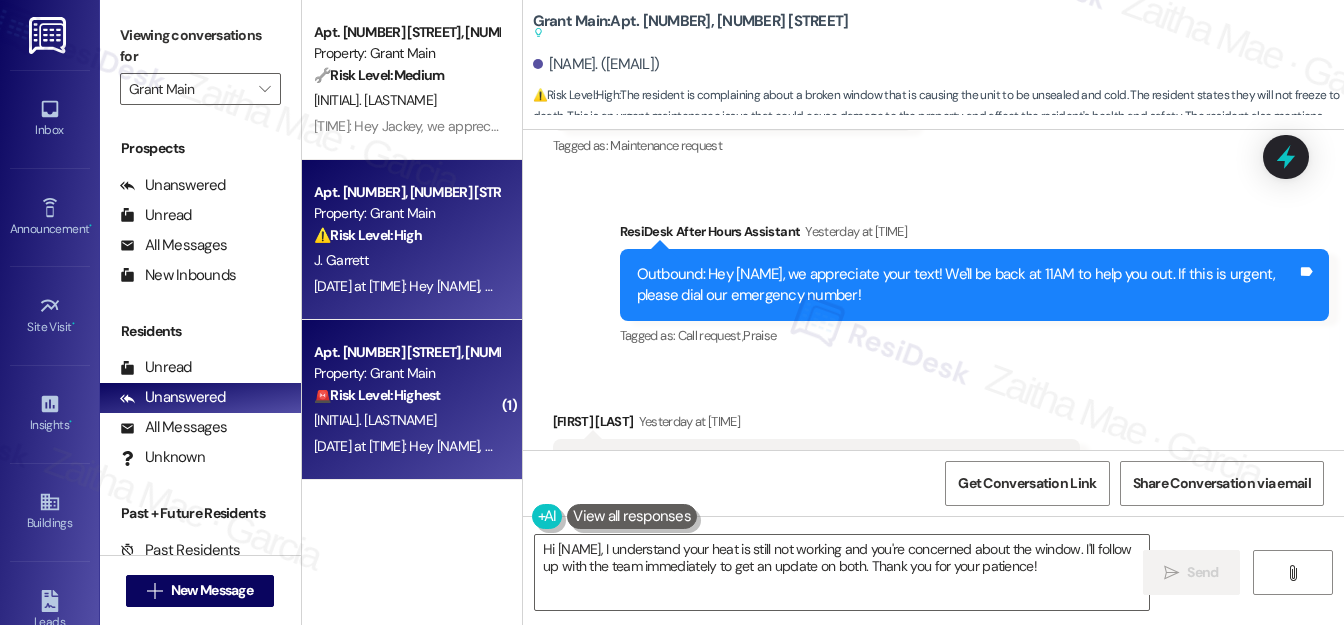 click on "🚨  Risk Level:  Highest The resident reports multiple critical issues including a caving ceiling, rain inside the house, a malfunctioning bathroom, and no heat since move-in. These issues pose significant safety and habitability concerns and require immediate attention. The resident also mentions a 7-day notice to vacate, indicating a potential legal issue." at bounding box center [406, 395] 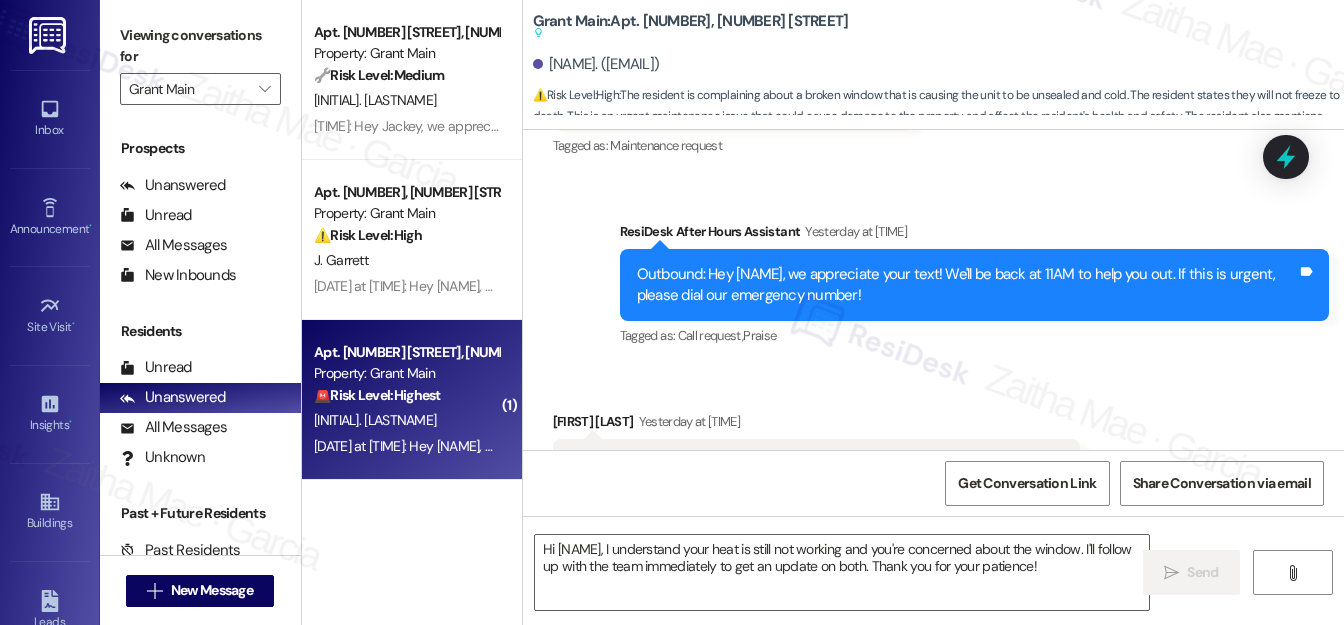 type on "Fetching suggested responses. Please feel free to read through the conversation in the meantime." 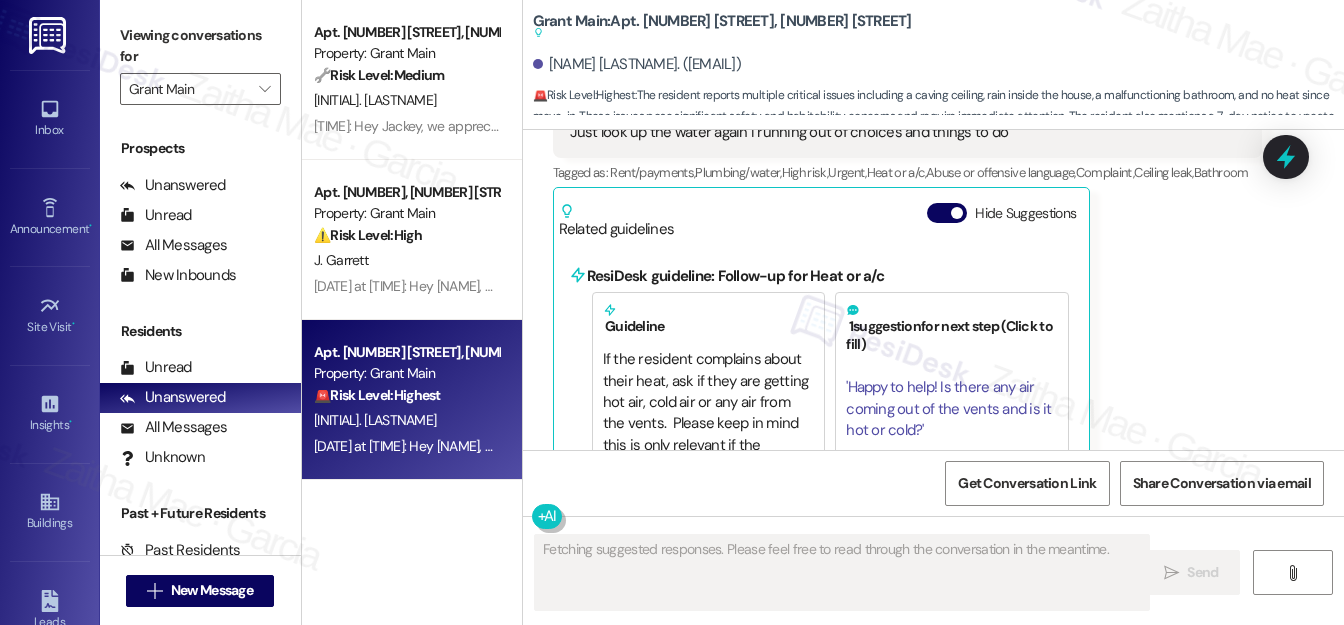 scroll, scrollTop: 12762, scrollLeft: 0, axis: vertical 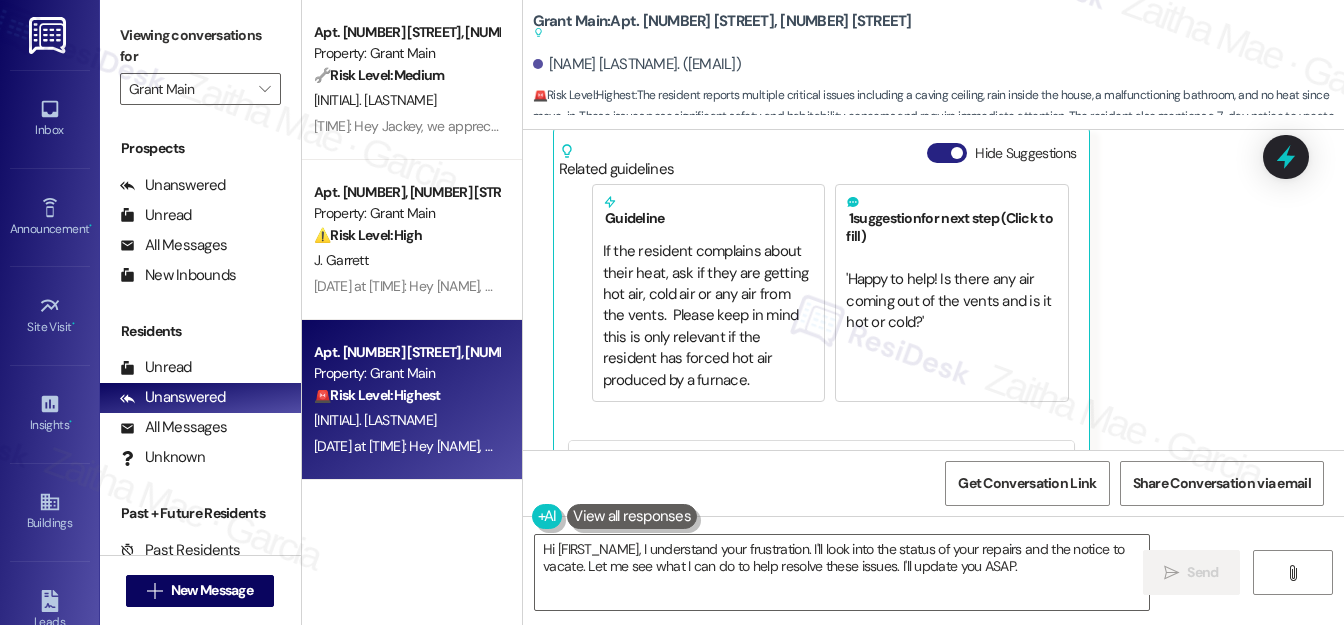 click on "Hide Suggestions" at bounding box center (947, 153) 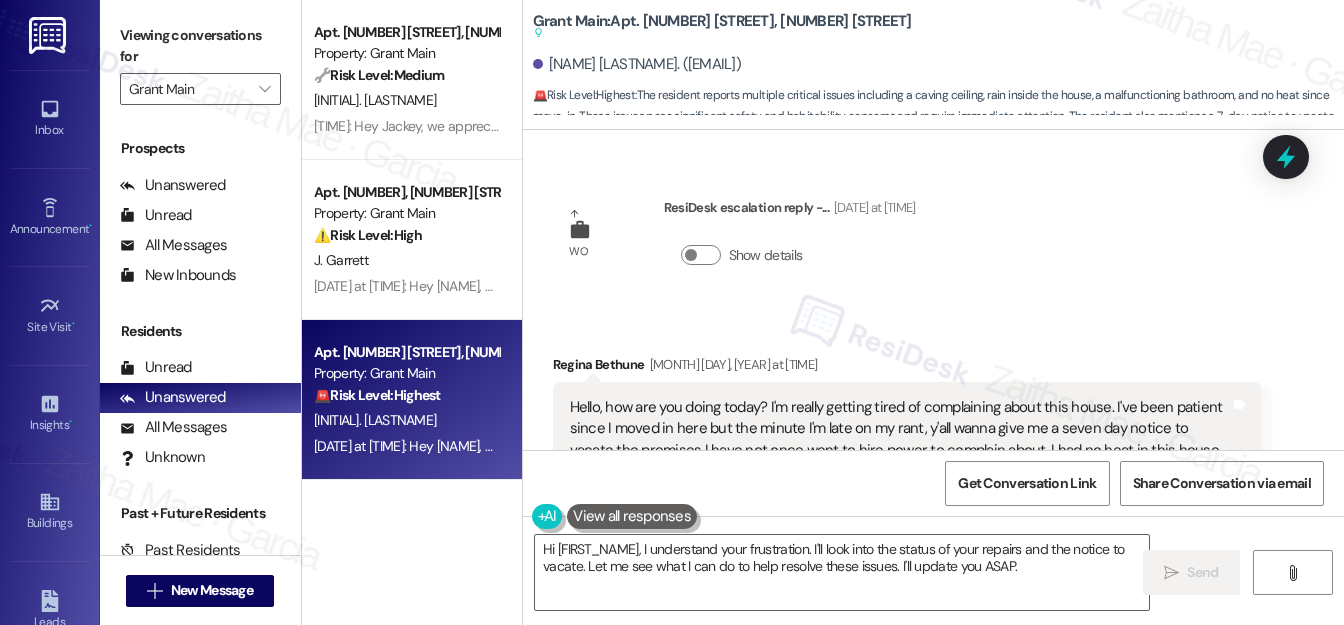 scroll, scrollTop: 12534, scrollLeft: 0, axis: vertical 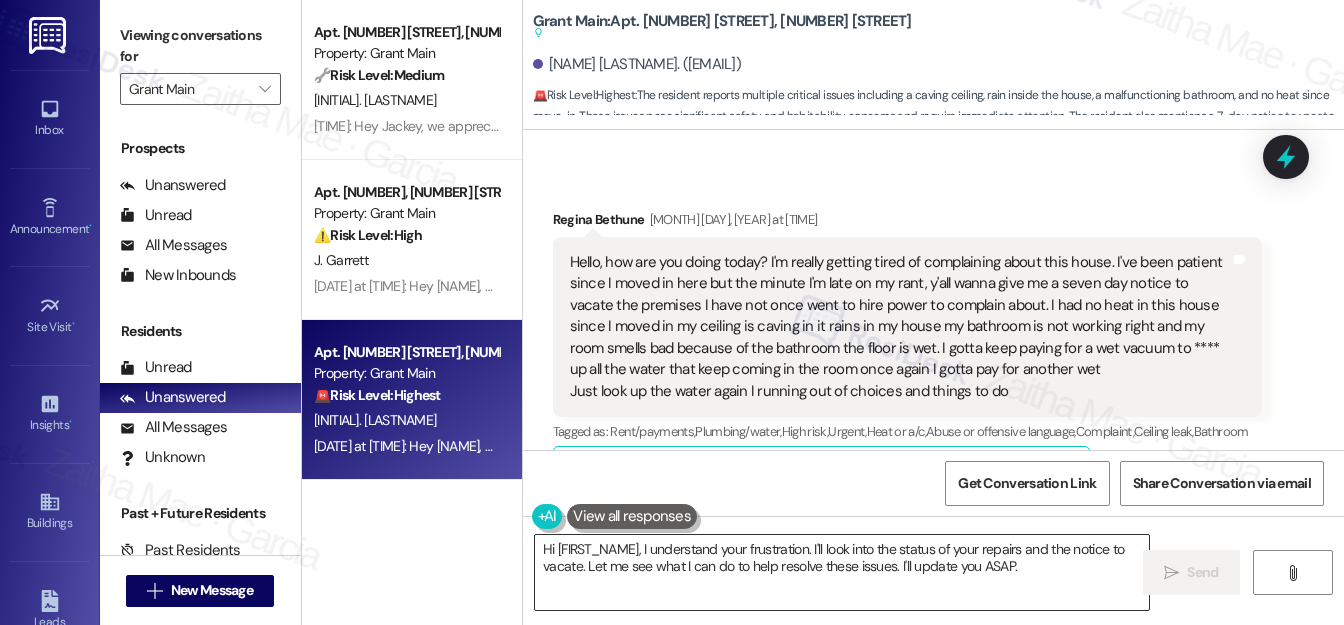 click on "Hi [FIRST_NAME], I understand your frustration. I'll look into the status of your repairs and the notice to vacate. Let me see what I can do to help resolve these issues. I'll update you ASAP." at bounding box center [842, 572] 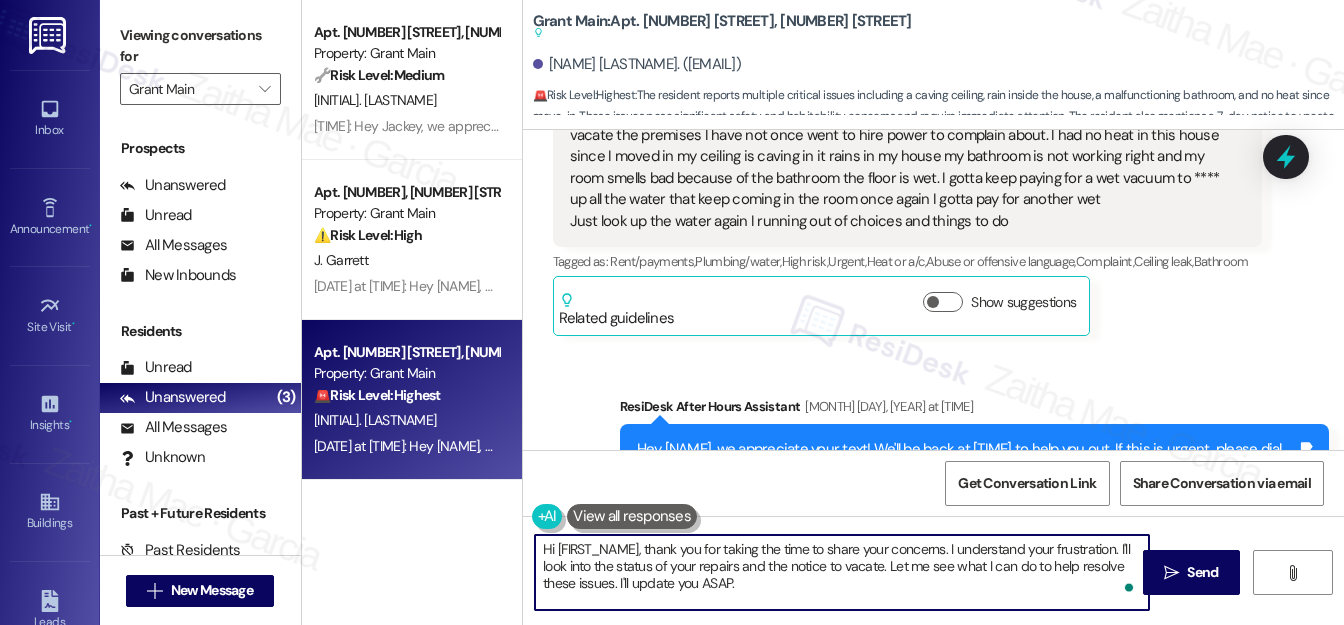 scroll, scrollTop: 12716, scrollLeft: 0, axis: vertical 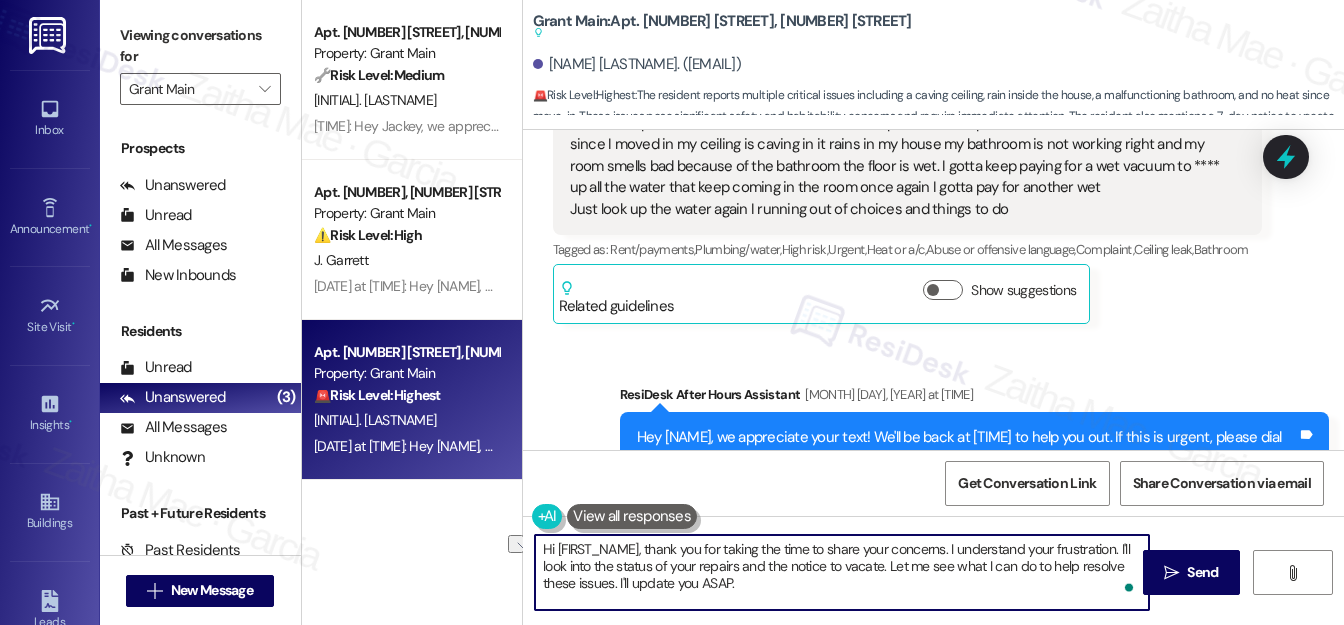 drag, startPoint x: 738, startPoint y: 567, endPoint x: 880, endPoint y: 559, distance: 142.22517 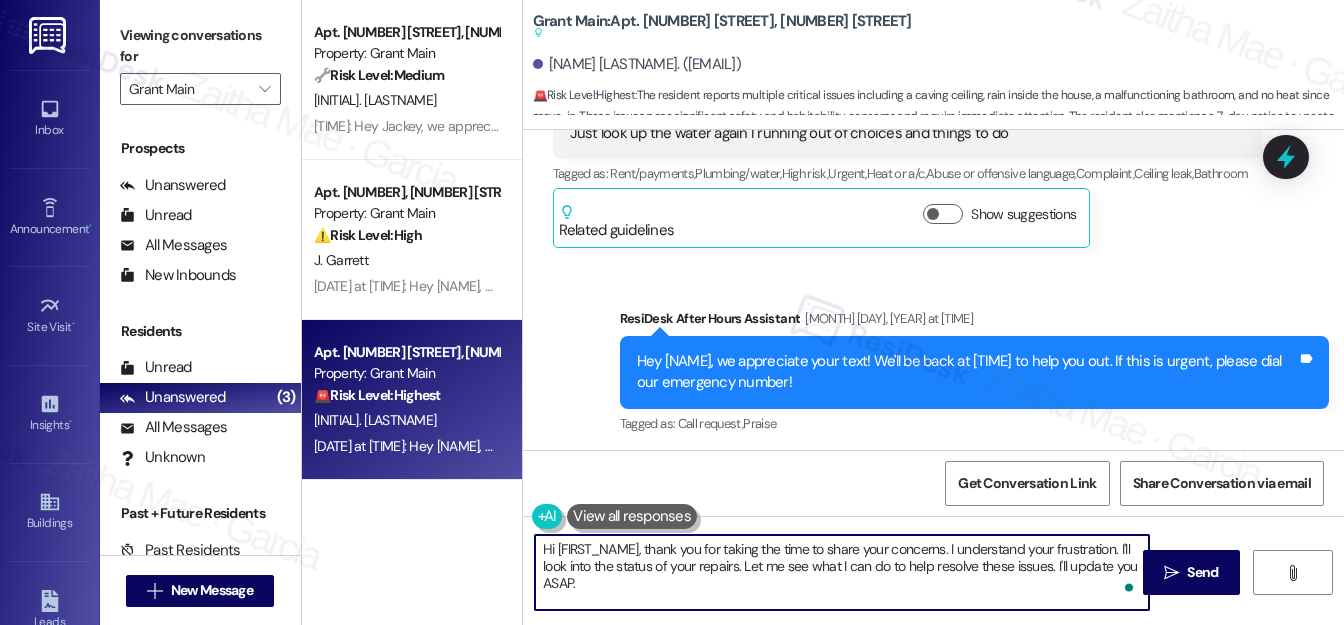 scroll, scrollTop: 12807, scrollLeft: 0, axis: vertical 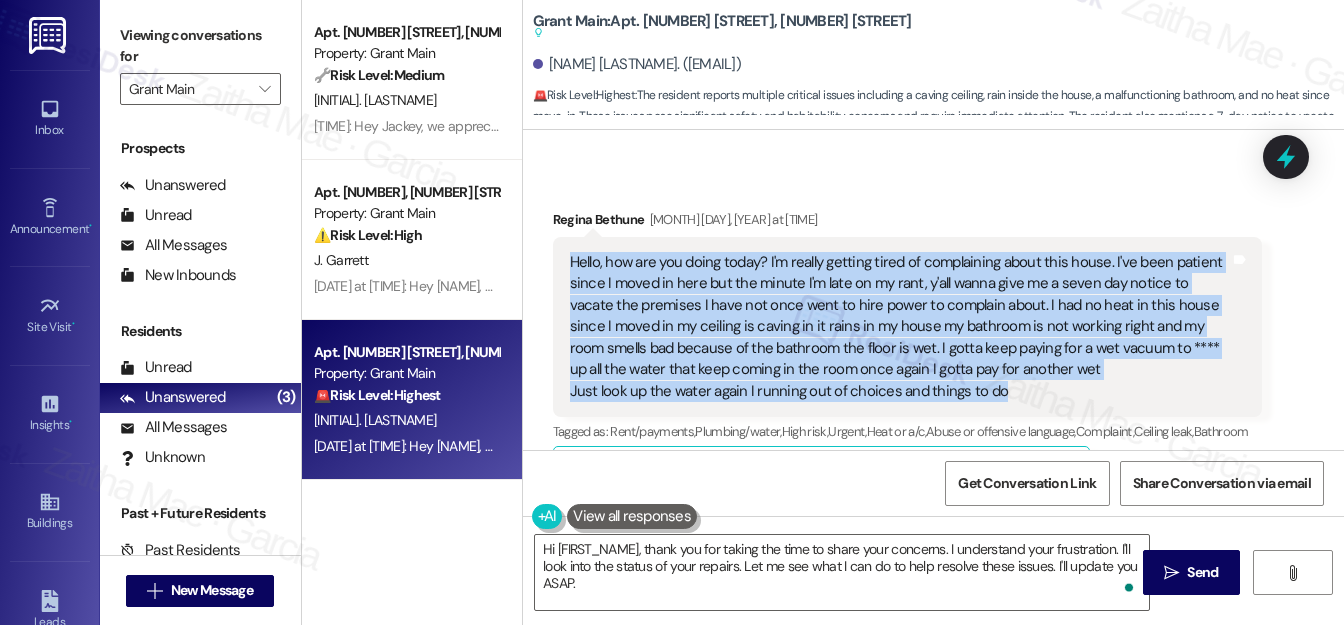 drag, startPoint x: 567, startPoint y: 250, endPoint x: 1005, endPoint y: 396, distance: 461.69254 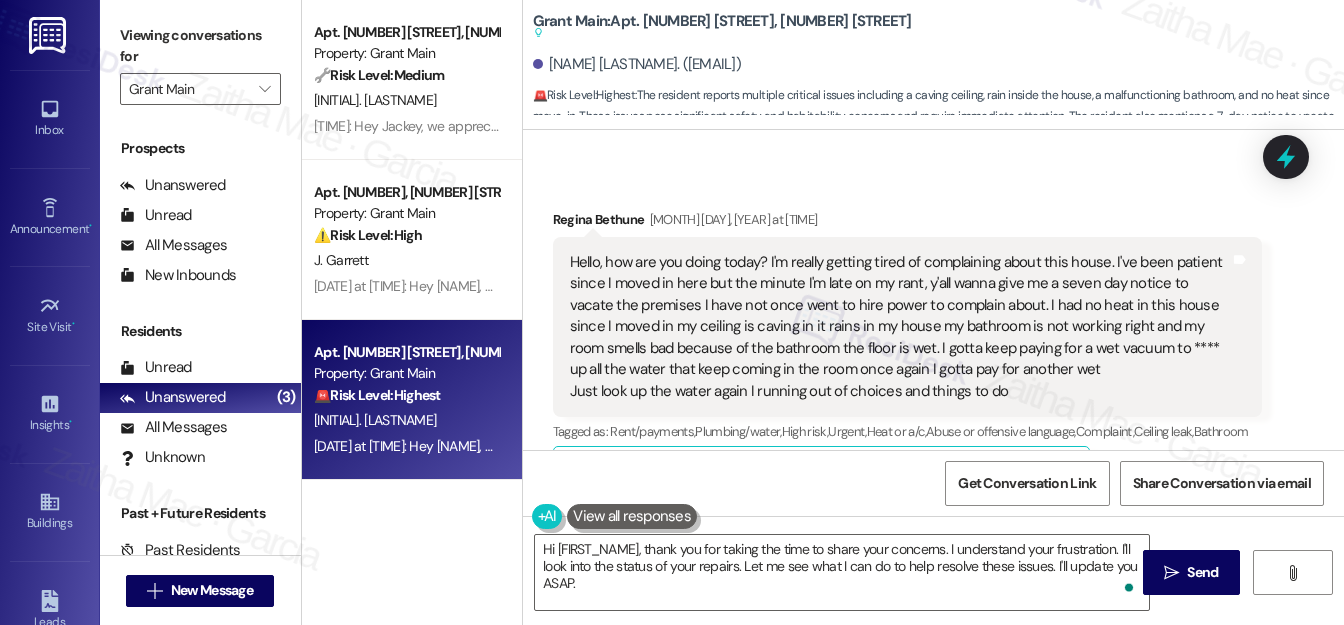 click on "[NAME] [LAST_NAME] [DATE] at [TIME]" at bounding box center (907, 223) 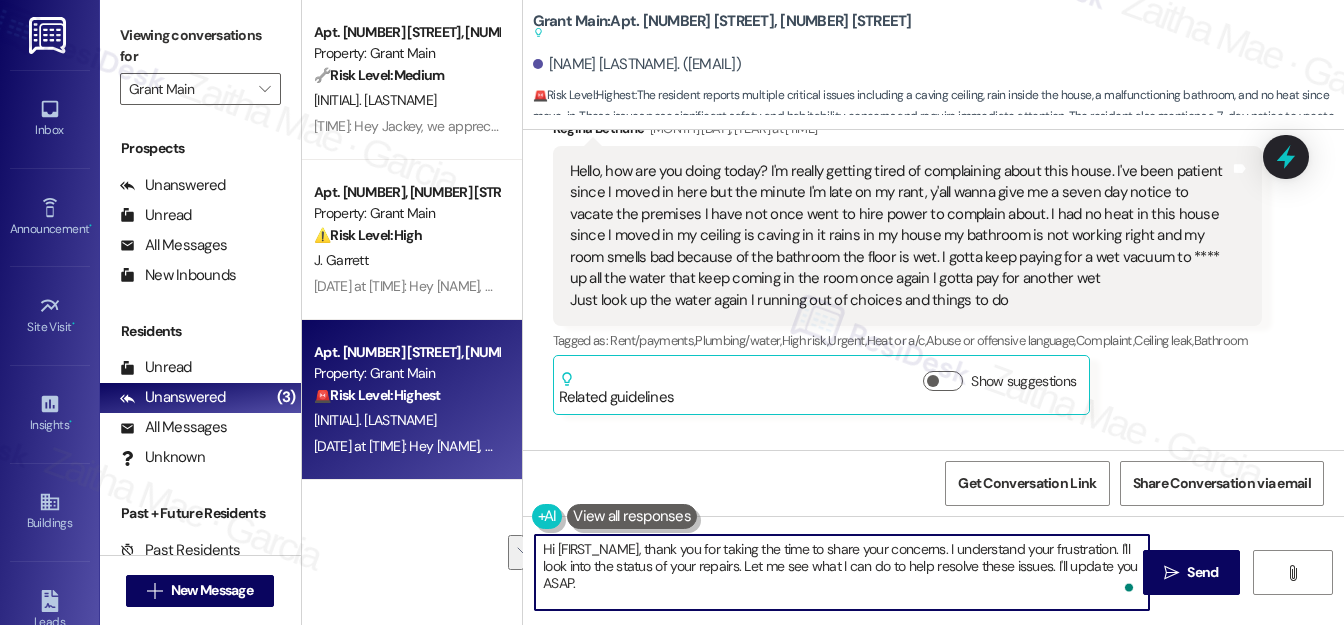 drag, startPoint x: 538, startPoint y: 564, endPoint x: 609, endPoint y: 587, distance: 74.63243 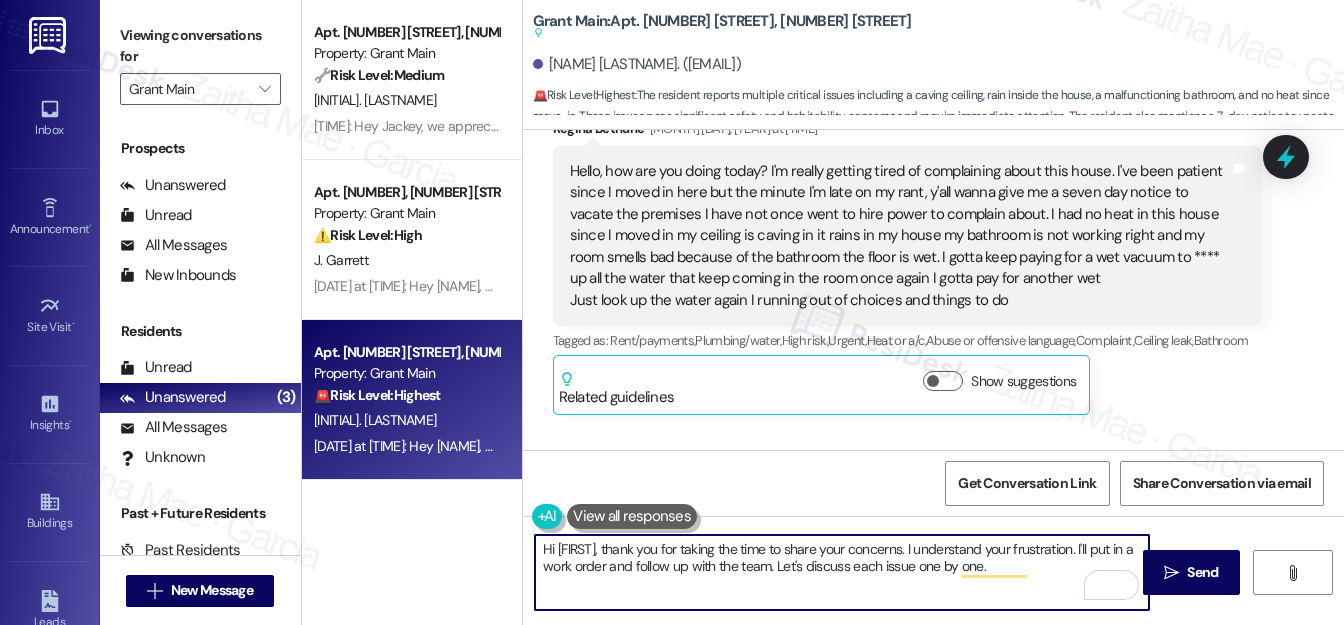 click on "Hi [FIRST], thank you for taking the time to share your concerns. I understand your frustration. I'll put in a work order and follow up with the team. Let's discuss each issue one by one." at bounding box center [842, 572] 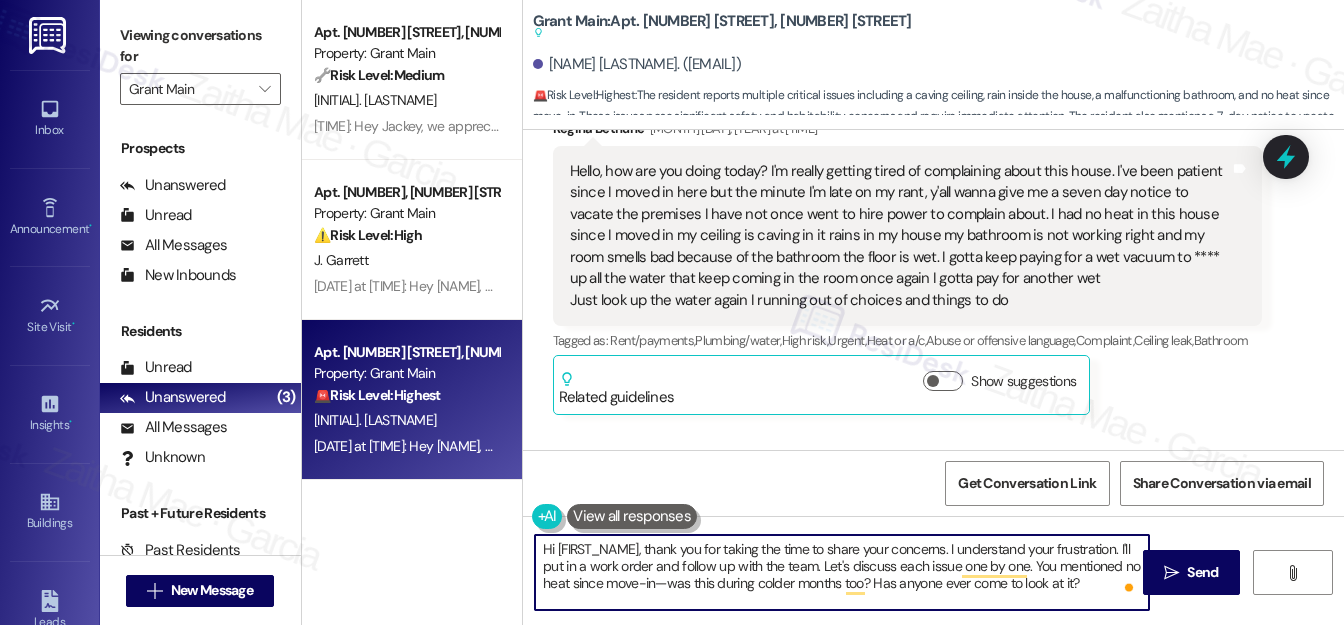 click on "Hi [FIRST_NAME], thank you for taking the time to share your concerns. I understand your frustration. I'll put in a work order and follow up with the team. Let's discuss each issue one by one. You mentioned no heat since move-in—was this during colder months too? Has anyone ever come to look at it?" at bounding box center [842, 572] 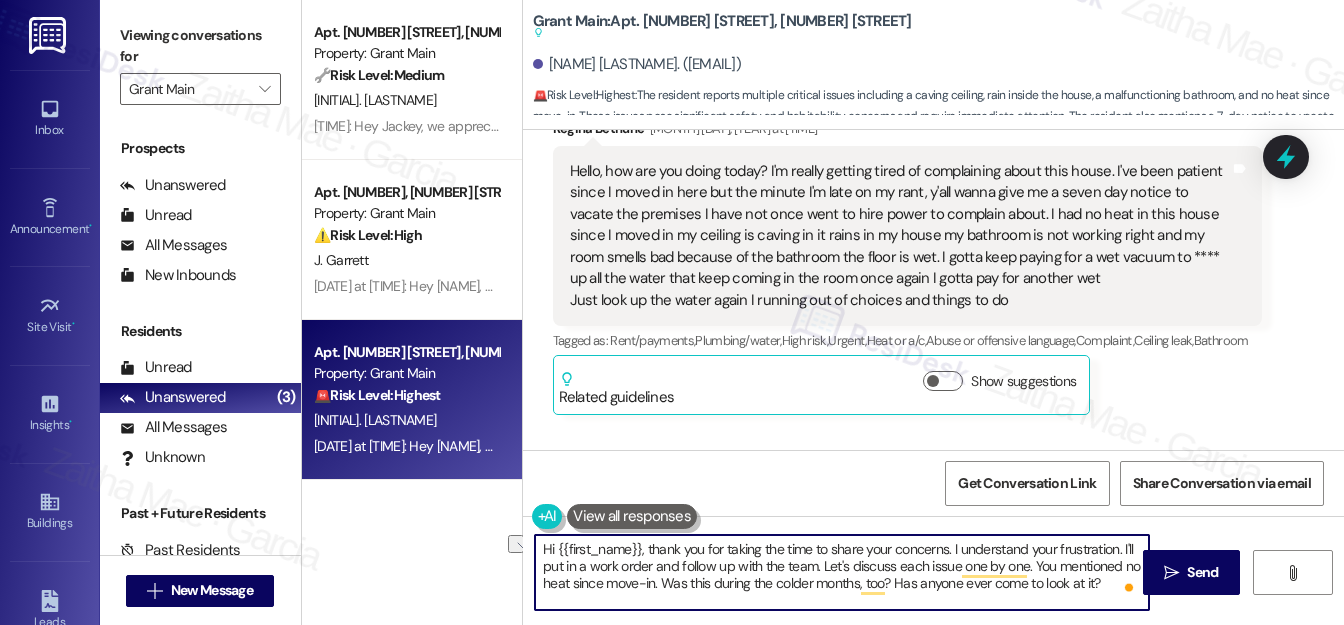 drag, startPoint x: 895, startPoint y: 579, endPoint x: 1090, endPoint y: 581, distance: 195.01025 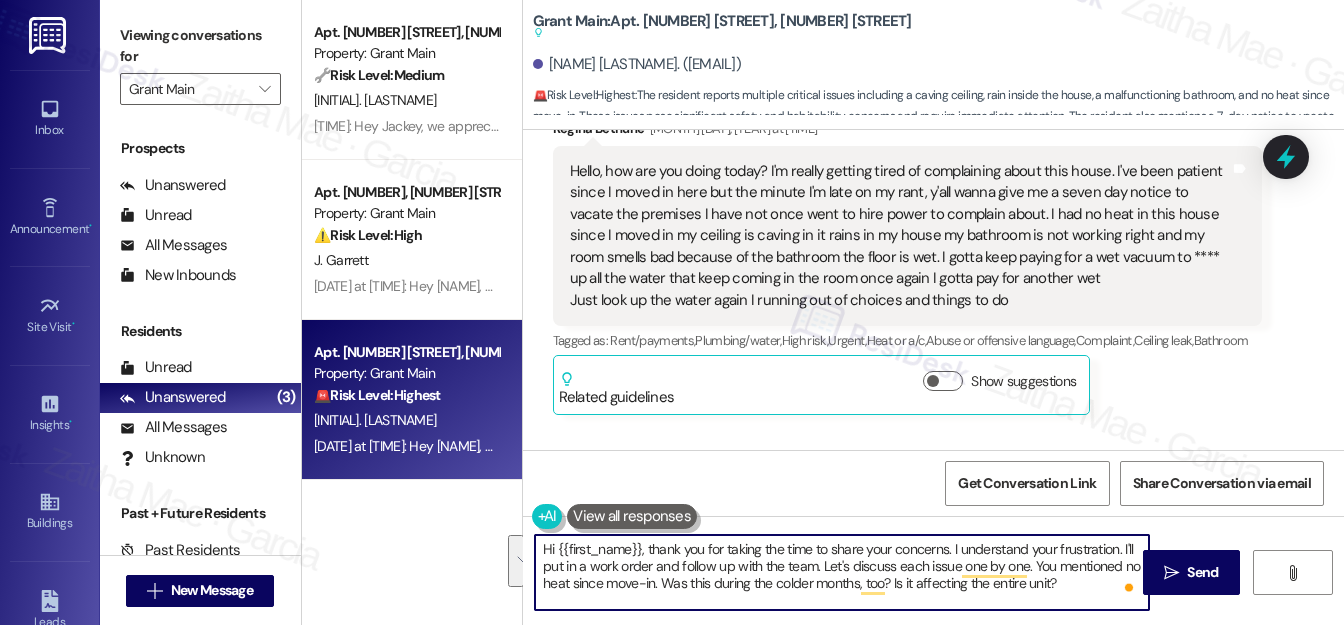 drag, startPoint x: 539, startPoint y: 546, endPoint x: 1071, endPoint y: 584, distance: 533.3554 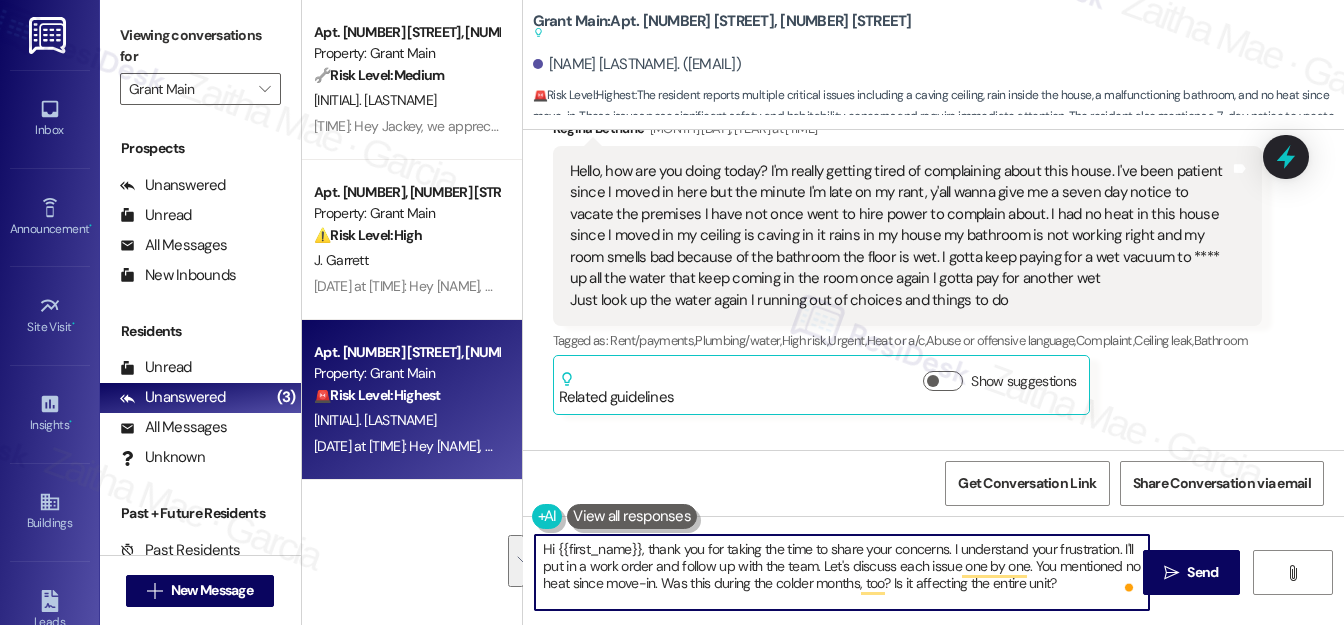 click on "Hi {{first_name}}, thank you for taking the time to share your concerns. I understand your frustration. I'll put in a work order and follow up with the team. Let's discuss each issue one by one. You mentioned no heat since move-in. Was this during the colder months, too? Is it affecting the entire unit?" at bounding box center [842, 572] 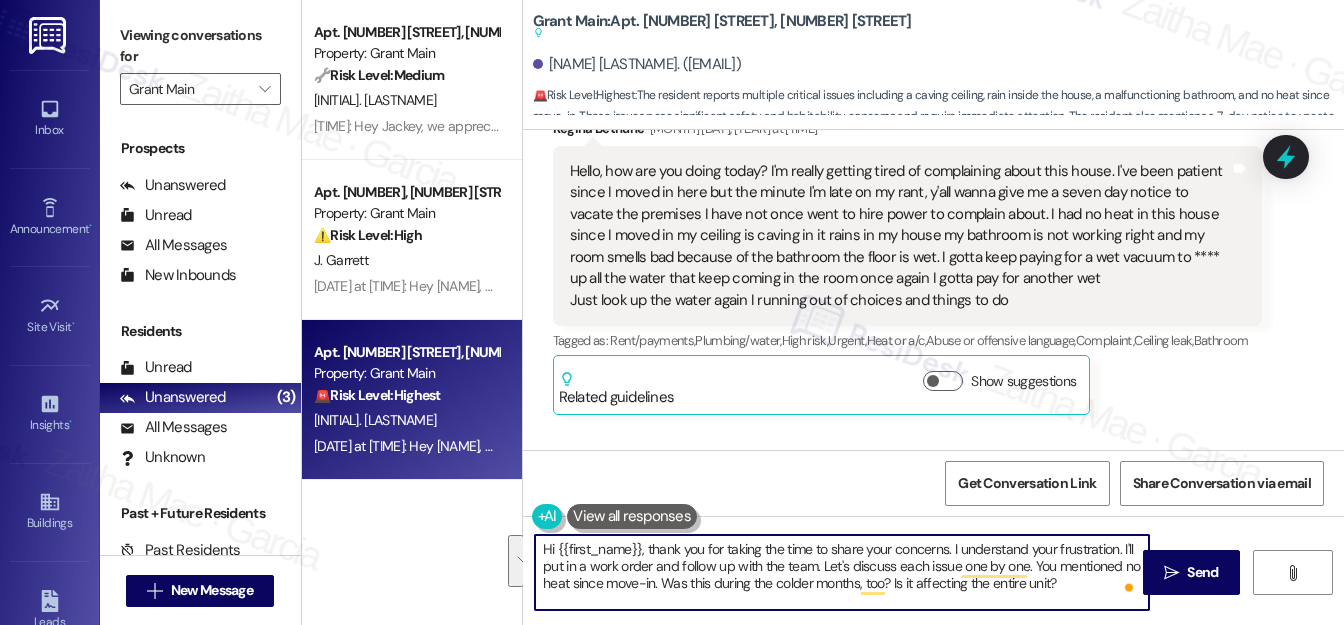 click on "Hi {{first_name}}, thank you for taking the time to share your concerns. I understand your frustration. I'll put in a work order and follow up with the team. Let's discuss each issue one by one. You mentioned no heat since move-in. Was this during the colder months, too? Is it affecting the entire unit?" at bounding box center [842, 572] 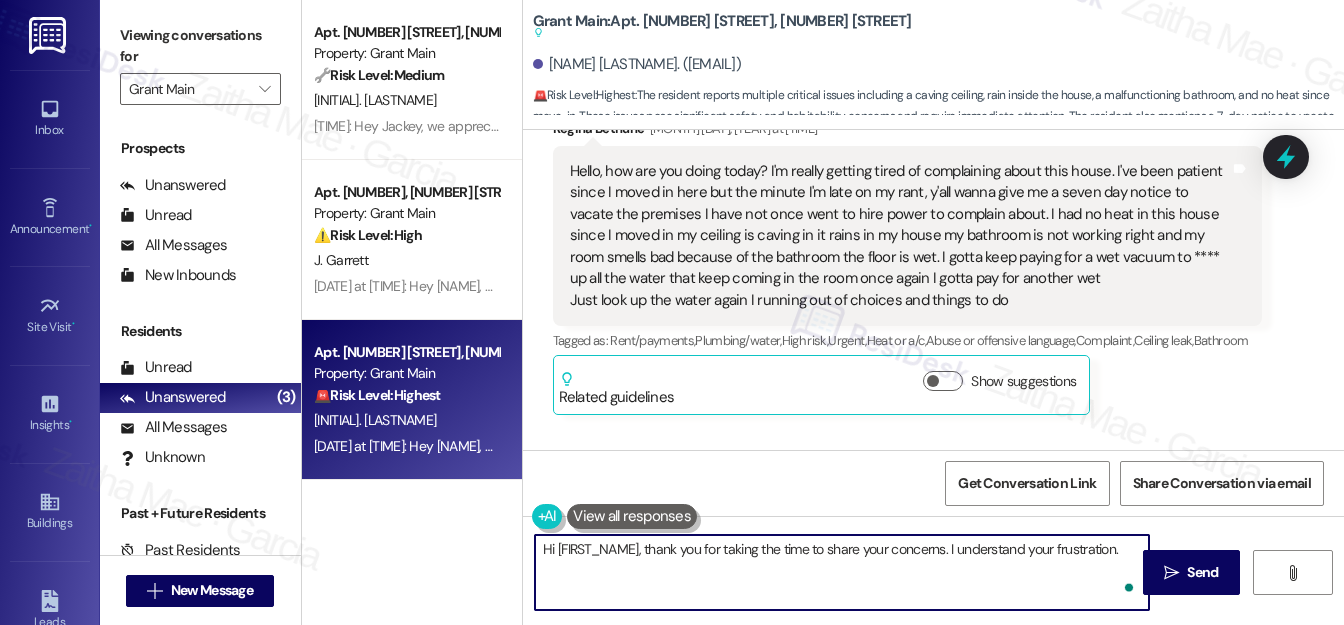 paste on "I’ll go ahead and create a work order and follow up with our team to get things moving. In the meantime, let’s go through each issue together to make sure we don’t miss anything.
You mentioned that there’s been no heat since you moved in—was this during the colder months as well? And is it affecting the entire unit, or just certain areas?" 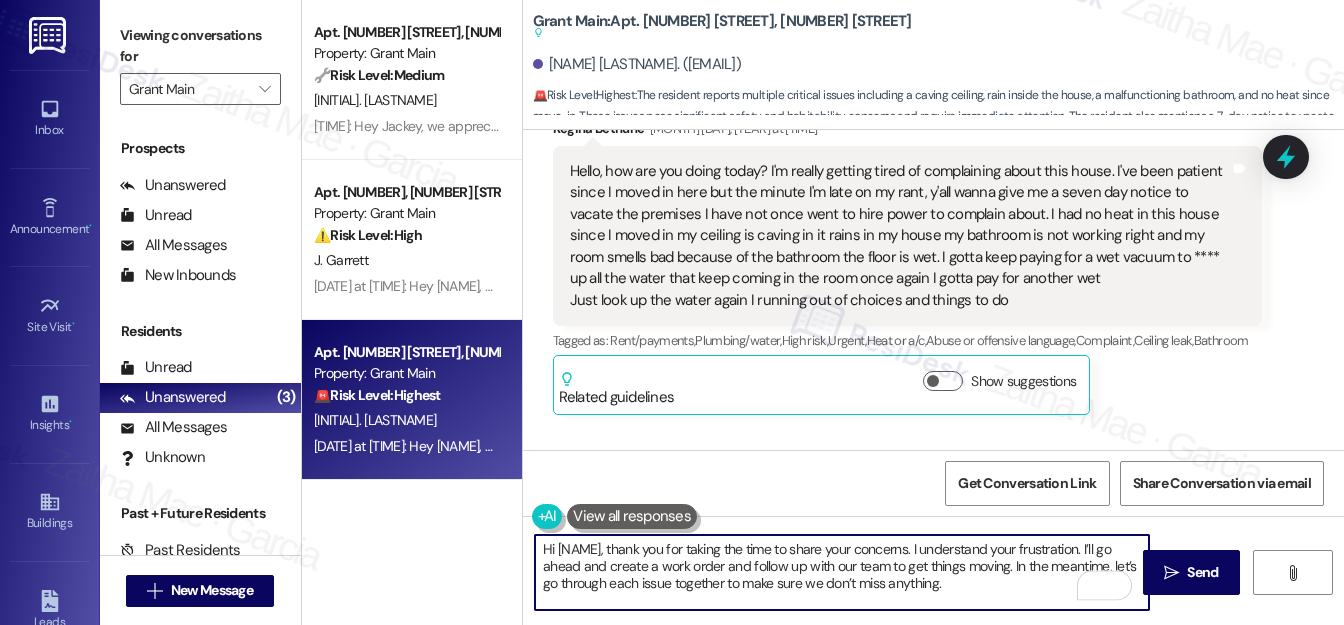 scroll, scrollTop: 34, scrollLeft: 0, axis: vertical 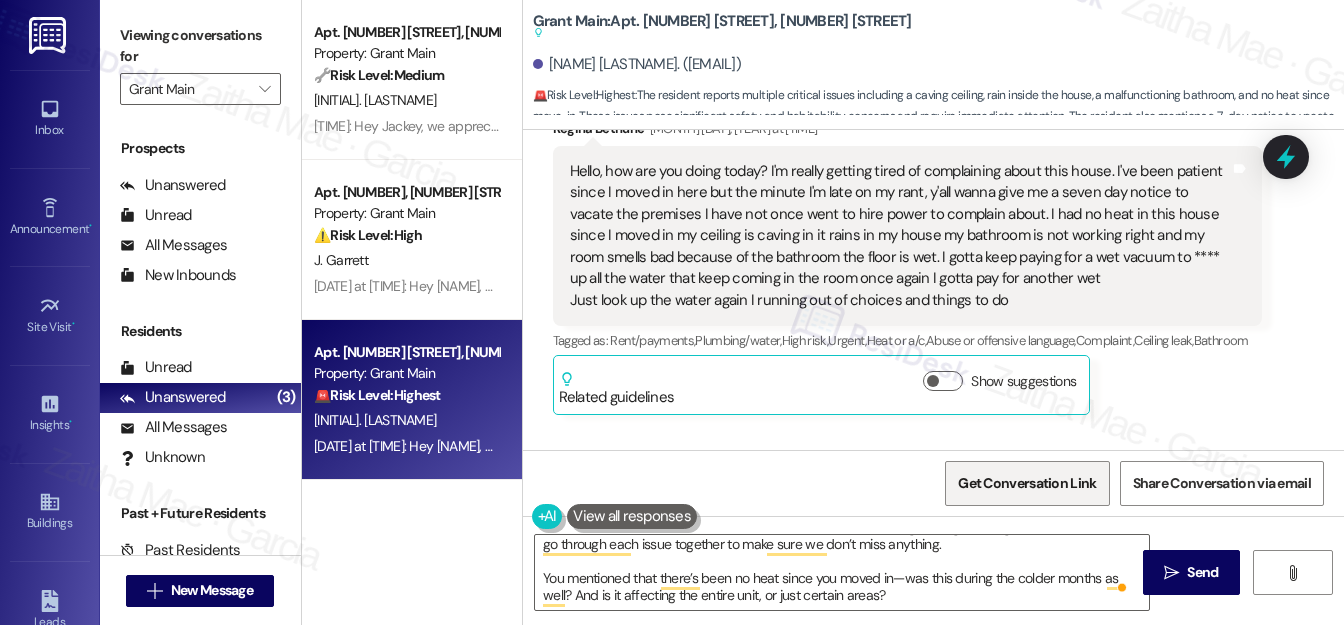 click on "Get Conversation Link" at bounding box center (1027, 483) 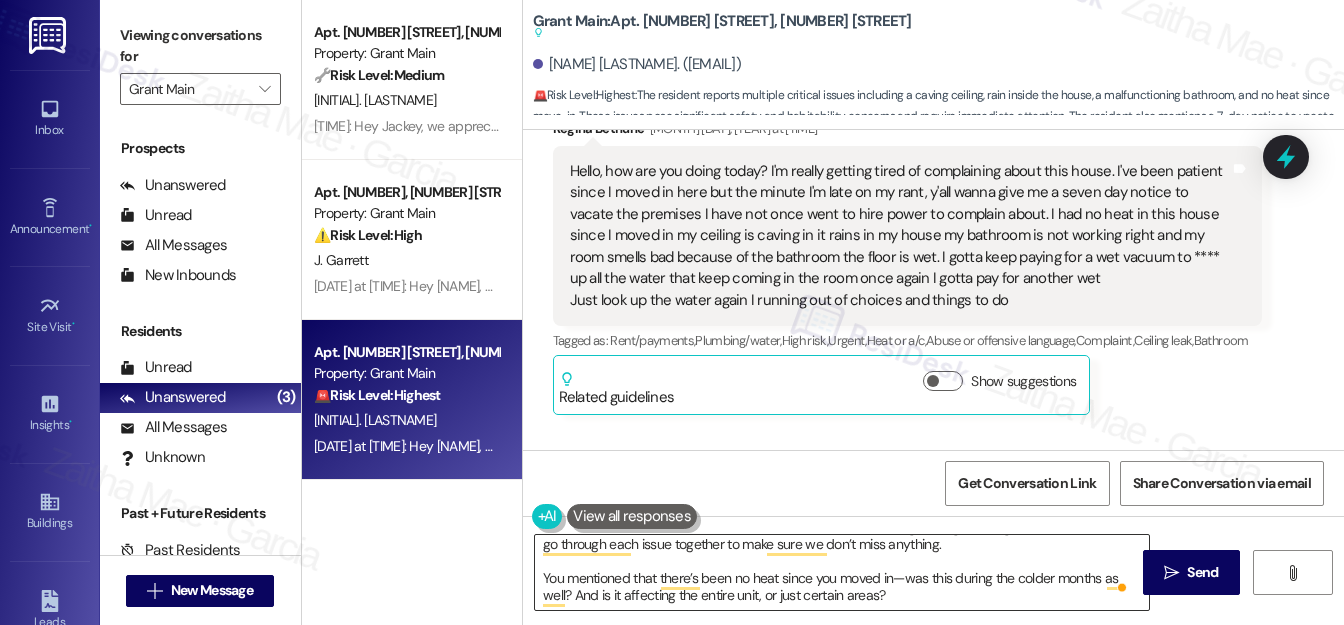 scroll, scrollTop: 0, scrollLeft: 0, axis: both 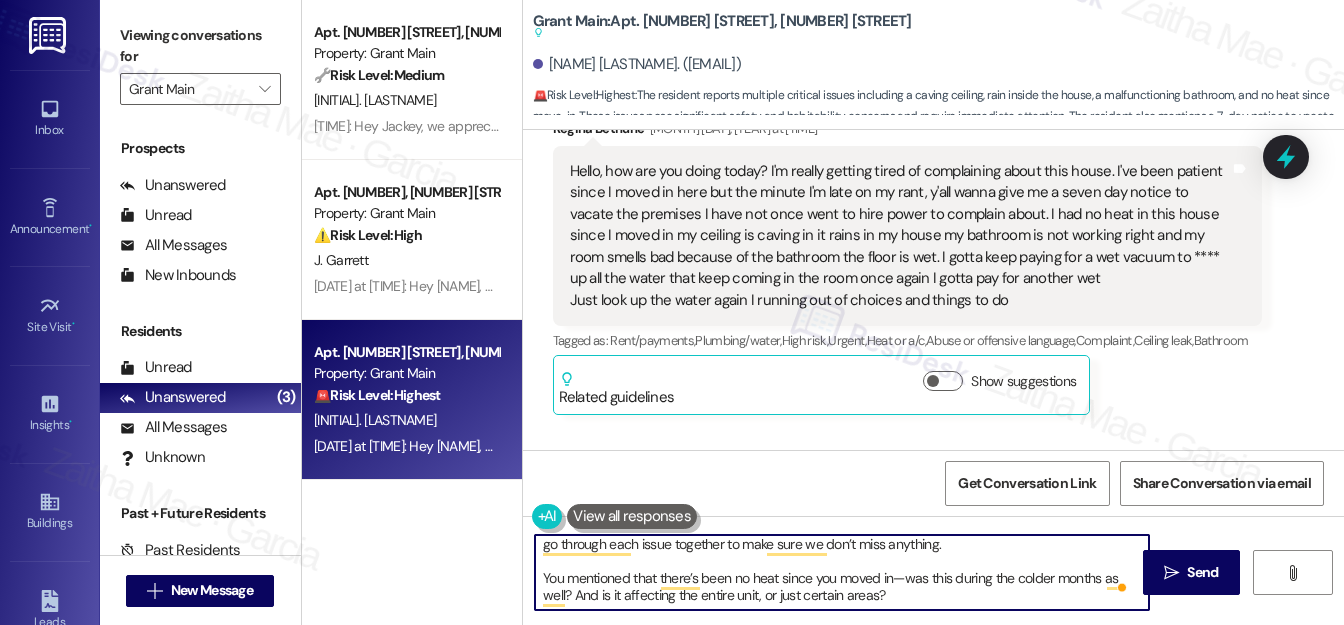 click on "Hi [NAME], thank you for taking the time to share your concerns. I understand your frustration. I’ll go ahead and create a work order and follow up with our team to get things moving. In the meantime, let’s go through each issue together to make sure we don’t miss anything.
You mentioned that there’s been no heat since you moved in—was this during the colder months as well? And is it affecting the entire unit, or just certain areas?" at bounding box center (842, 572) 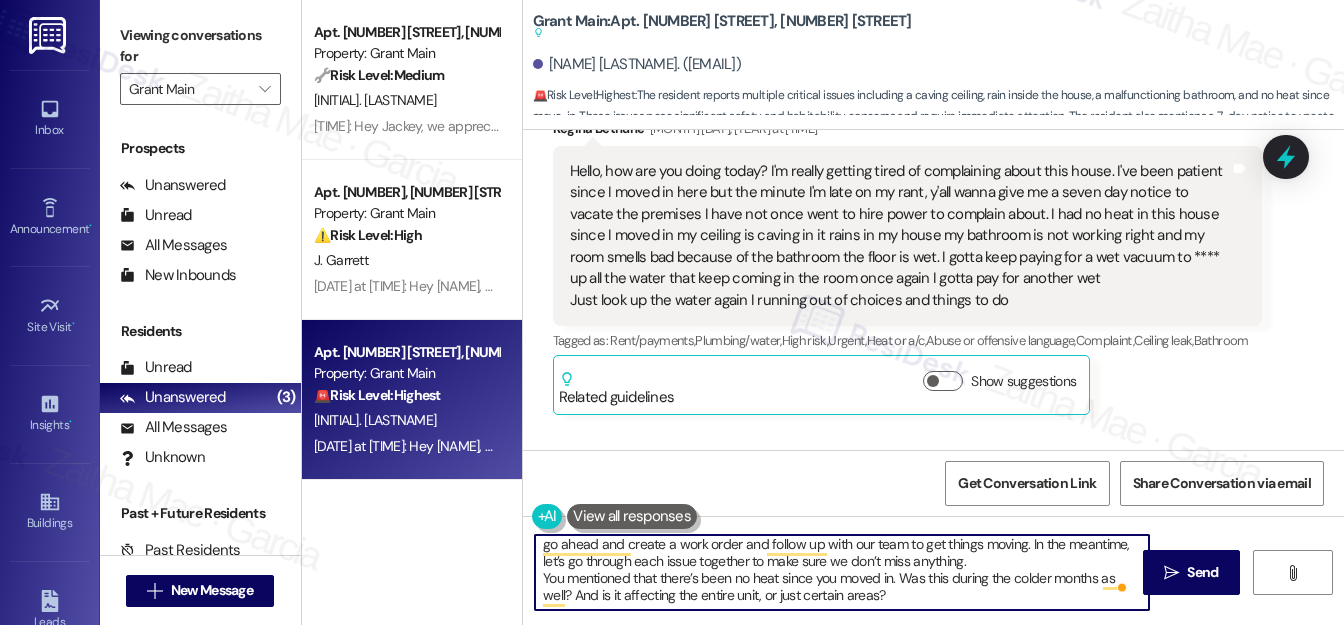drag, startPoint x: 898, startPoint y: 574, endPoint x: 602, endPoint y: 592, distance: 296.54678 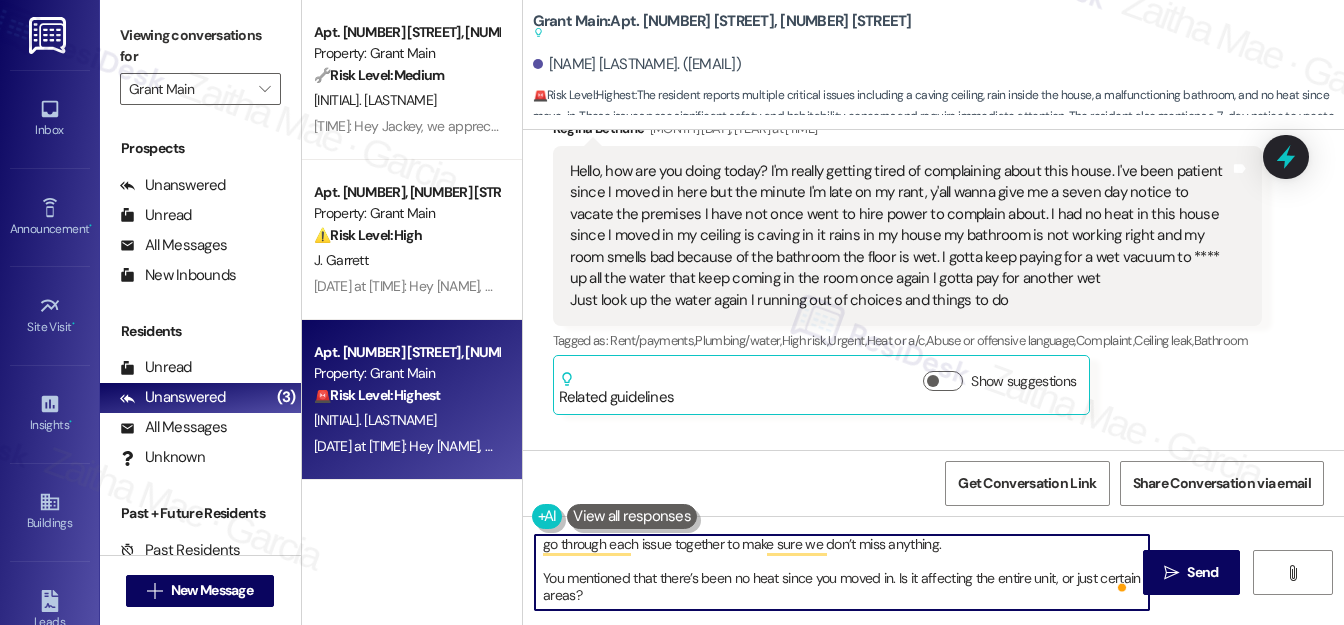 click on "Hi [FIRST], thank you for taking the time to share your concerns. I understand your frustration. I’ll go ahead and create a work order and follow up with our team to get things moving. In the meantime, let’s go through each issue together to make sure we don’t miss anything.
You mentioned that there’s been no heat since you moved in. Is it affecting the entire unit, or just certain areas?" at bounding box center [842, 572] 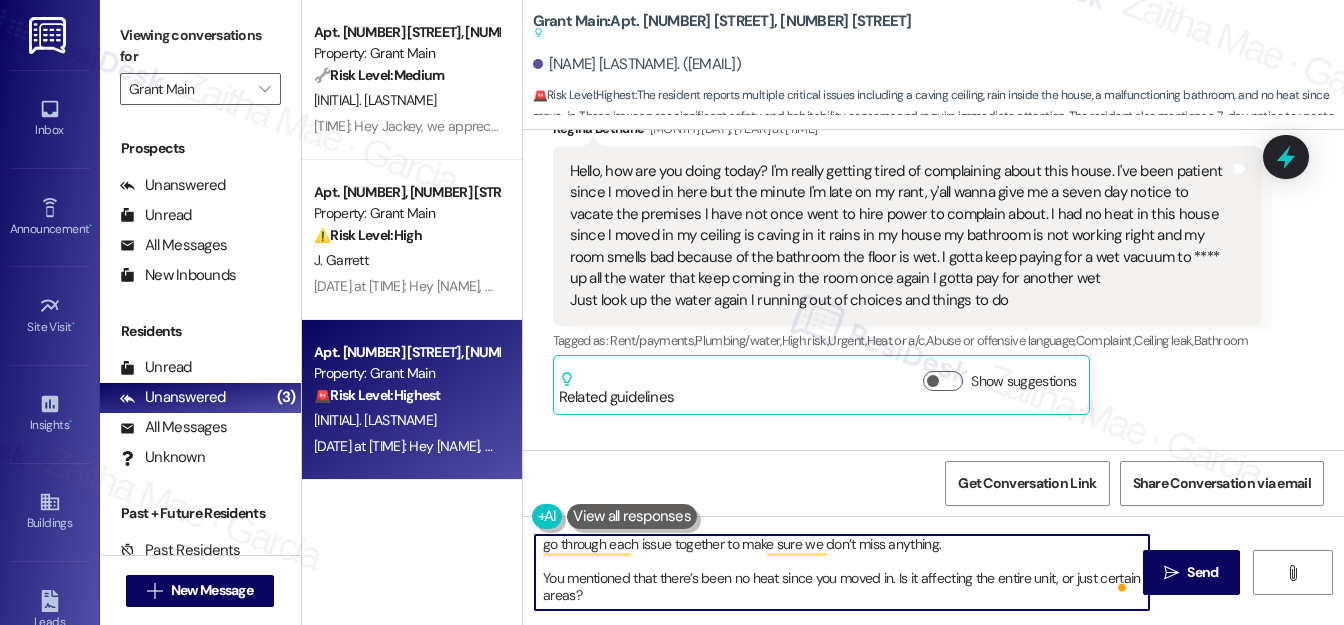 paste on ".For the ceiling caving in, is it one specific area or more than one? Has it worsened recently?" 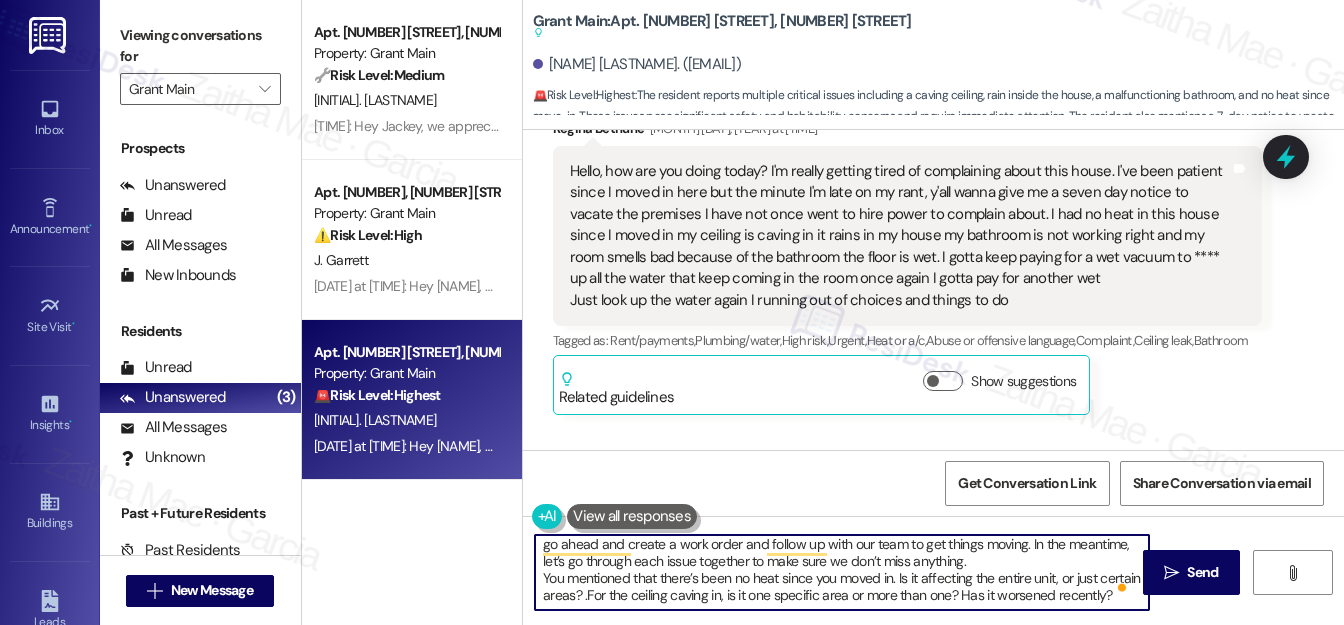 scroll, scrollTop: 67, scrollLeft: 0, axis: vertical 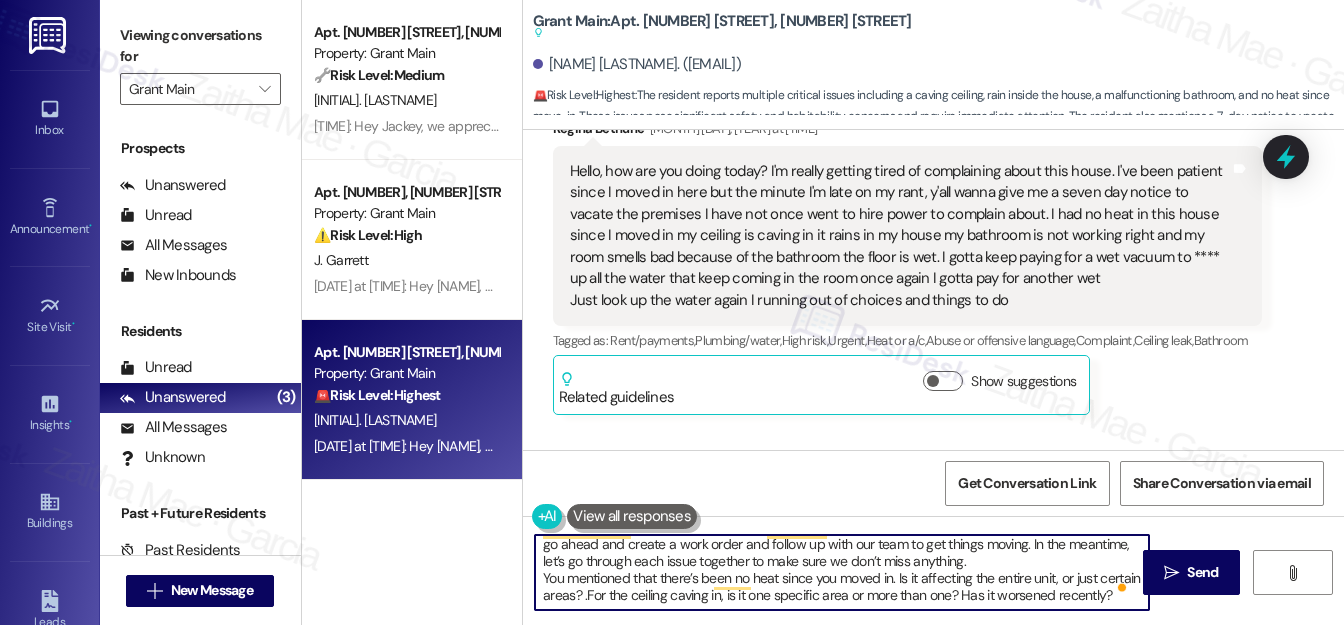 click on "Hi [FIRST_NAME], thank you for taking the time to share your concerns. I understand your frustration. I’ll go ahead and create a work order and follow up with our team to get things moving. In the meantime, let’s go through each issue together to make sure we don’t miss anything.
You mentioned that there’s been no heat since you moved in. Is it affecting the entire unit, or just certain areas? .For the ceiling caving in, is it one specific area or more than one? Has it worsened recently?" at bounding box center (842, 572) 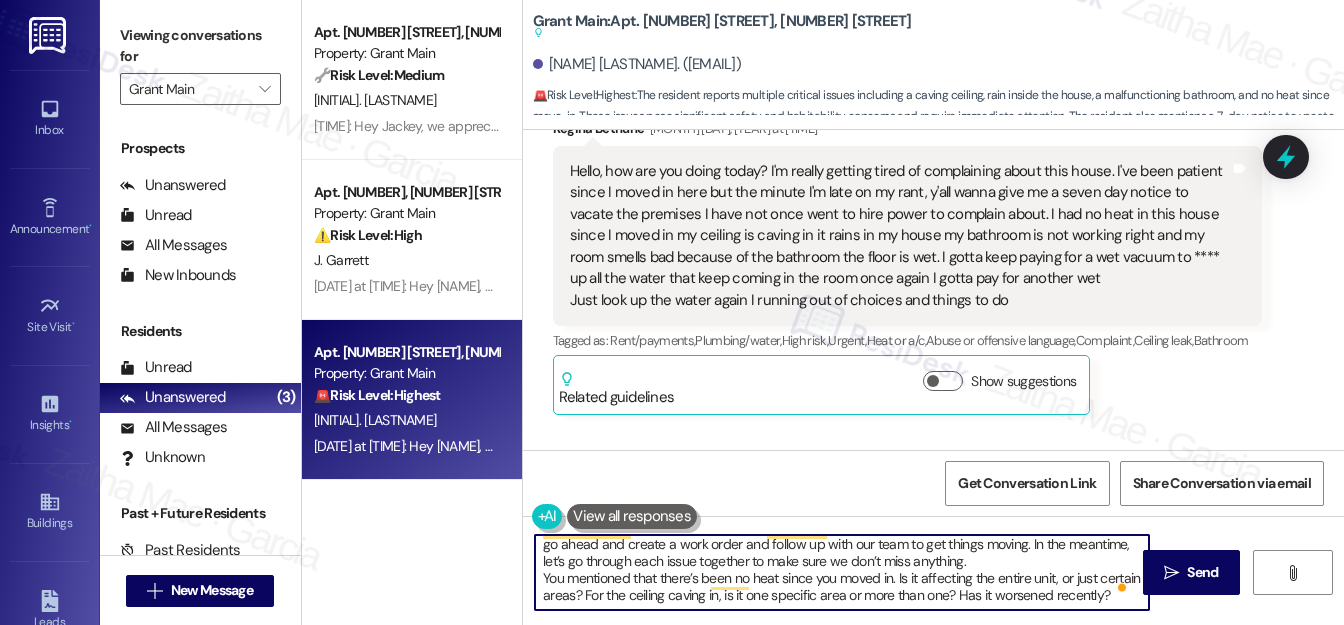 drag, startPoint x: 999, startPoint y: 572, endPoint x: 1006, endPoint y: 598, distance: 26.925823 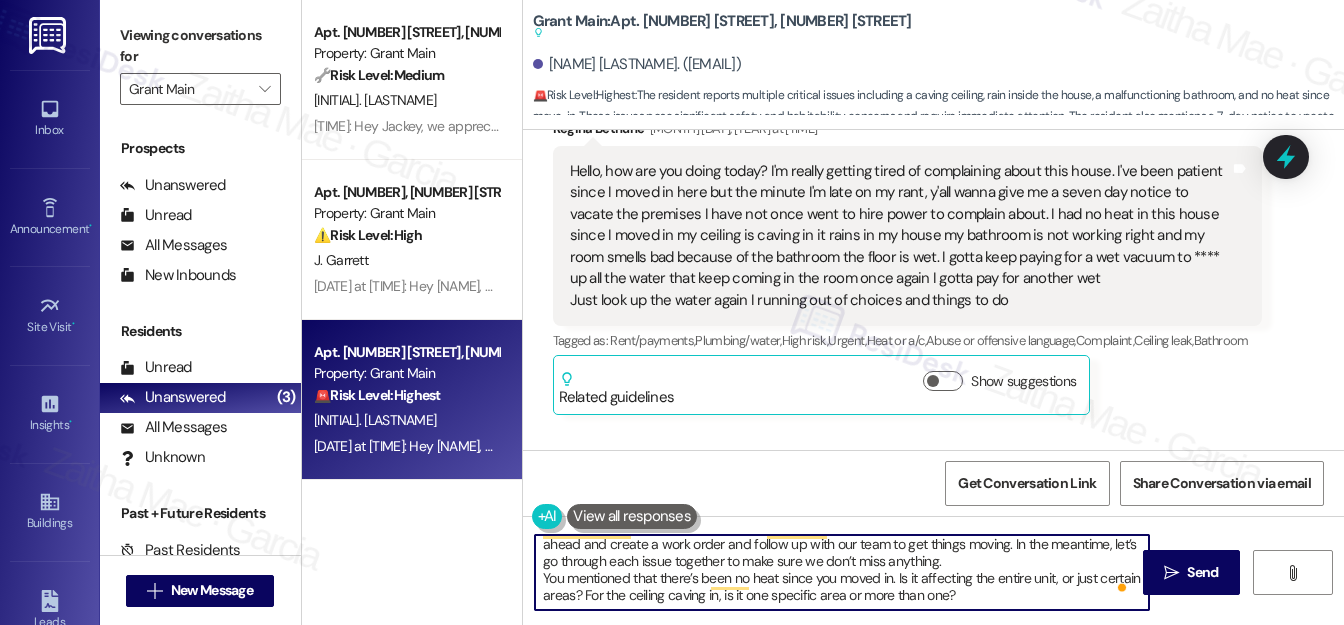 scroll, scrollTop: 39, scrollLeft: 0, axis: vertical 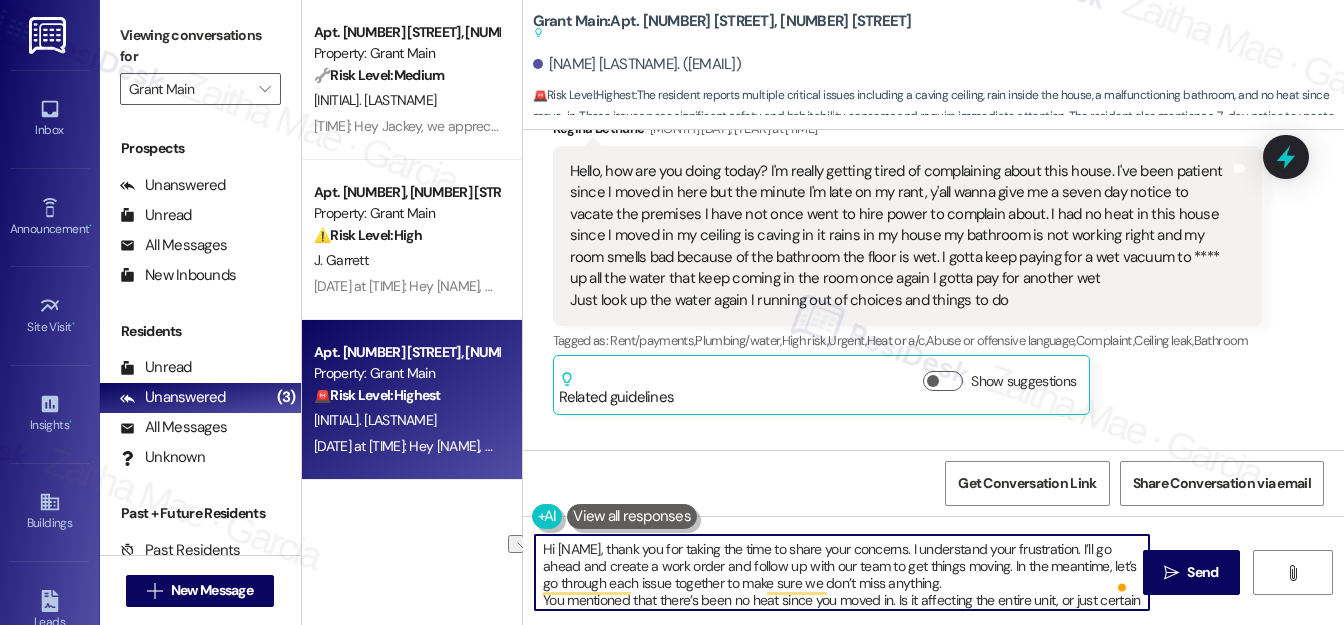 drag, startPoint x: 644, startPoint y: 545, endPoint x: 1118, endPoint y: 535, distance: 474.10547 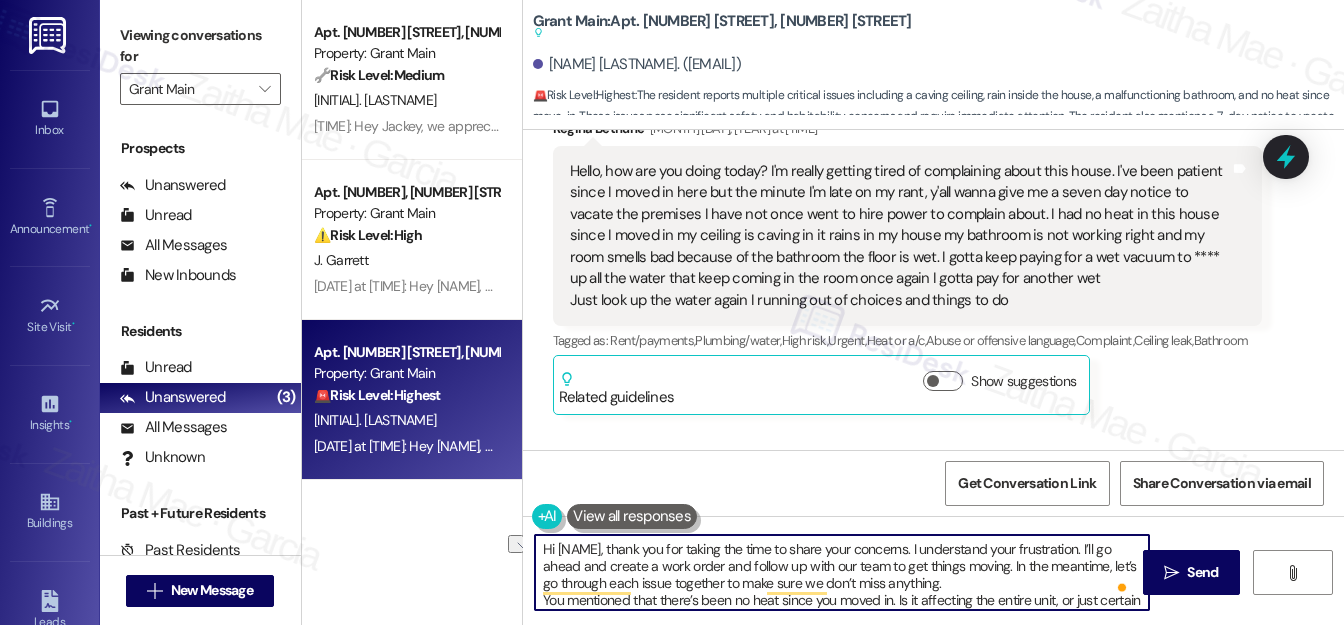 click on "Hi [NAME], thank you for taking the time to share your concerns. I understand your frustration. I’ll go ahead and create a work order and follow up with our team to get things moving. In the meantime, let’s go through each issue together to make sure we don’t miss anything.
You mentioned that there’s been no heat since you moved in. Is it affecting the entire unit, or just certain areas? For the ceiling caving in, is it one specific area or more than one?" at bounding box center [842, 572] 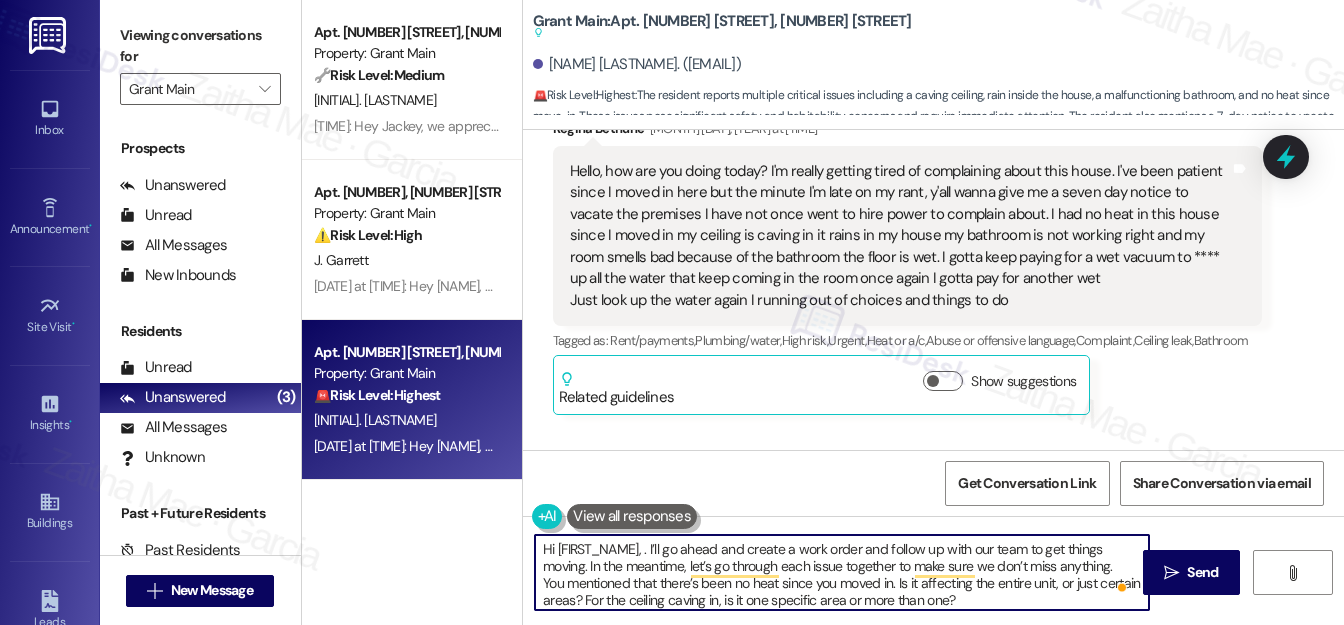 paste on "thank you for taking the time to share your concerns. I completely understand how frustrating this must be, and I truly appreciate your patience." 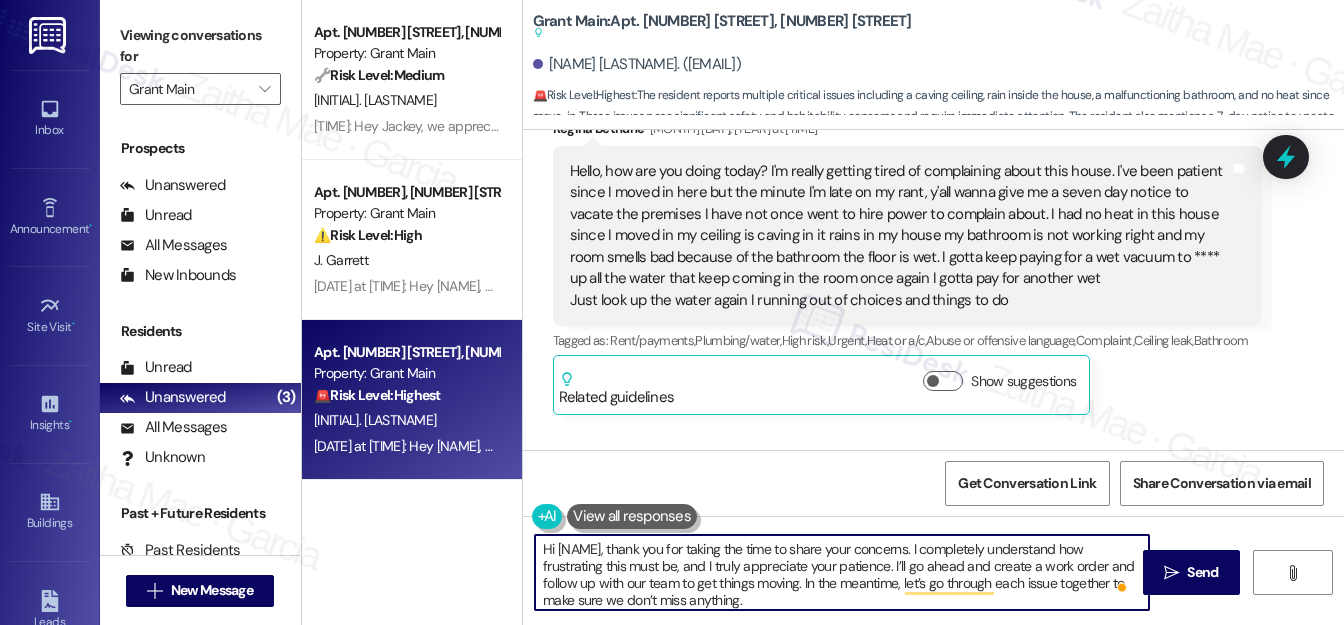 scroll, scrollTop: 36, scrollLeft: 0, axis: vertical 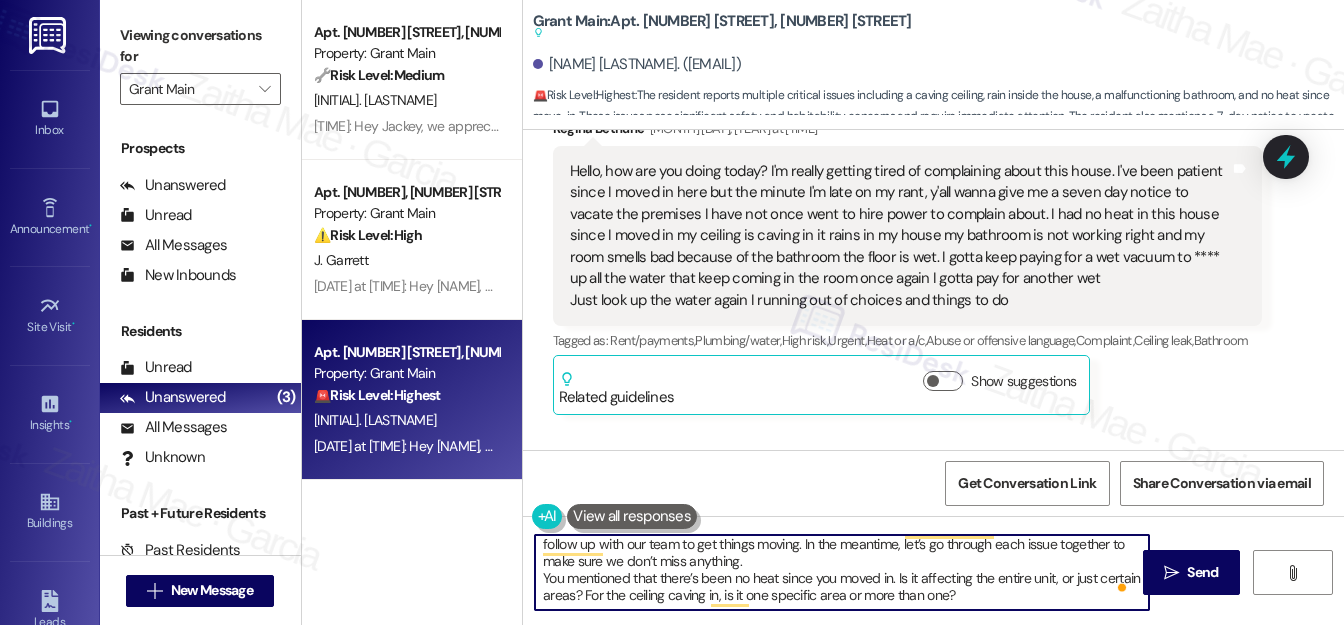 click on "Hi [NAME], thank you for taking the time to share your concerns. I completely understand how frustrating this must be, and I truly appreciate your patience. I’ll go ahead and create a work order and follow up with our team to get things moving. In the meantime, let’s go through each issue together to make sure we don’t miss anything.
You mentioned that there’s been no heat since you moved in. Is it affecting the entire unit, or just certain areas? For the ceiling caving in, is it one specific area or more than one?" at bounding box center [842, 572] 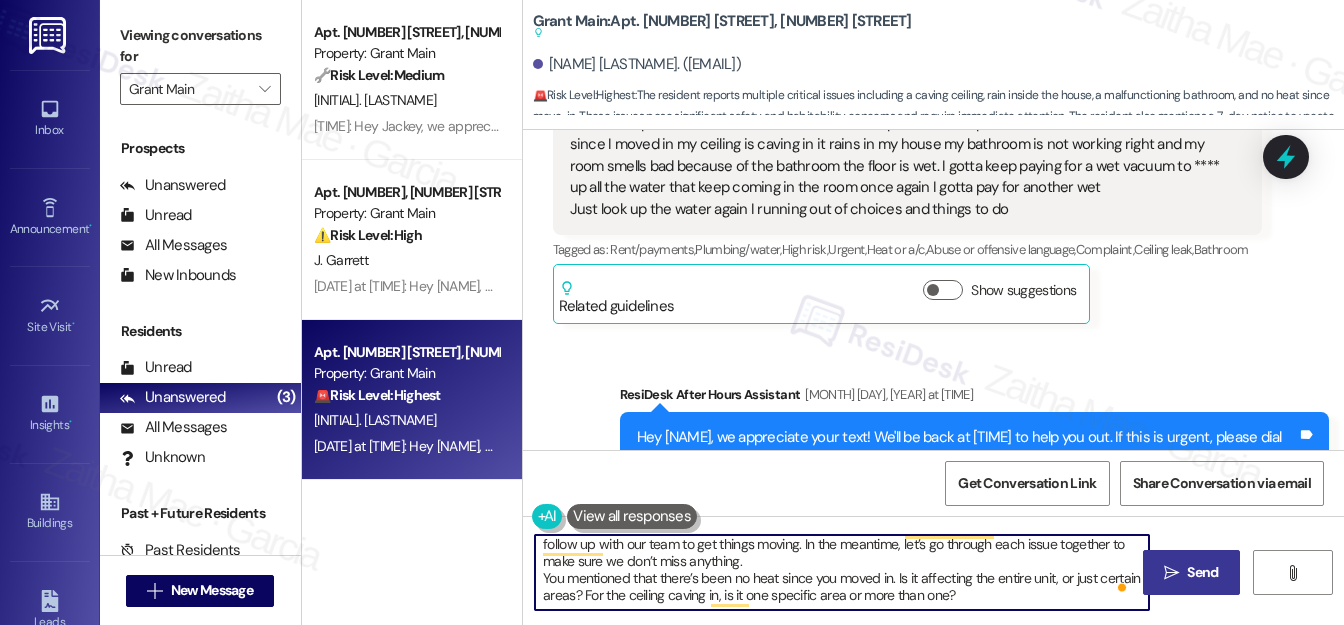 type on "Hi [NAME], thank you for taking the time to share your concerns. I completely understand how frustrating this must be, and I truly appreciate your patience. I’ll go ahead and create a work order and follow up with our team to get things moving. In the meantime, let’s go through each issue together to make sure we don’t miss anything.
You mentioned that there’s been no heat since you moved in. Is it affecting the entire unit, or just certain areas? For the ceiling caving in, is it one specific area or more than one?" 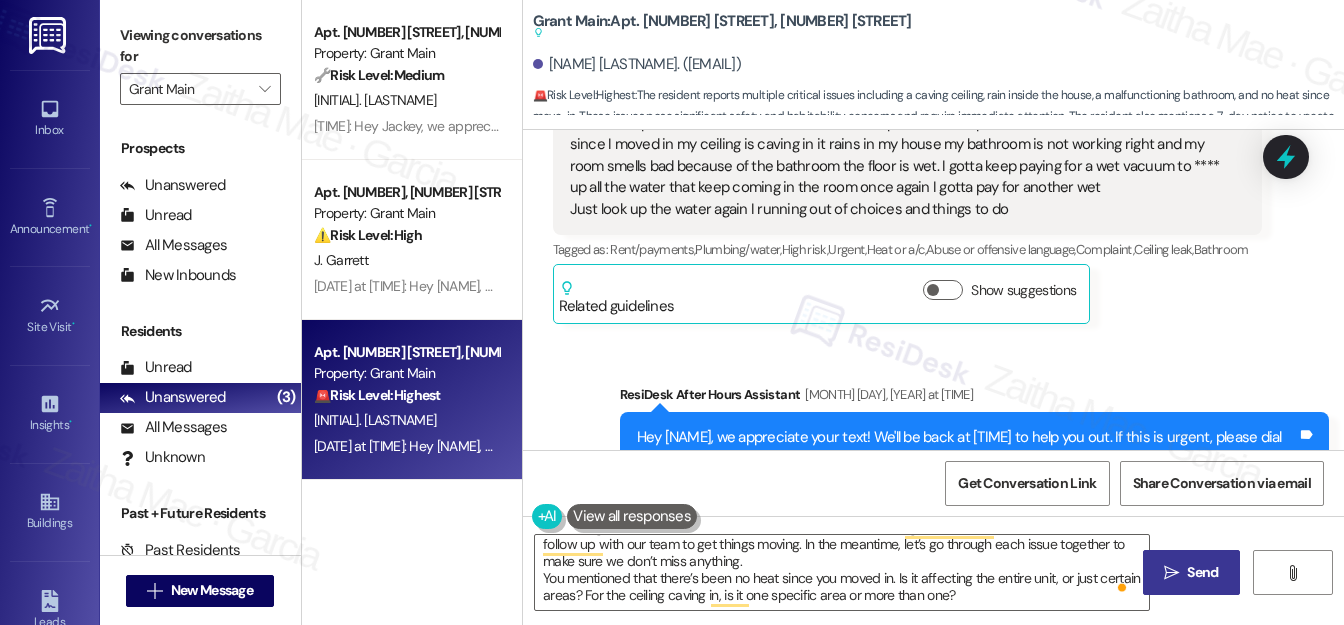 click on "Send" at bounding box center [1202, 572] 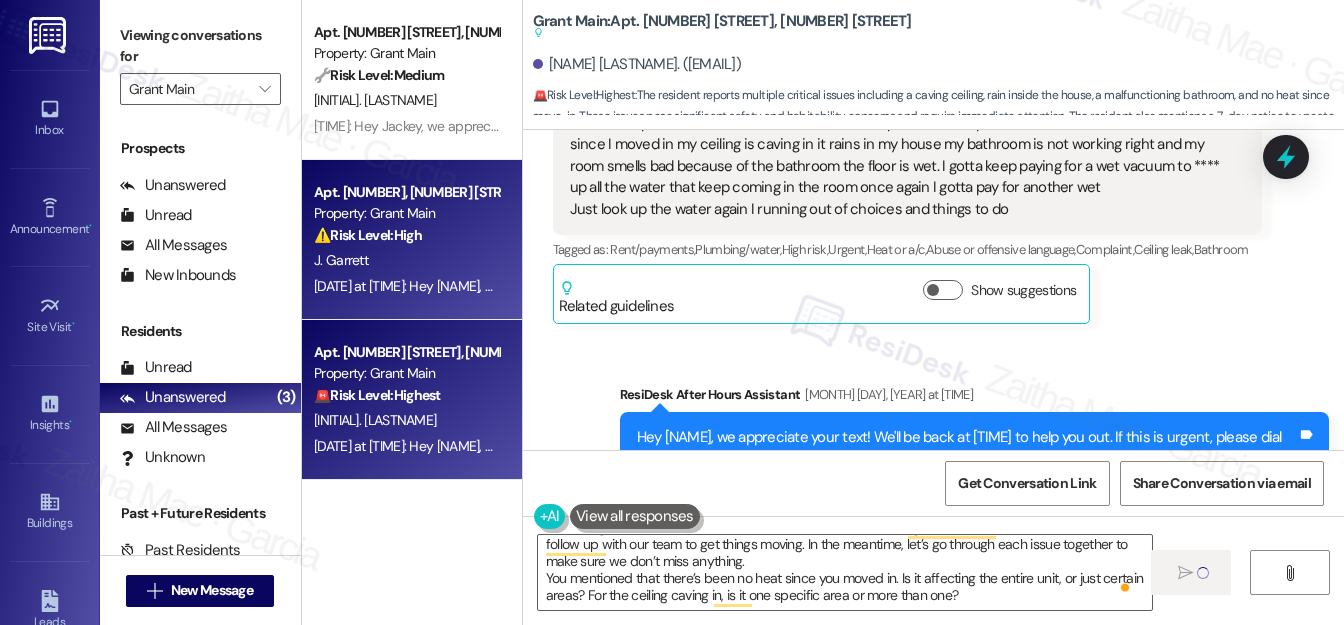 type 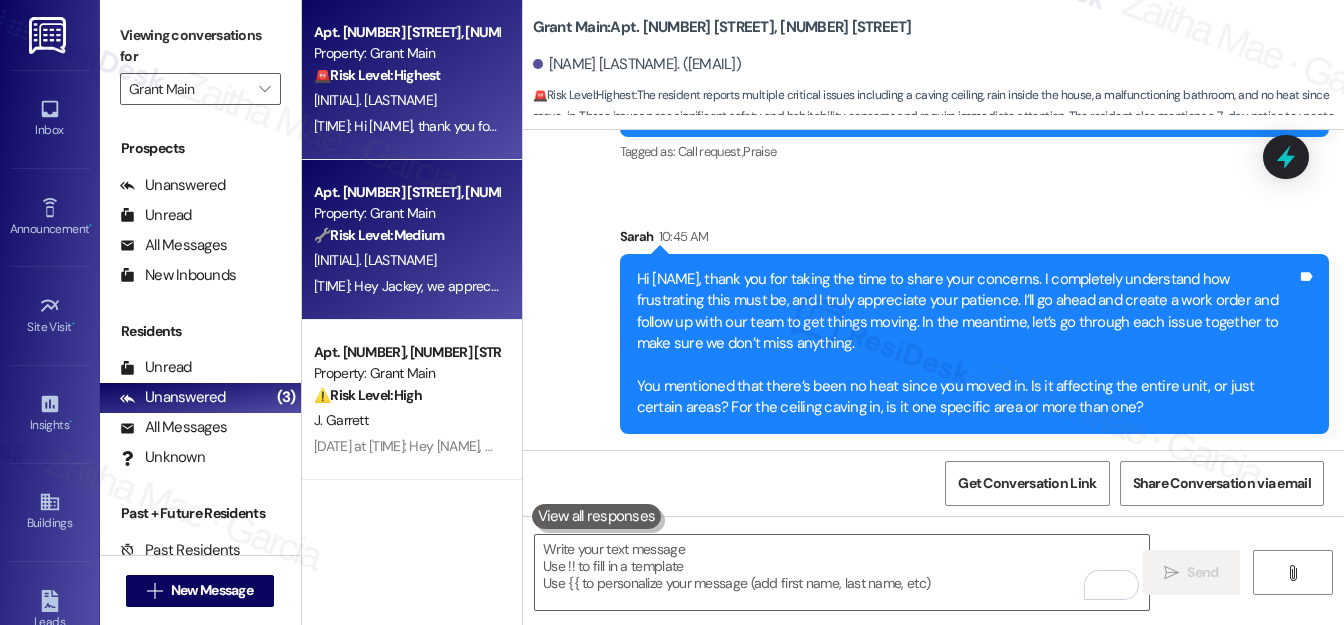 click on "[INITIAL]. [LASTNAME]" at bounding box center (406, 260) 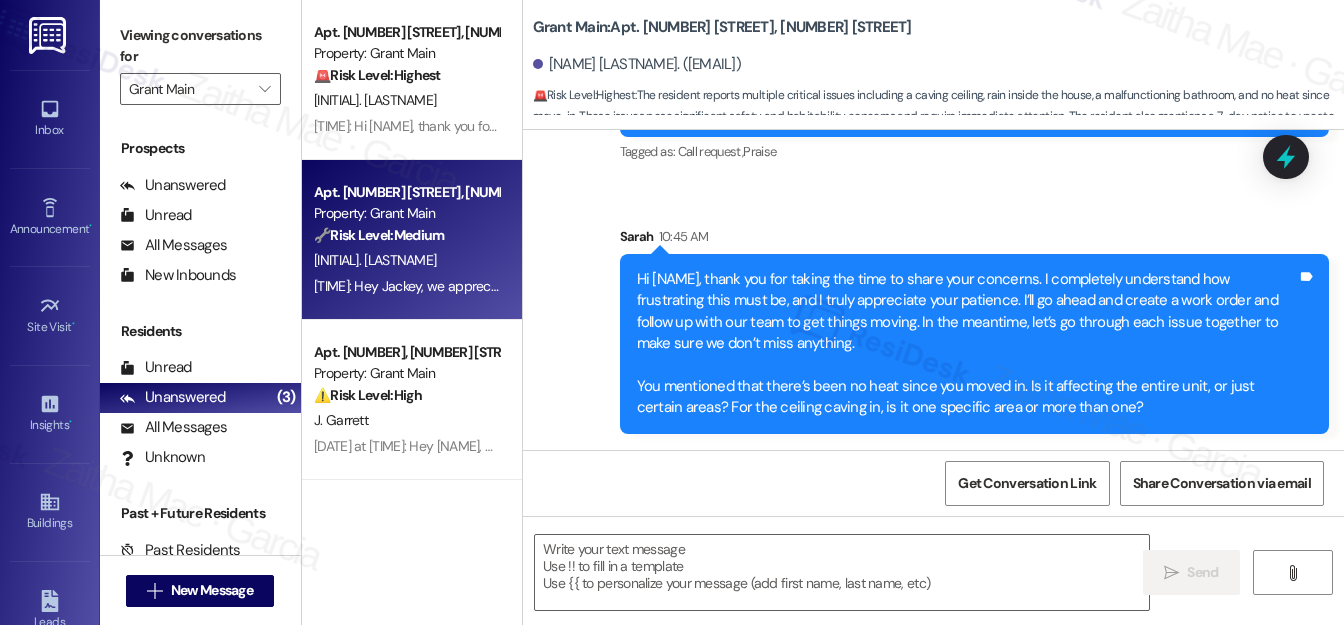 type on "Fetching suggested responses. Please feel free to read through the conversation in the meantime." 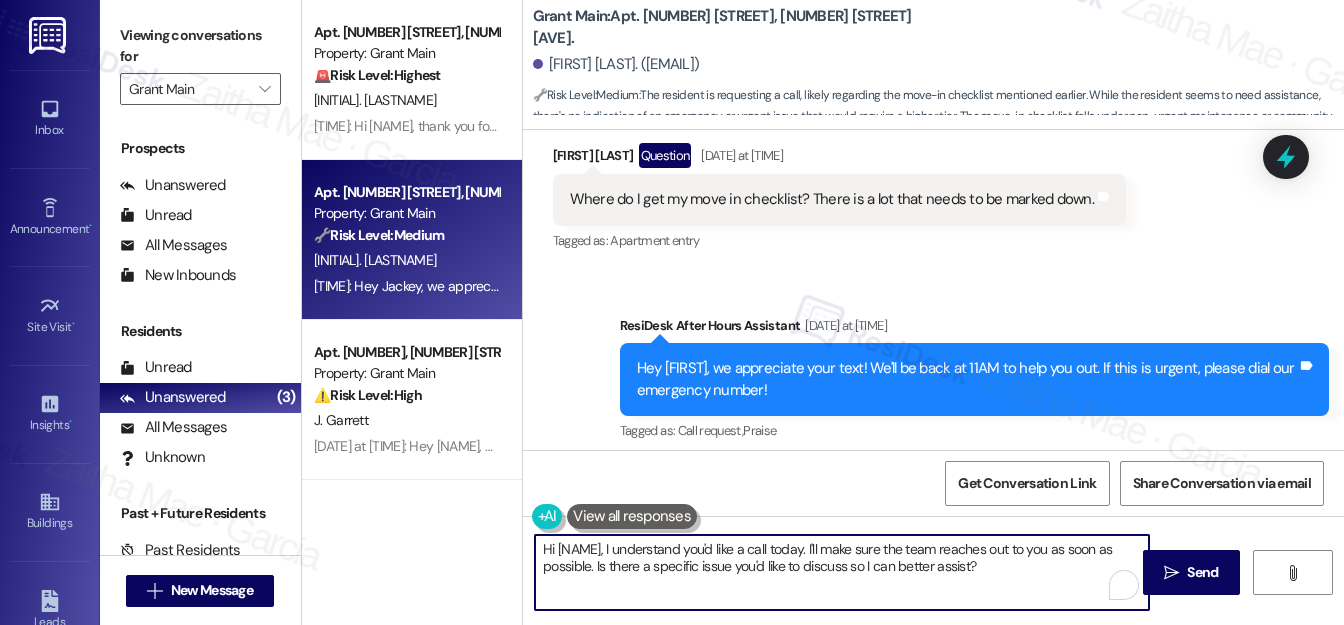 click on "Hi [NAME], I understand you'd like a call today. I'll make sure the team reaches out to you as soon as possible. Is there a specific issue you'd like to discuss so I can better assist?" at bounding box center [842, 572] 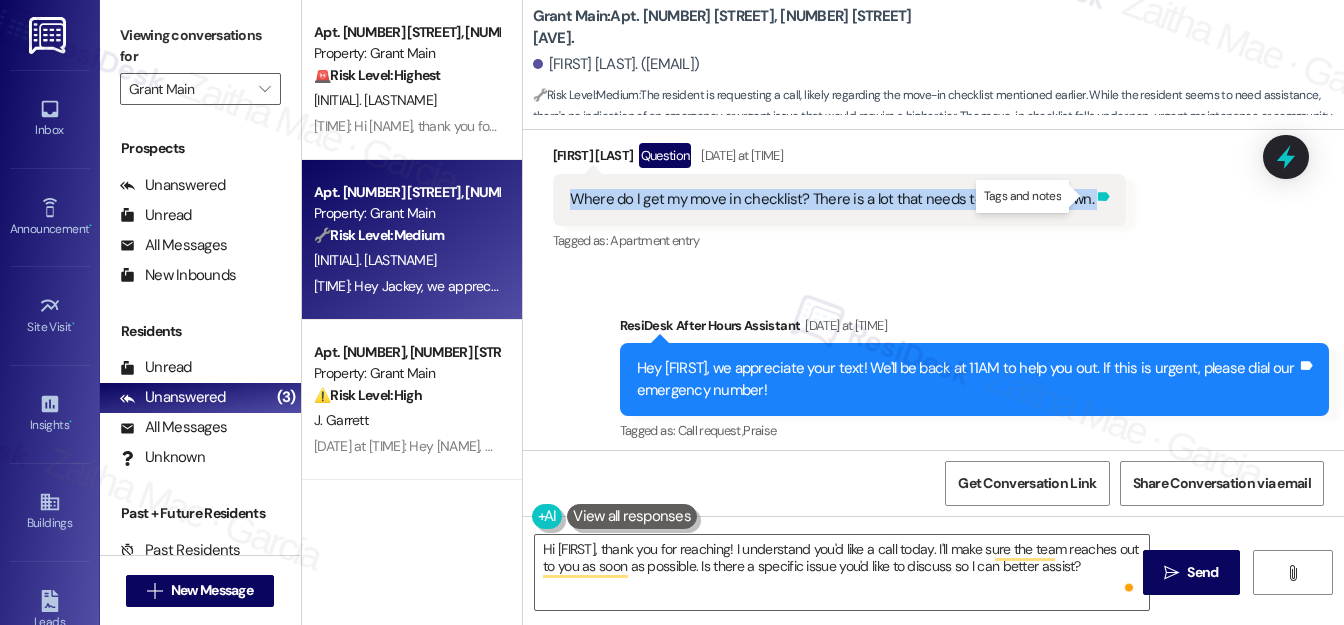 drag, startPoint x: 558, startPoint y: 196, endPoint x: 1087, endPoint y: 197, distance: 529.0009 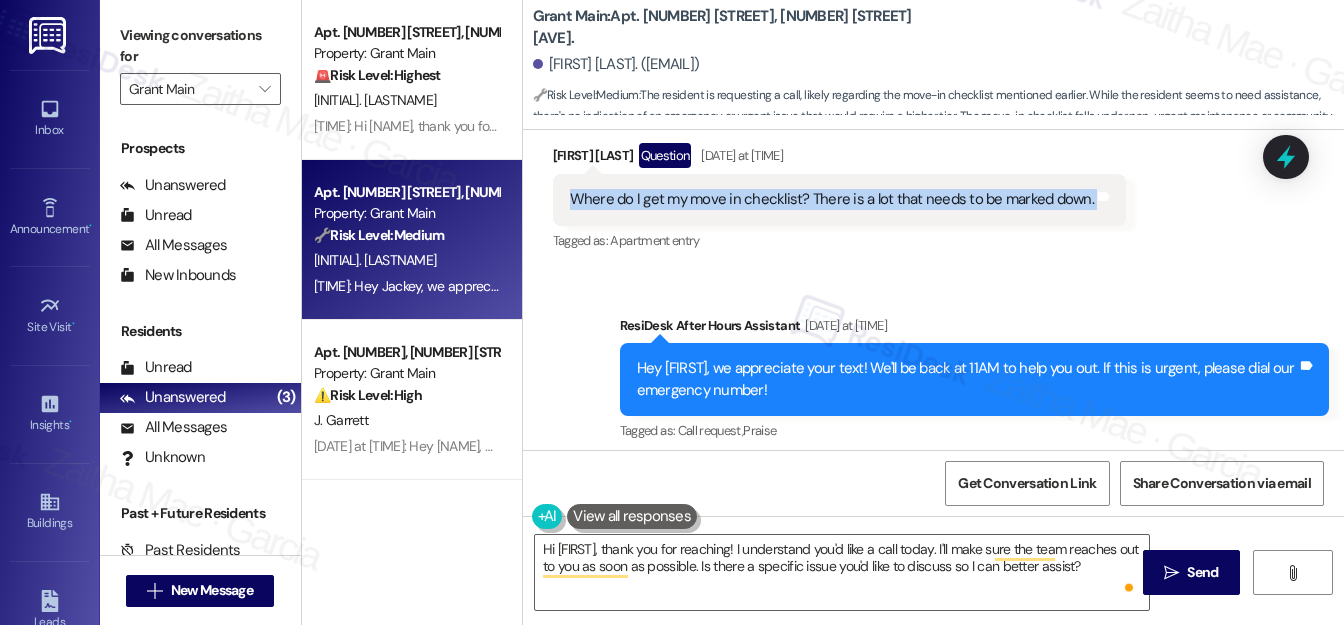 copy on "Where do I get my move in checklist? There is a lot that needs to be marked down. Tags and notes" 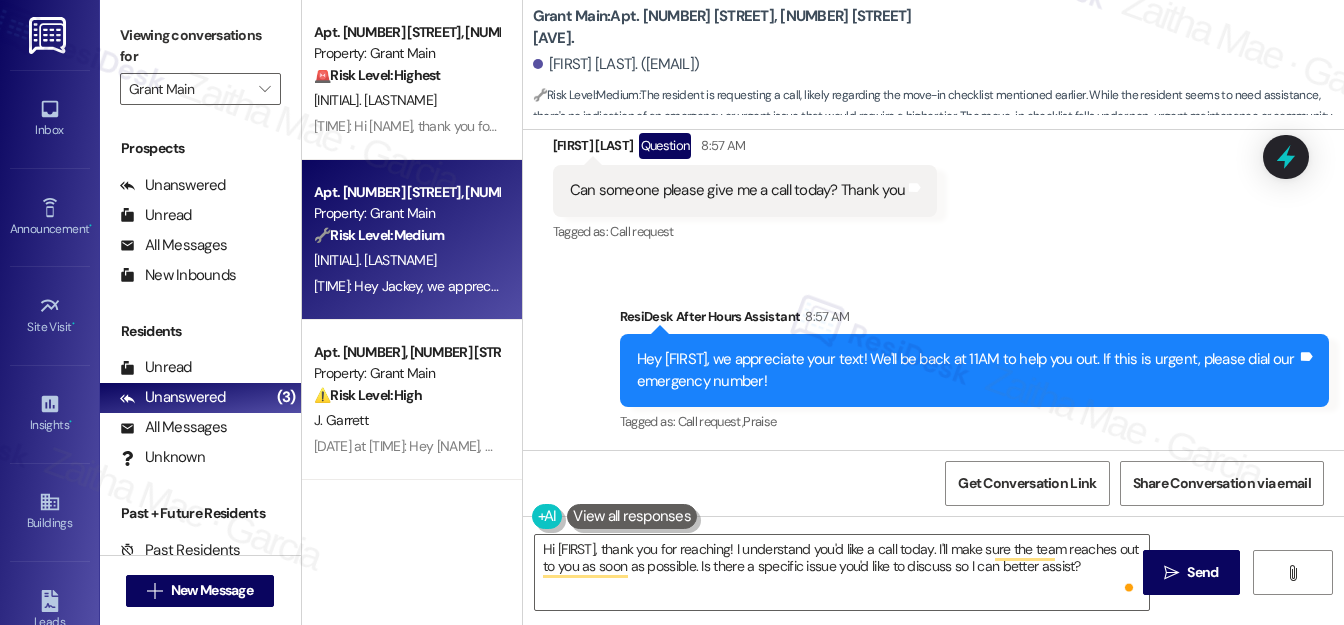 scroll, scrollTop: 752, scrollLeft: 0, axis: vertical 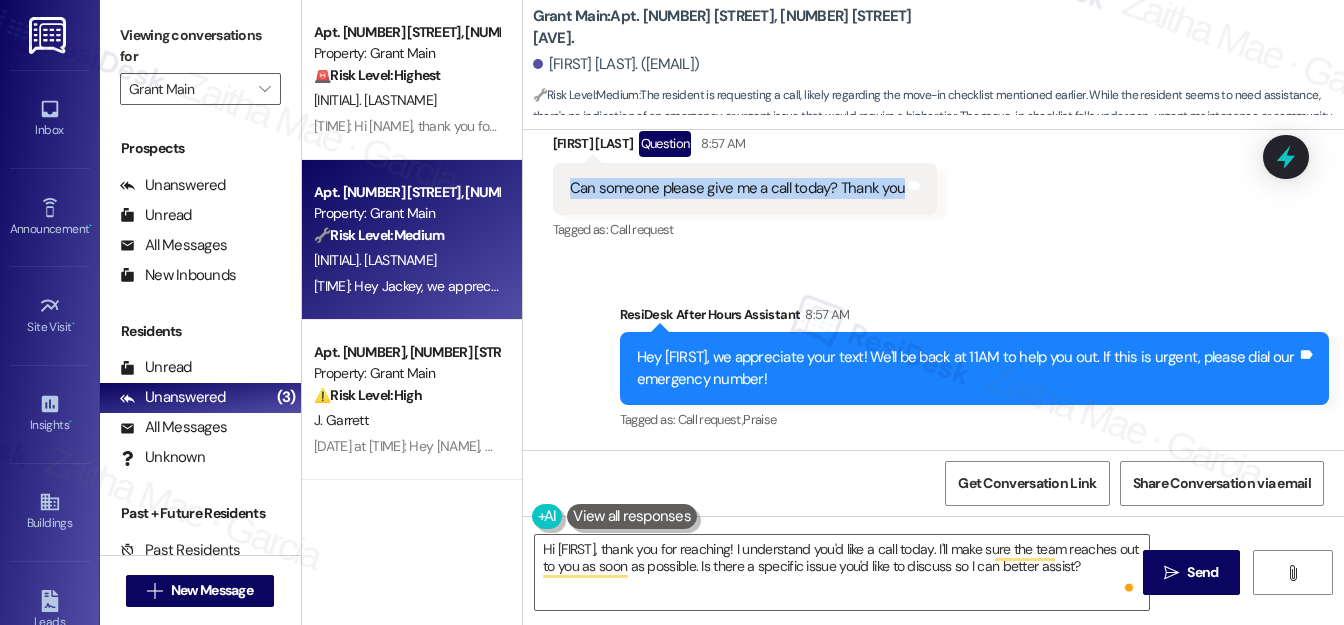 drag, startPoint x: 569, startPoint y: 191, endPoint x: 899, endPoint y: 194, distance: 330.01364 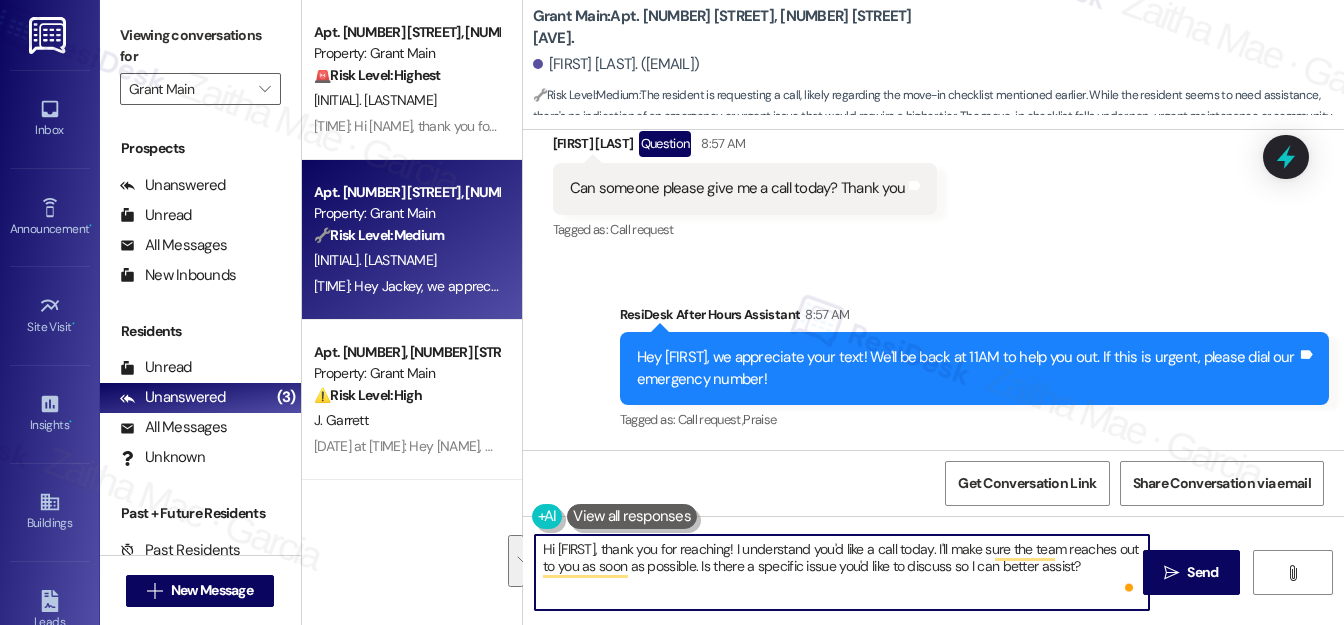 drag, startPoint x: 778, startPoint y: 546, endPoint x: 802, endPoint y: 591, distance: 51 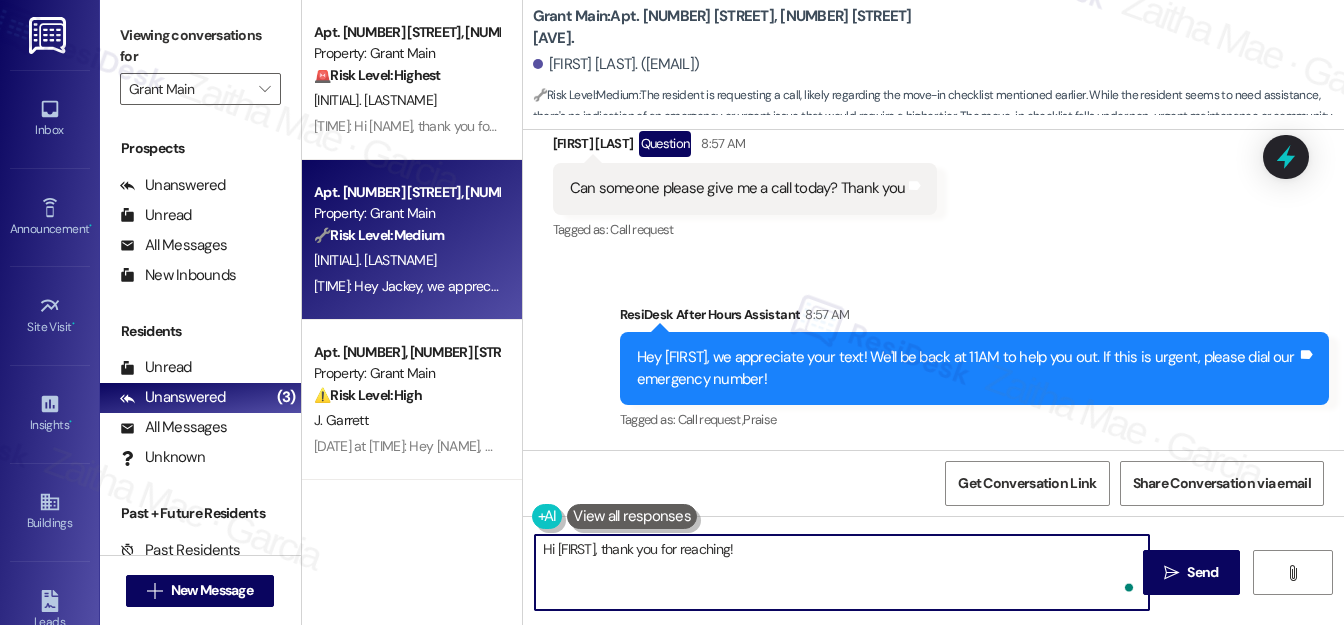 paste on "I understand how important it is to have your move-in checklist in hand, especially when there are items that need to be noted. I’ll go ahead and relay your request to the team r" 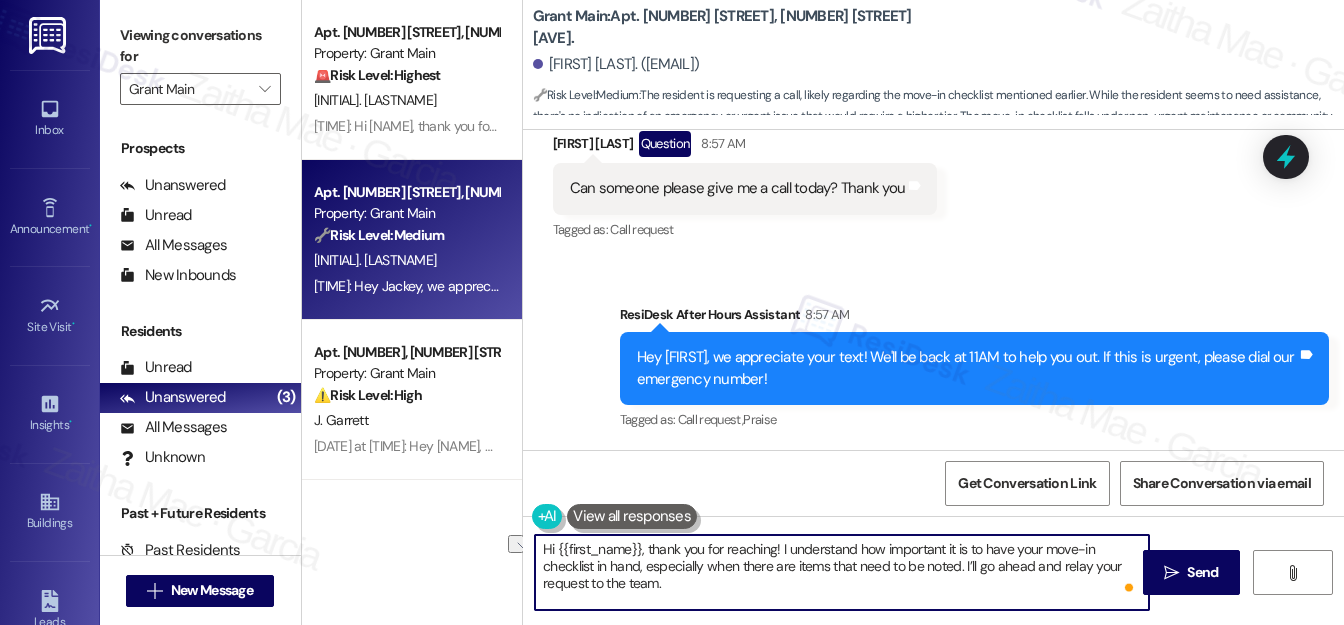 drag, startPoint x: 591, startPoint y: 583, endPoint x: 696, endPoint y: 596, distance: 105.801704 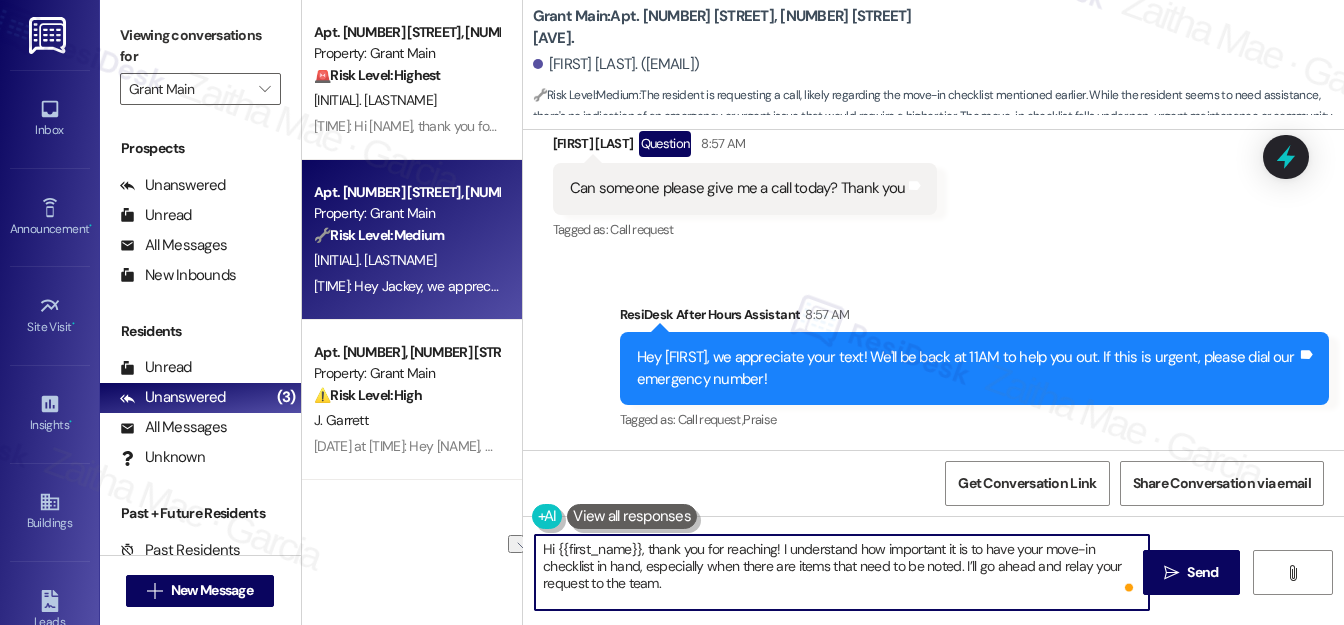 click on "Hi {{first_name}}, thank you for reaching! I understand how important it is to have your move-in checklist in hand, especially when there are items that need to be noted. I’ll go ahead and relay your request to the team." at bounding box center (842, 572) 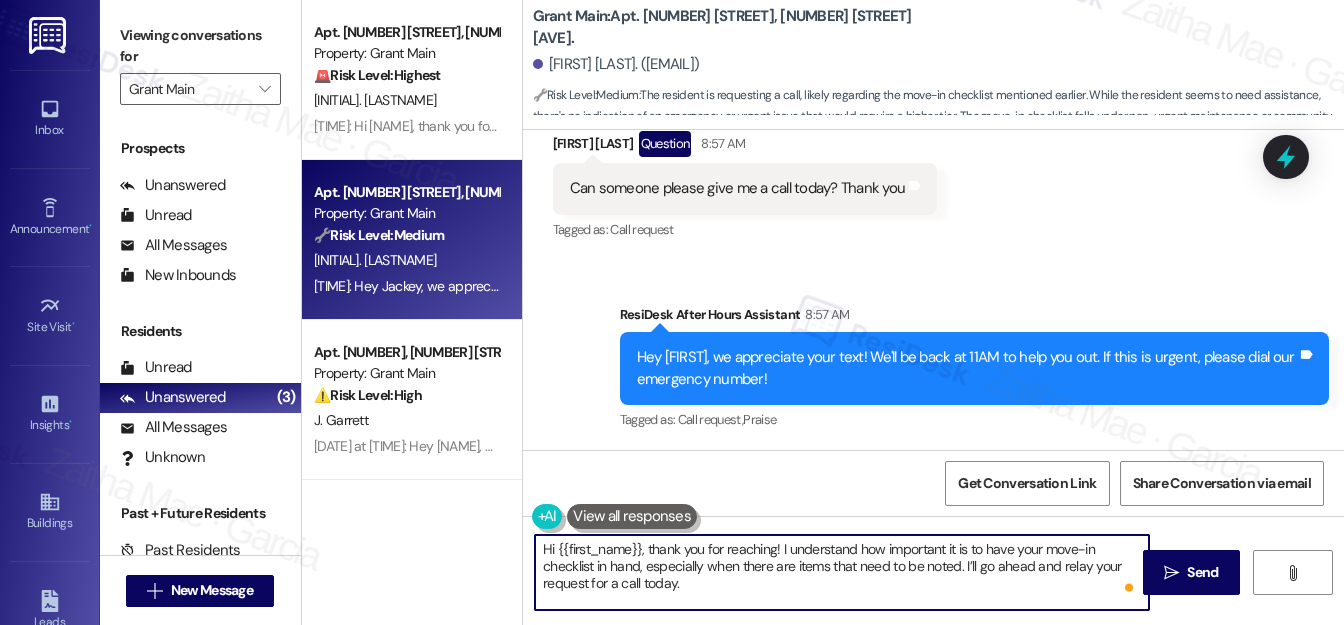click on "Hi {{first_name}}, thank you for reaching! I understand how important it is to have your move-in checklist in hand, especially when there are items that need to be noted. I’ll go ahead and relay your request for a call today." at bounding box center [842, 572] 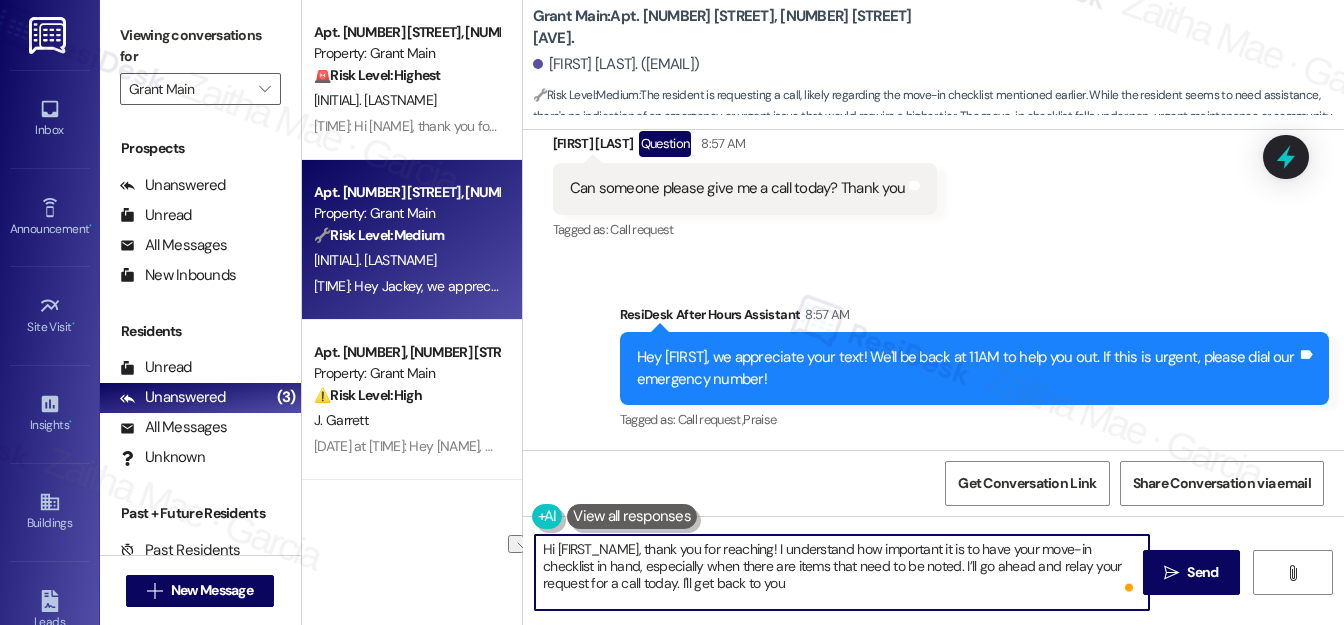 drag, startPoint x: 753, startPoint y: 583, endPoint x: 688, endPoint y: 581, distance: 65.03076 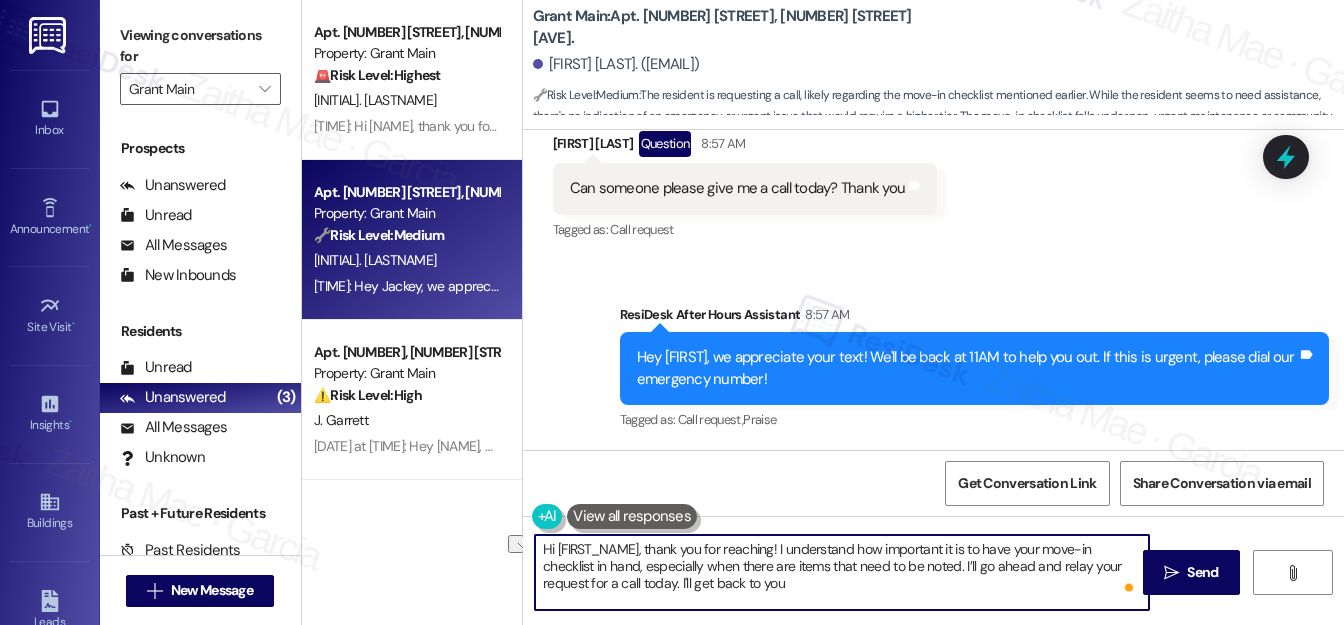 click on "Hi [FIRST_NAME], thank you for reaching! I understand how important it is to have your move-in checklist in hand, especially when there are items that need to be noted. I’ll go ahead and relay your request for a call today. I'll get back to you" at bounding box center [842, 572] 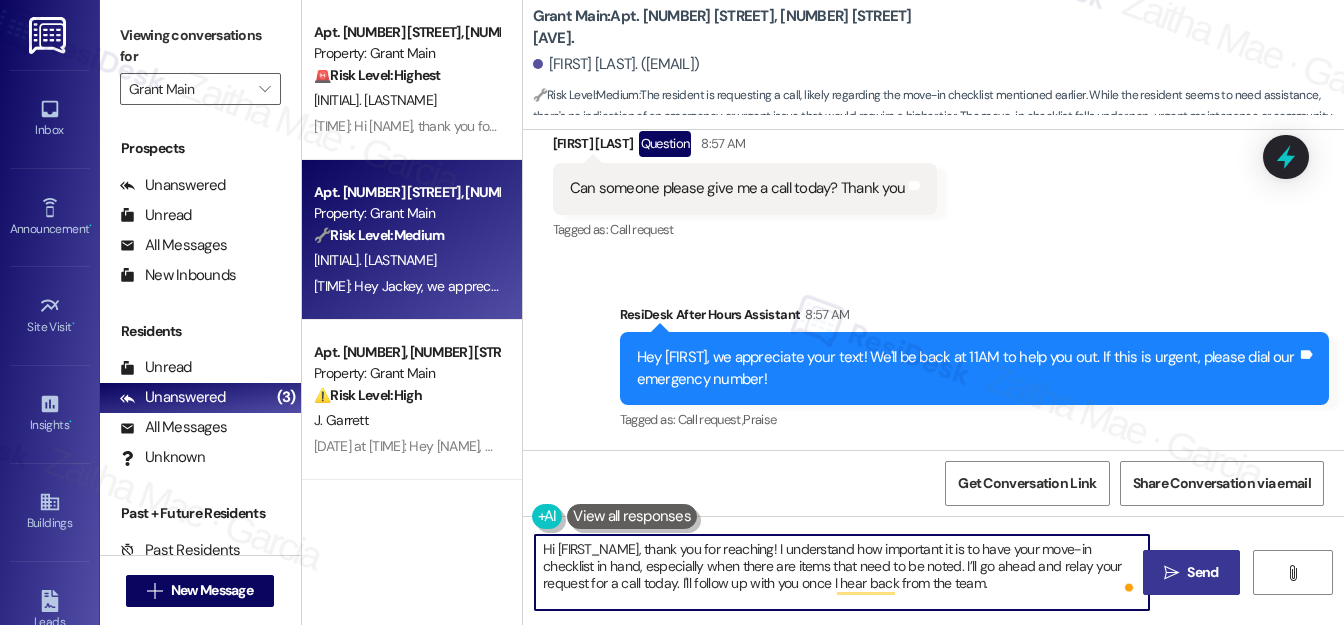 type on "Hi [FIRST_NAME], thank you for reaching! I understand how important it is to have your move-in checklist in hand, especially when there are items that need to be noted. I’ll go ahead and relay your request for a call today. I'll follow up with you once I hear back from the team." 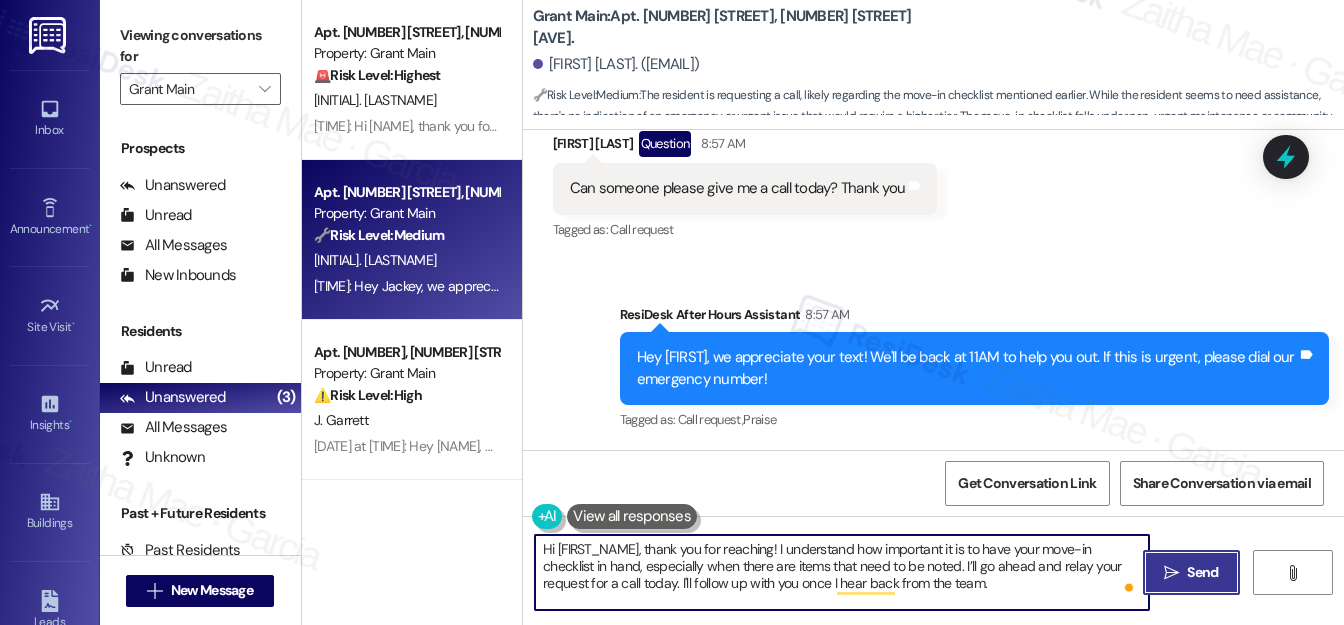 click on "Send" at bounding box center [1202, 572] 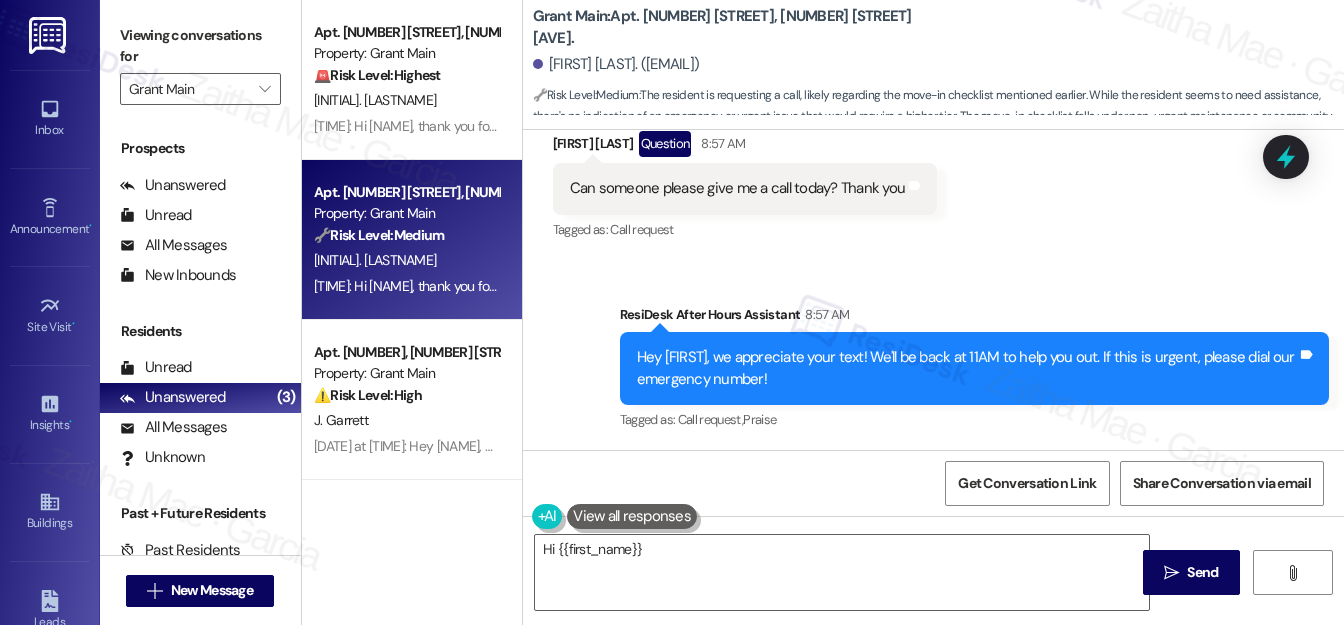 scroll, scrollTop: 560, scrollLeft: 0, axis: vertical 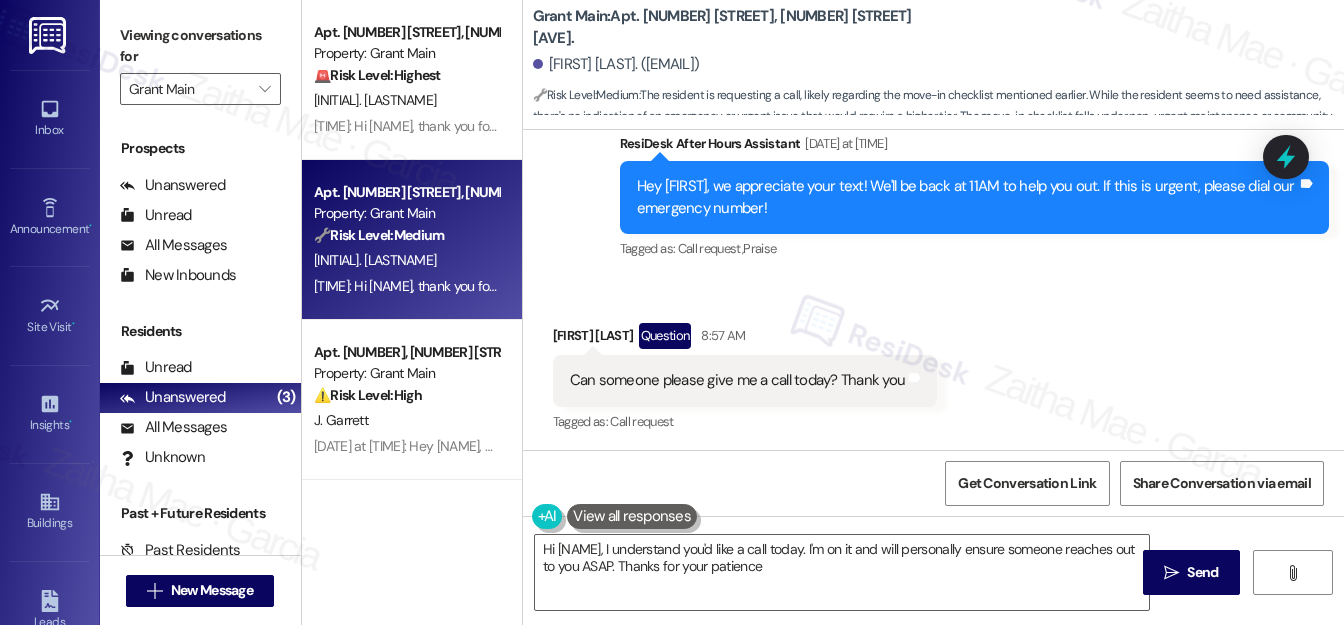 type on "Hi {{first_name}}, I understand you'd like a call today. I'm on it and will personally ensure someone reaches out to you ASAP. Thanks for your patience!" 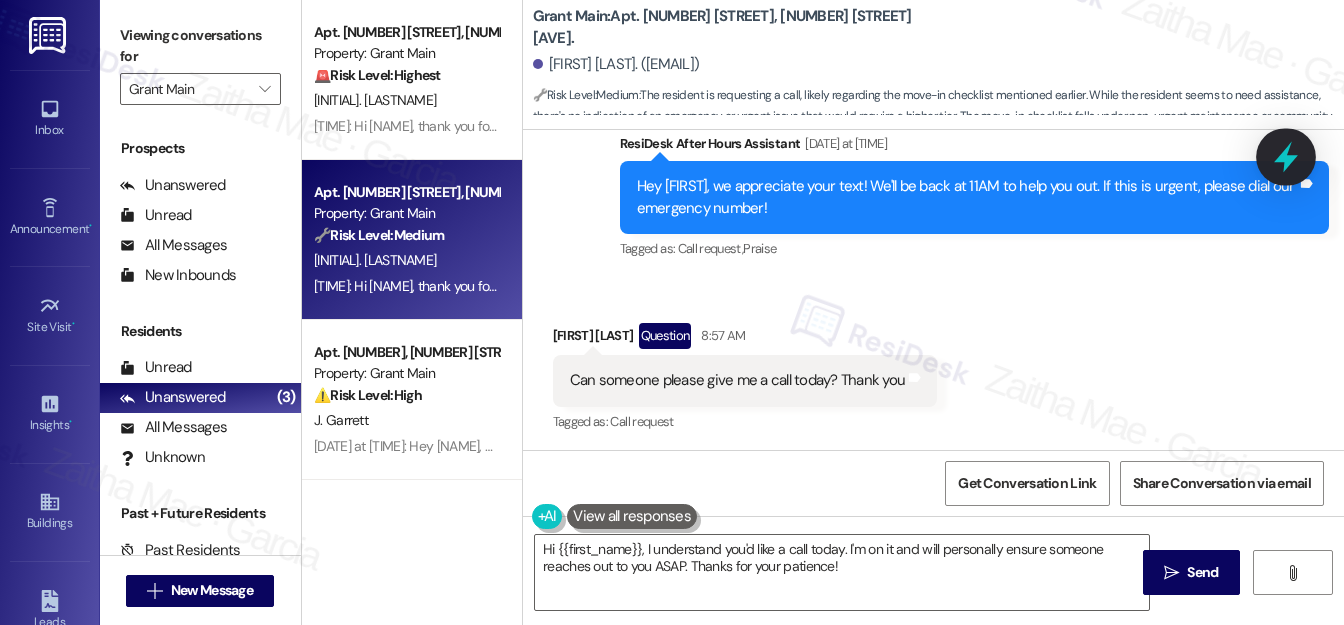 click 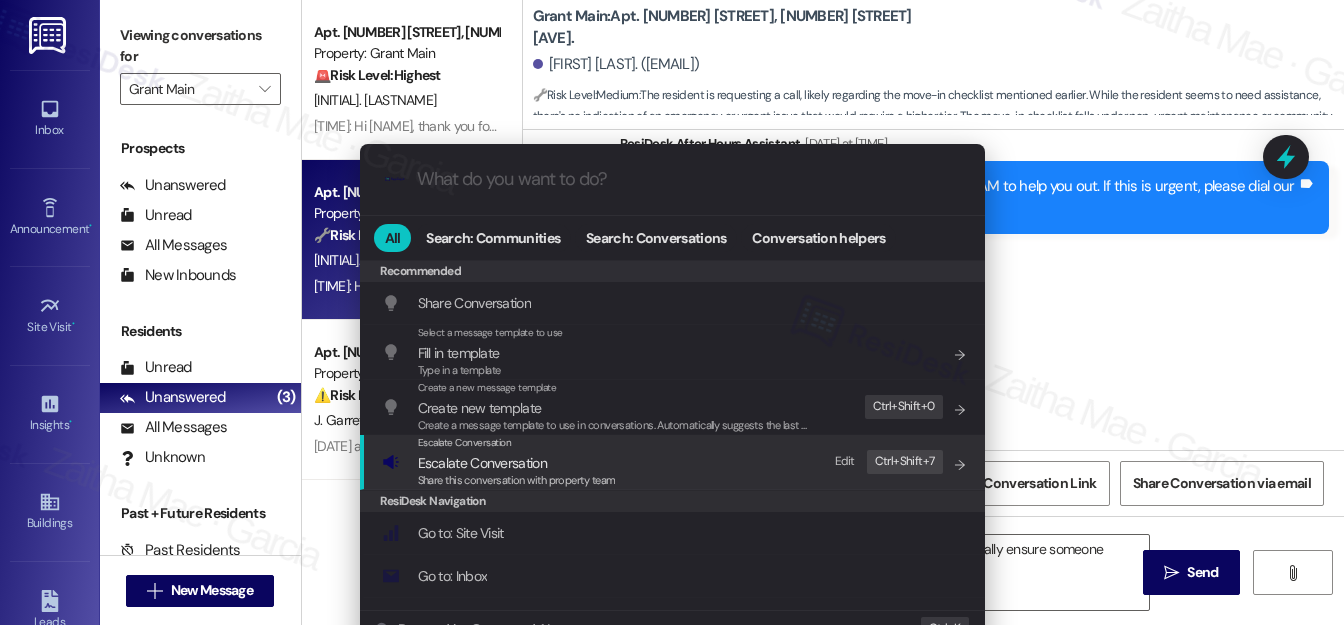 click on "Escalate Conversation" at bounding box center (482, 463) 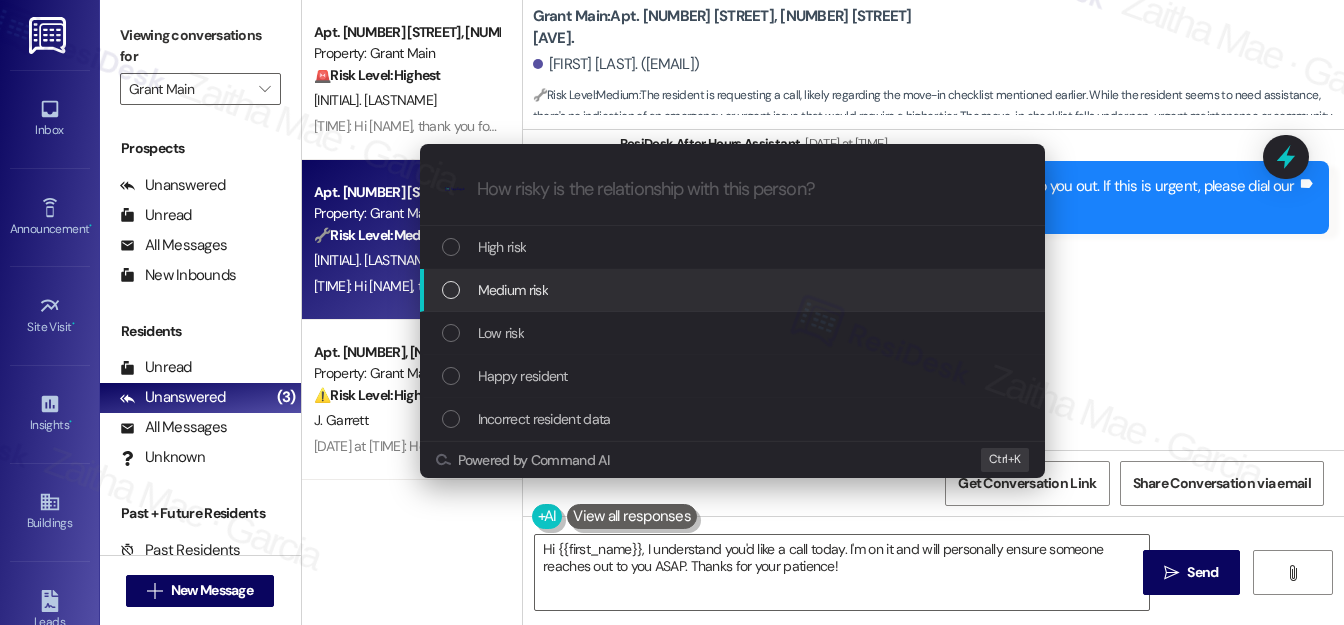 click on "Medium risk" at bounding box center [513, 290] 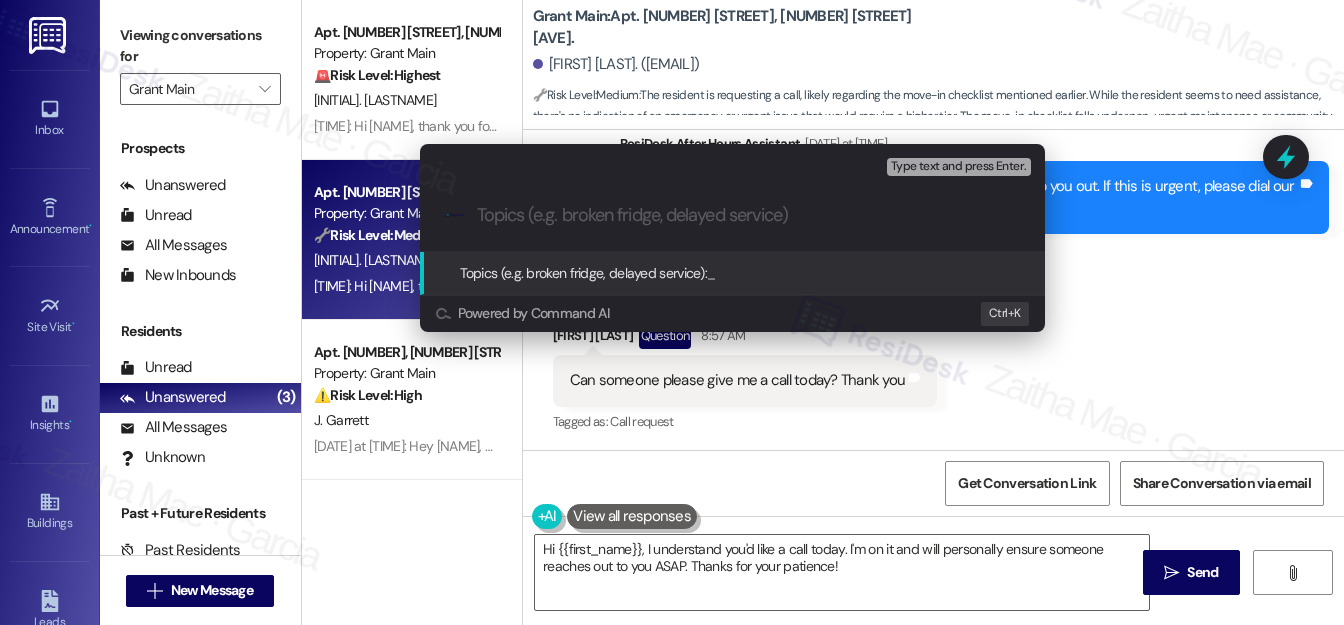 paste on "Move-In Checklist Request & Call Back Confirmation" 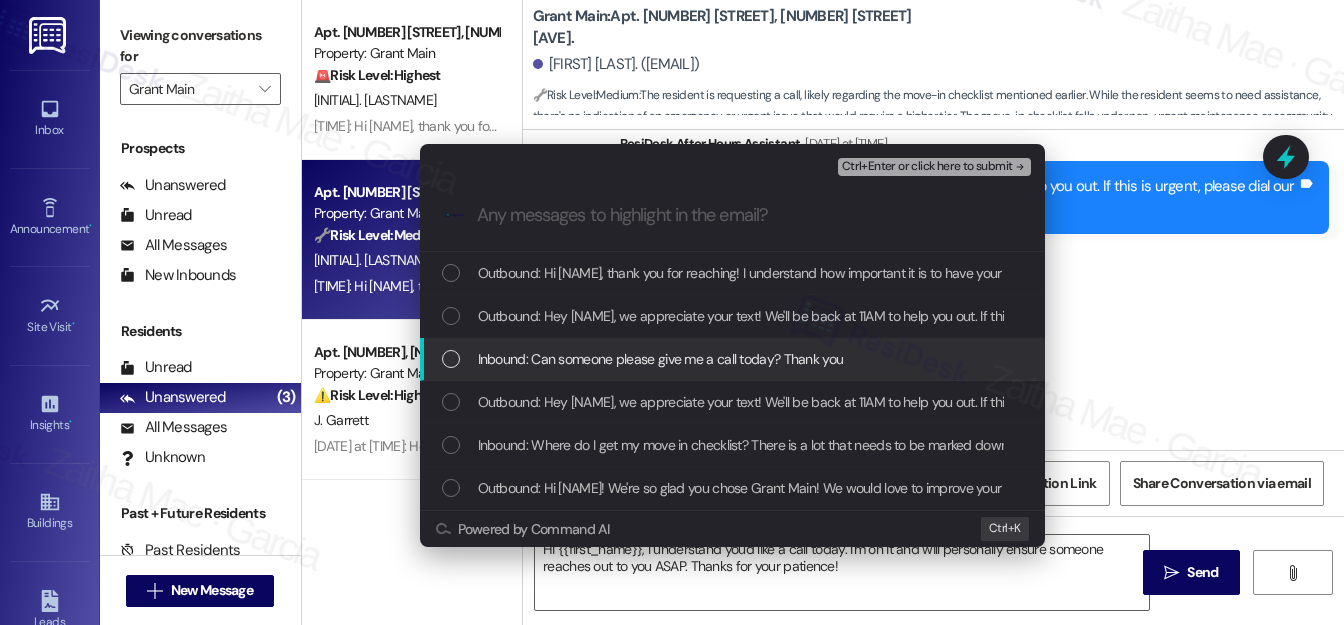 click at bounding box center (451, 359) 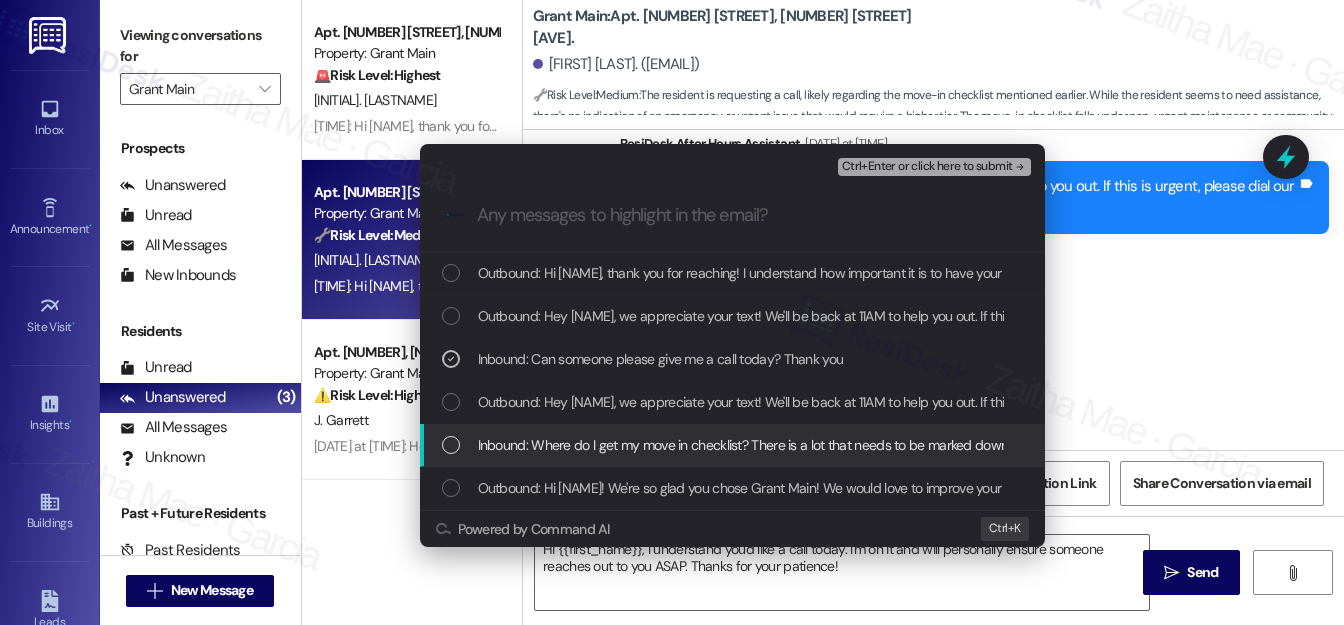 click at bounding box center (451, 445) 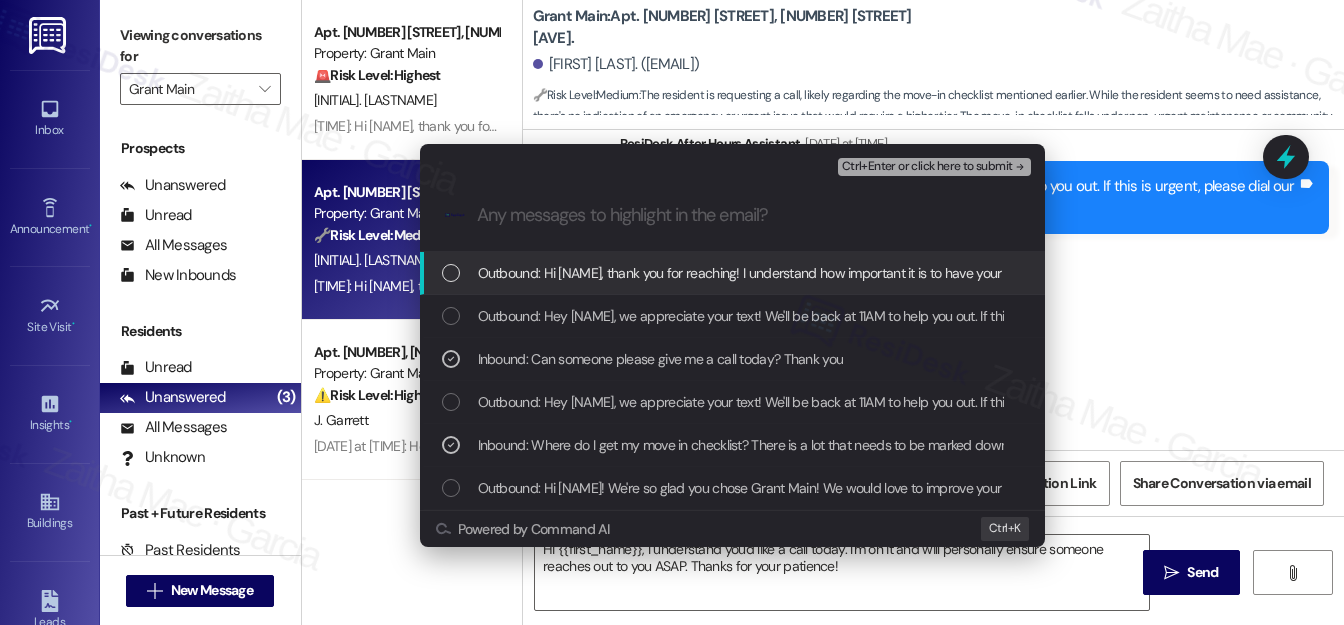 click on "Ctrl+Enter or click here to submit" at bounding box center [927, 167] 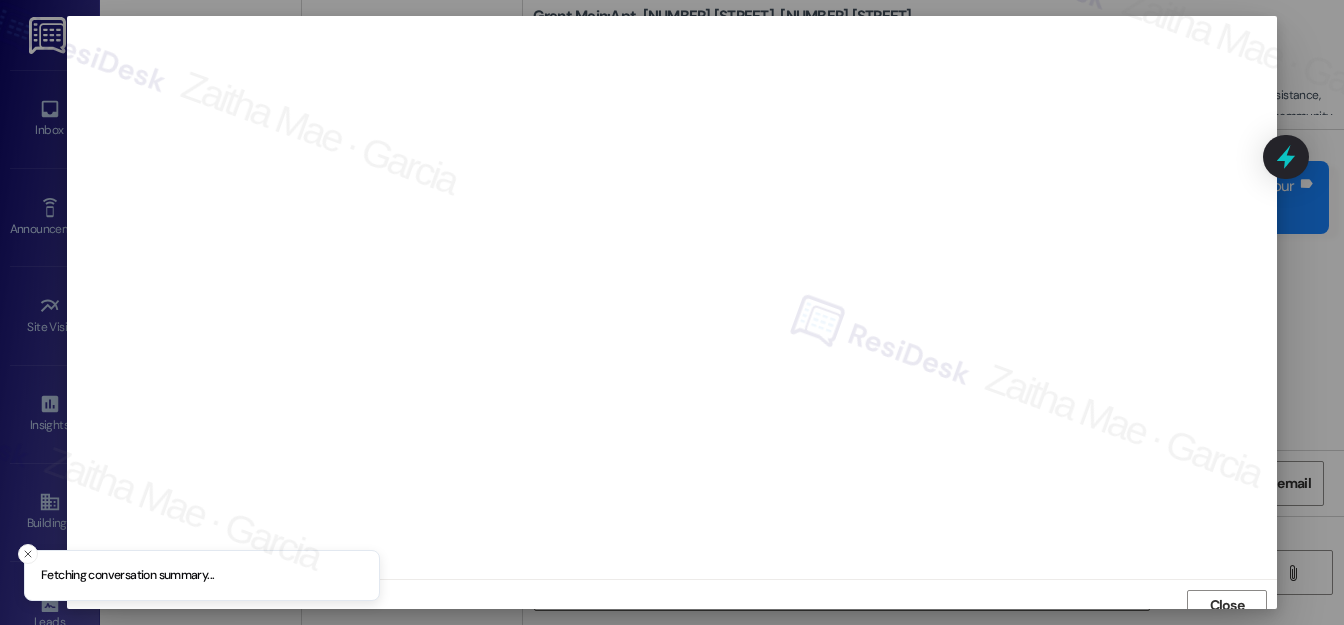 scroll, scrollTop: 12, scrollLeft: 0, axis: vertical 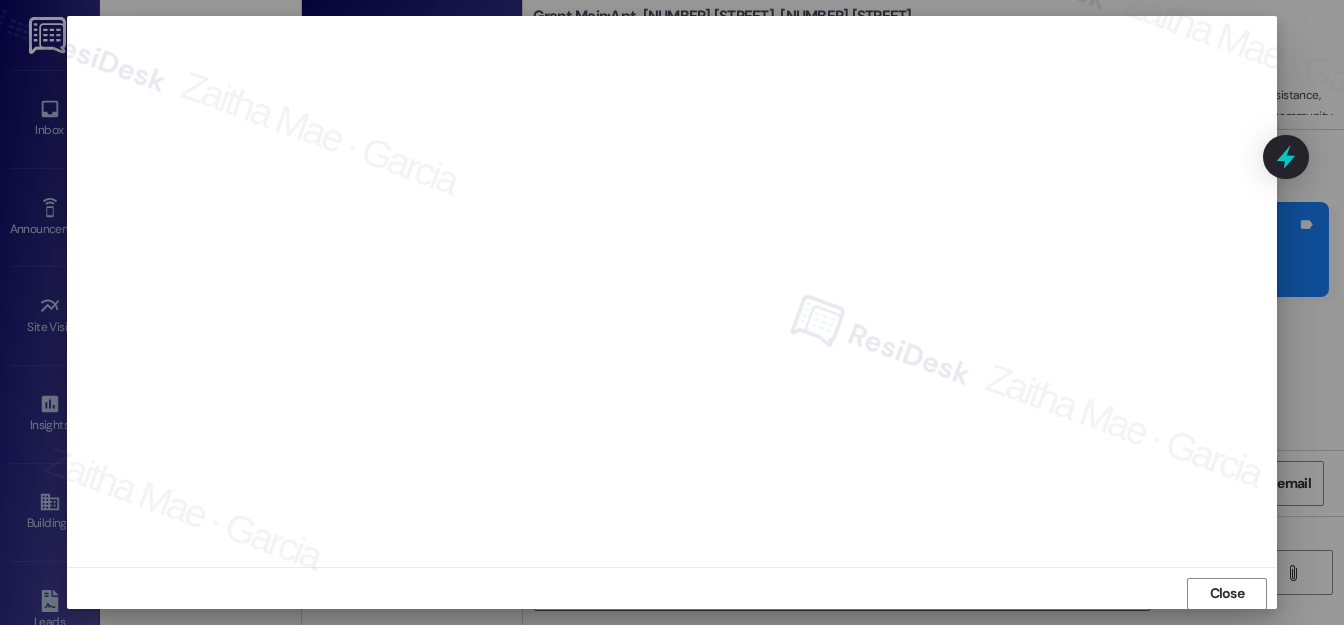 drag, startPoint x: 1225, startPoint y: 593, endPoint x: 1210, endPoint y: 592, distance: 15.033297 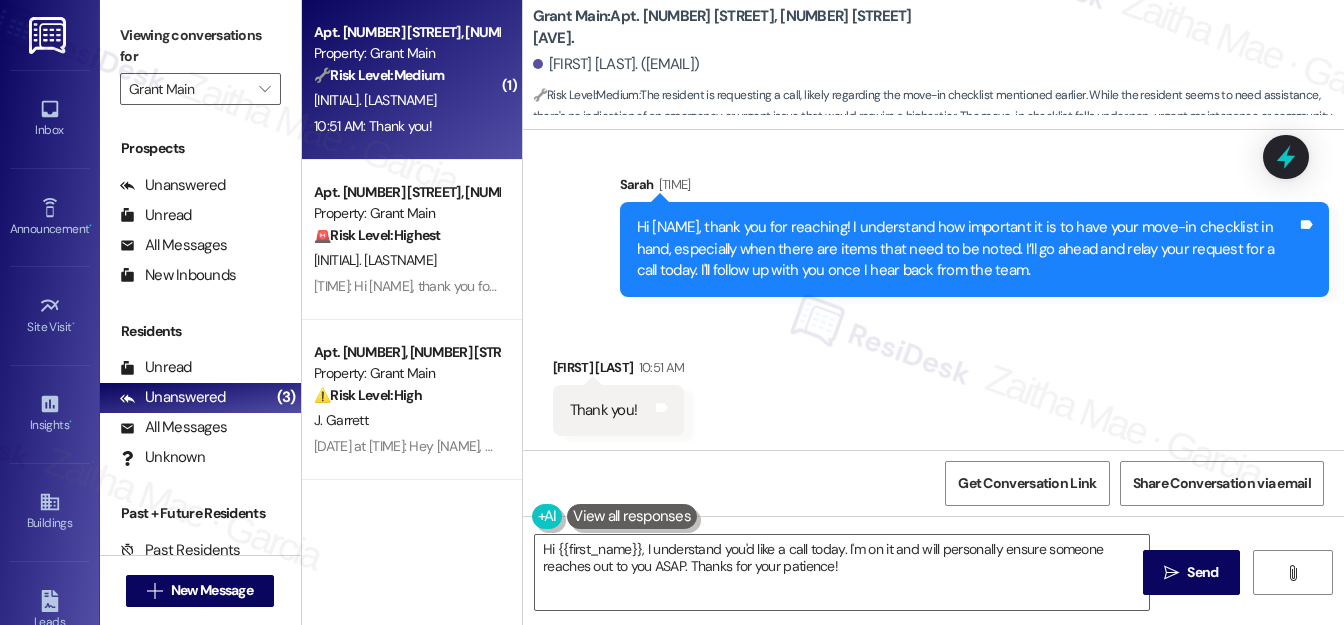scroll, scrollTop: 1073, scrollLeft: 0, axis: vertical 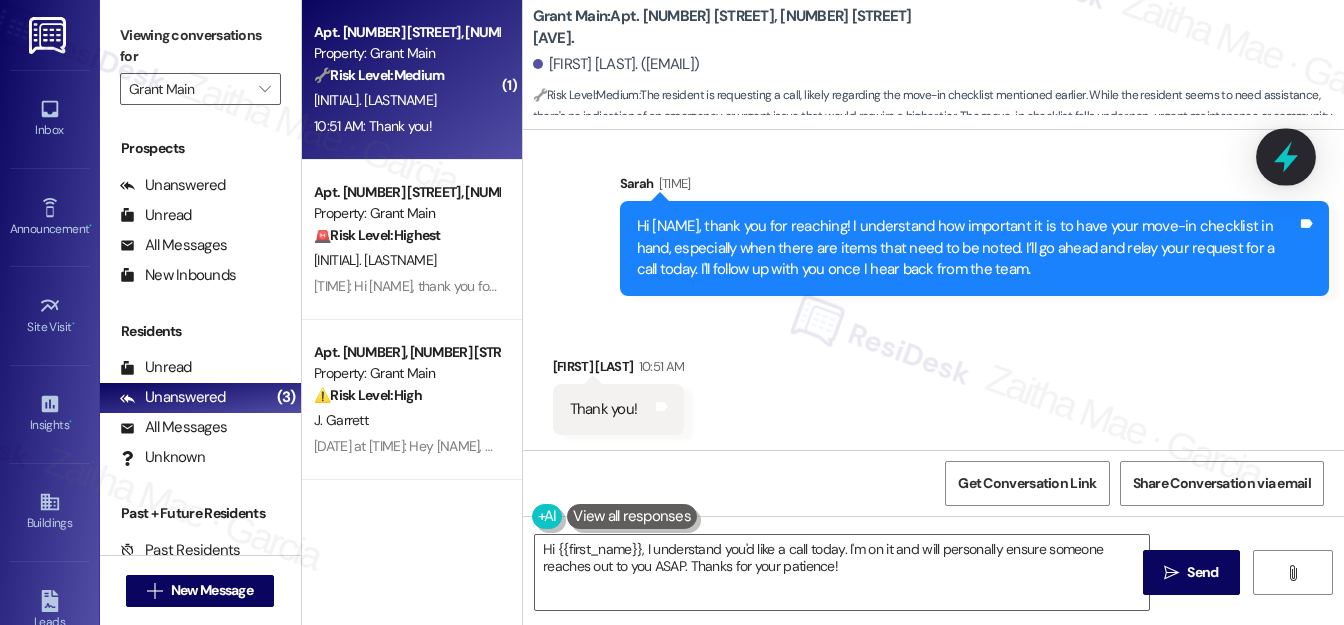click 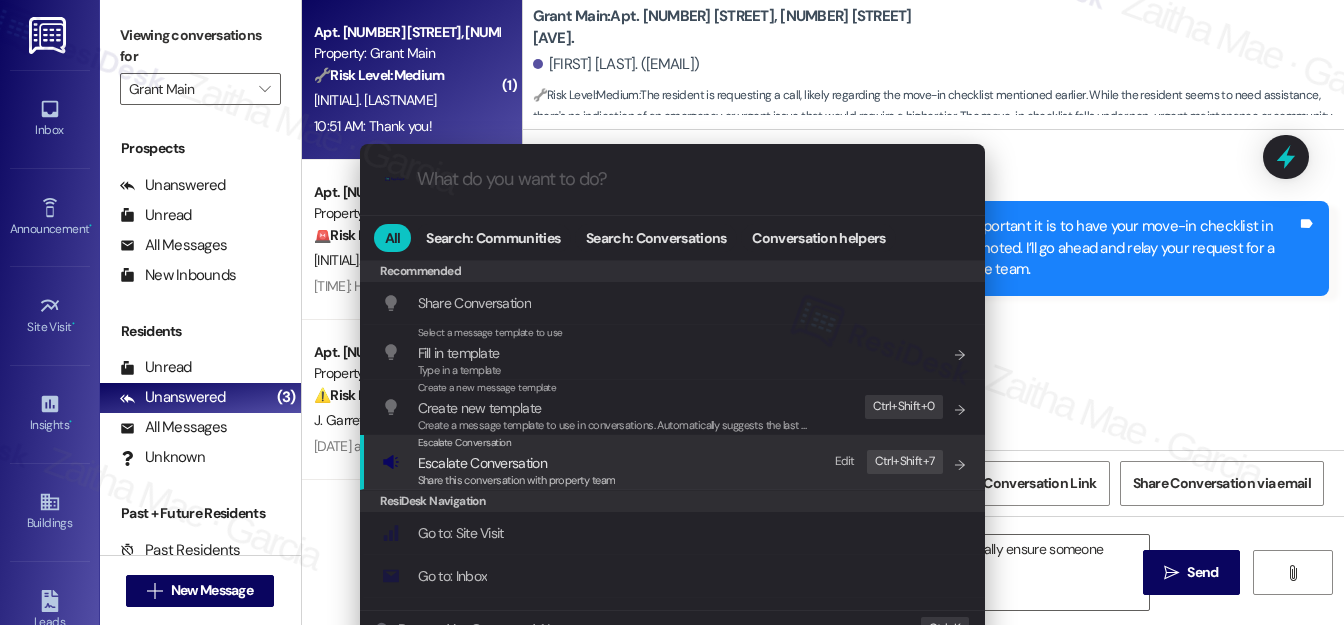 click on "Escalate Conversation" at bounding box center [482, 463] 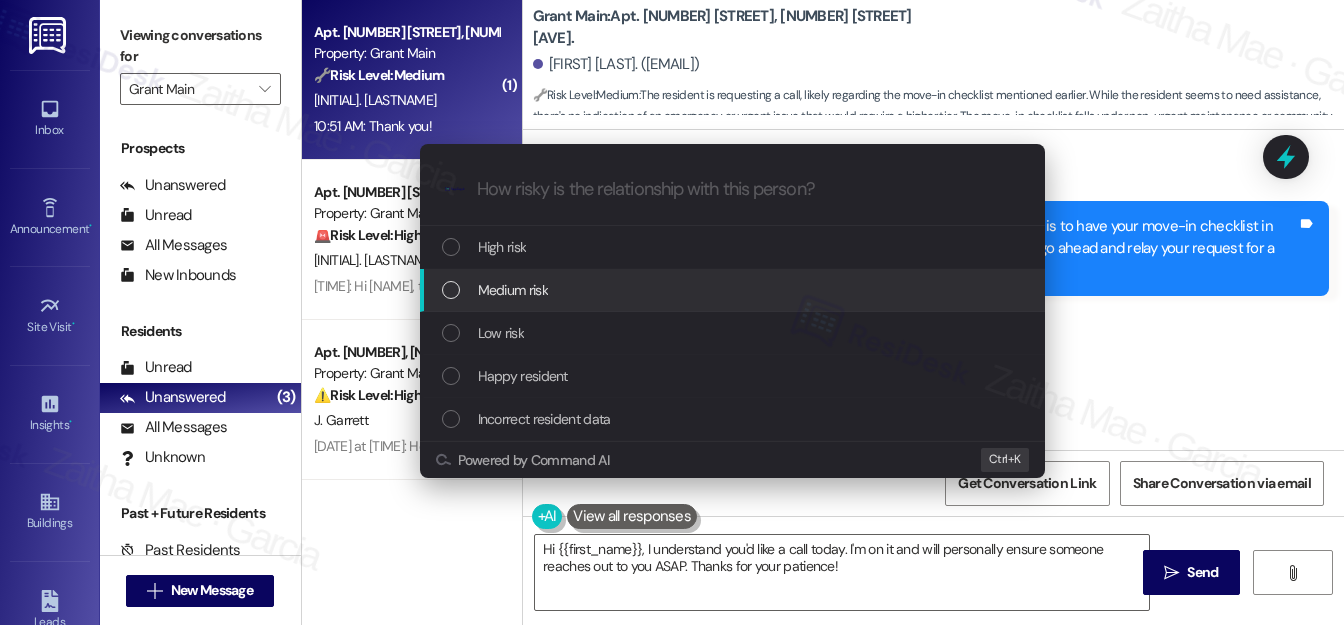 click on "Medium risk" at bounding box center (734, 290) 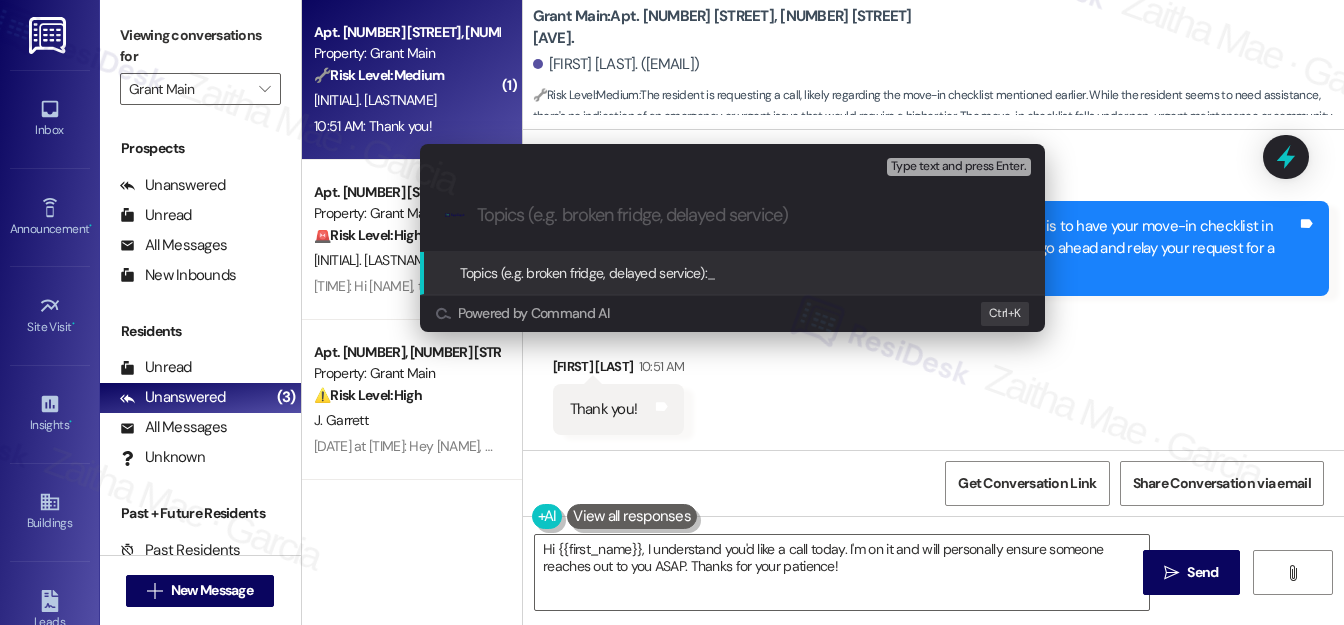 paste on "Move-In Checklist Request & Call Back Confirmation" 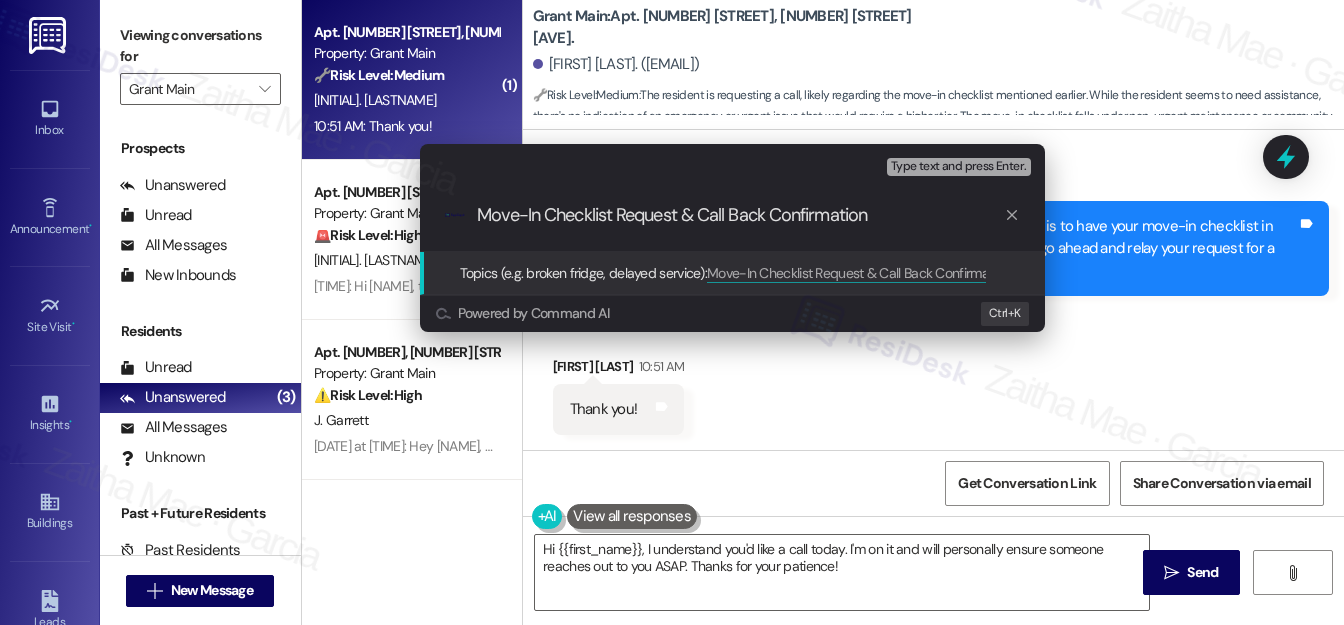 type 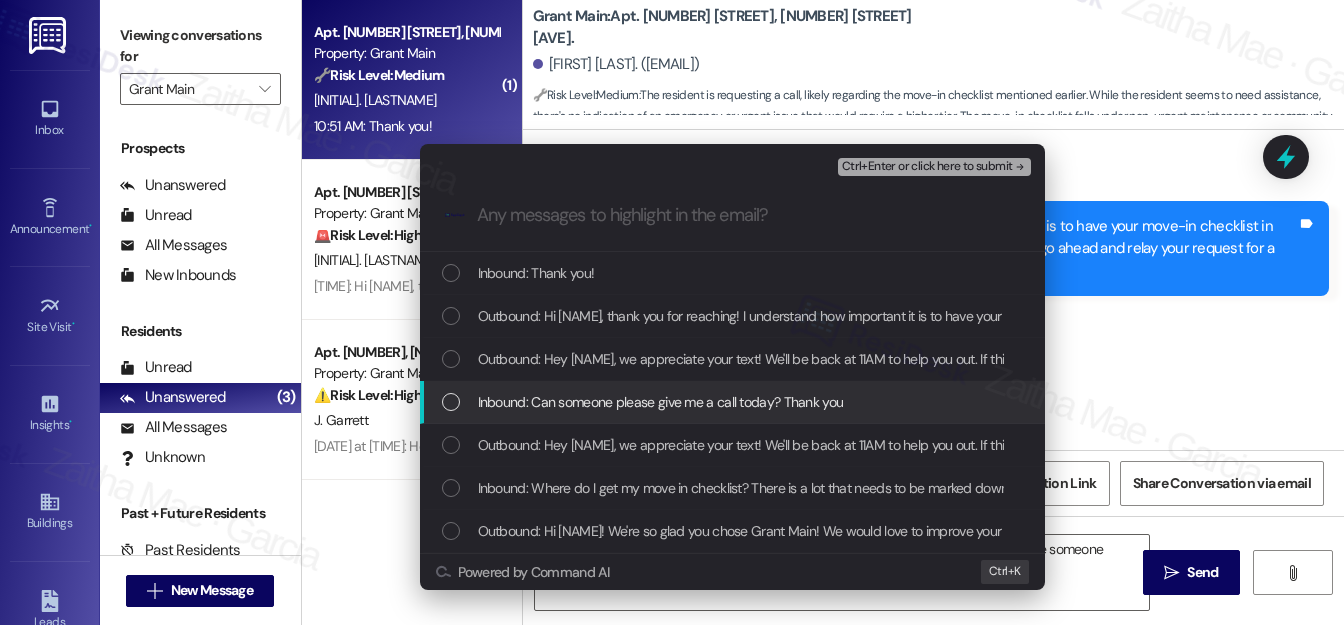 click at bounding box center (451, 402) 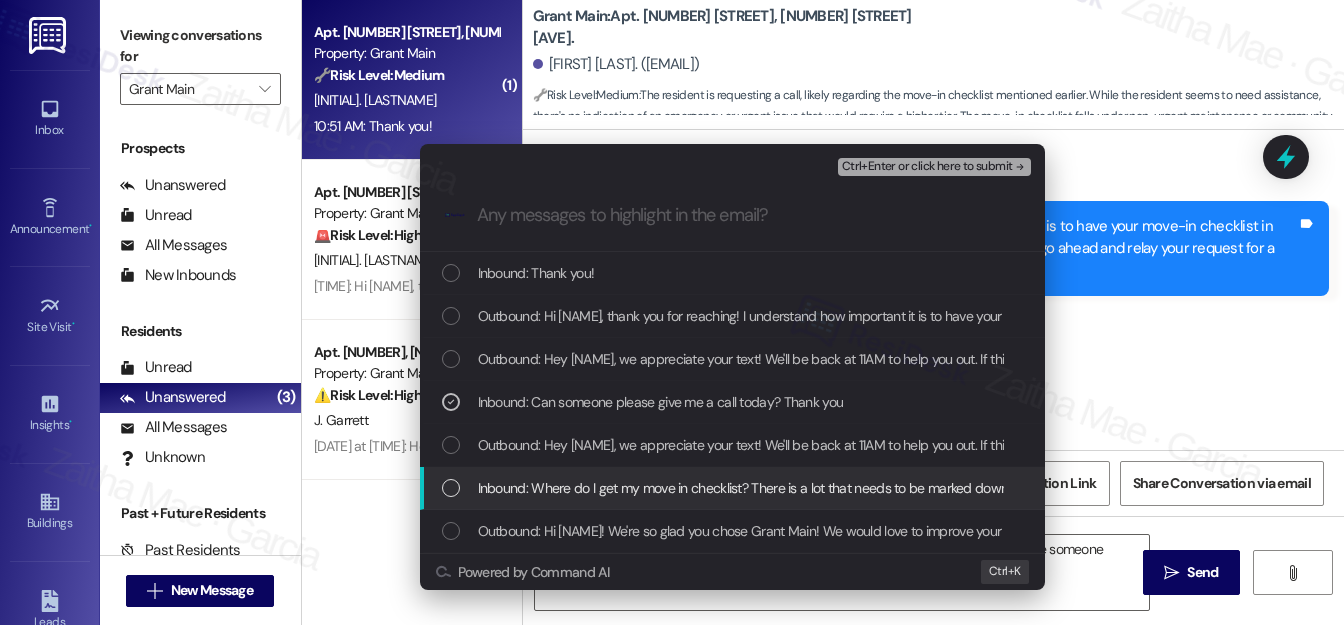 click at bounding box center [451, 488] 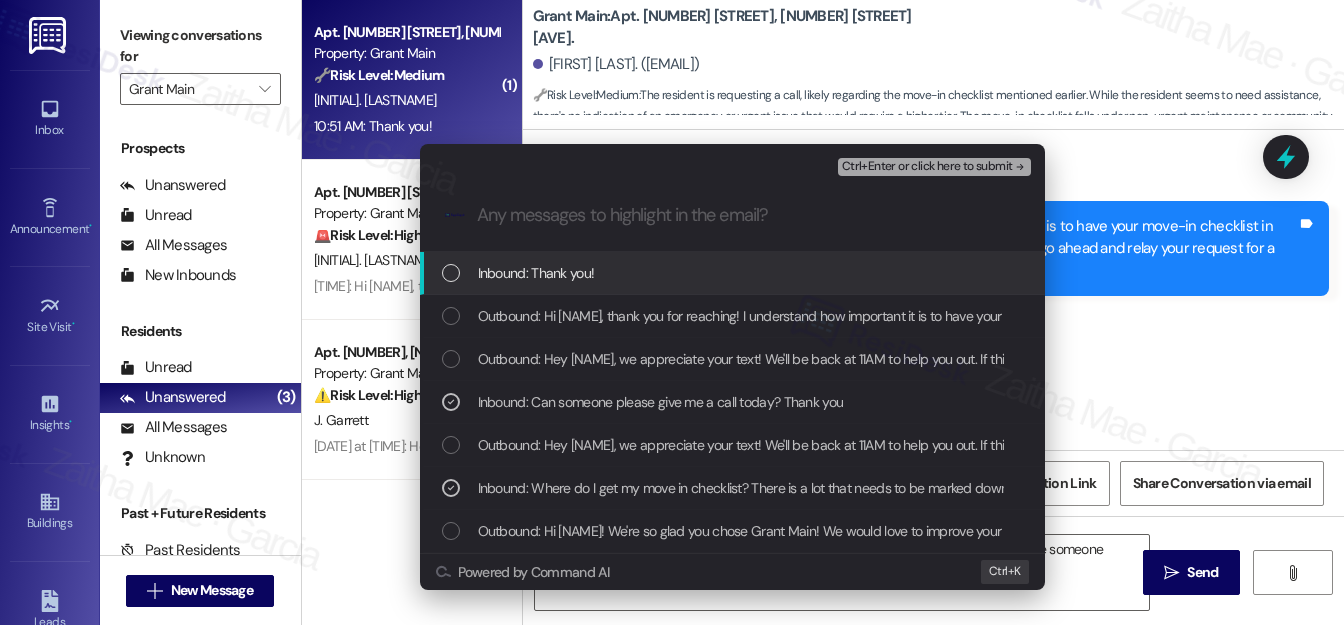 click on "Ctrl+Enter or click here to submit" at bounding box center (927, 167) 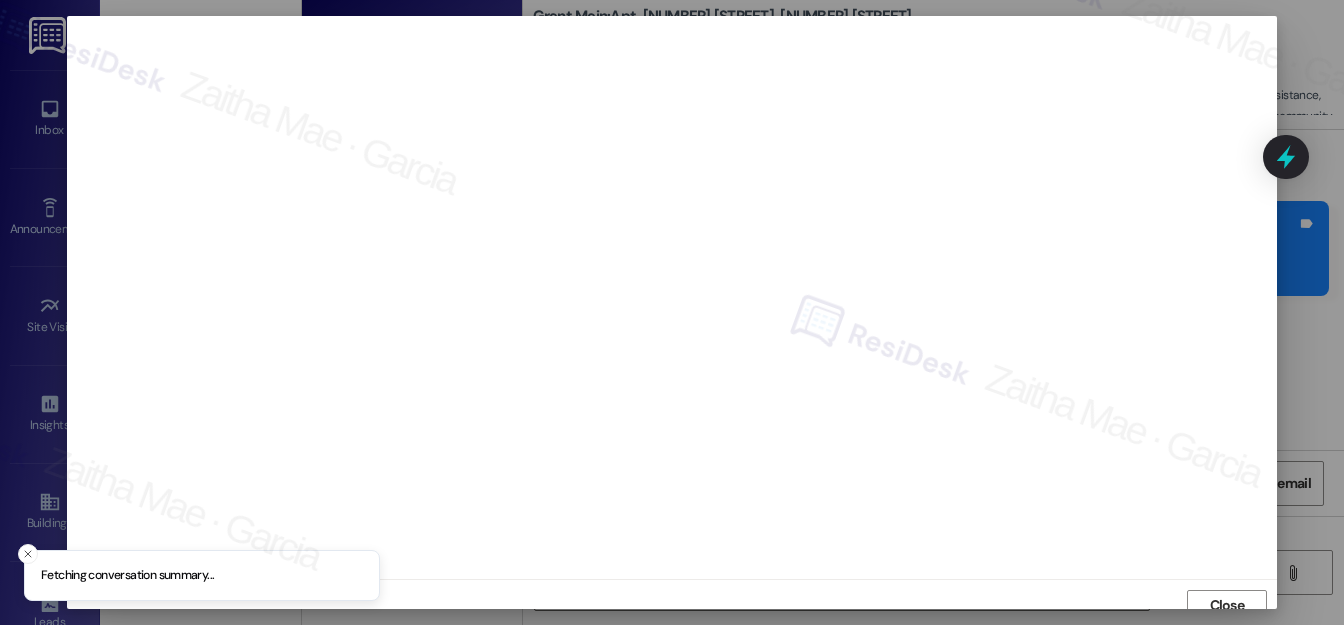 scroll, scrollTop: 12, scrollLeft: 0, axis: vertical 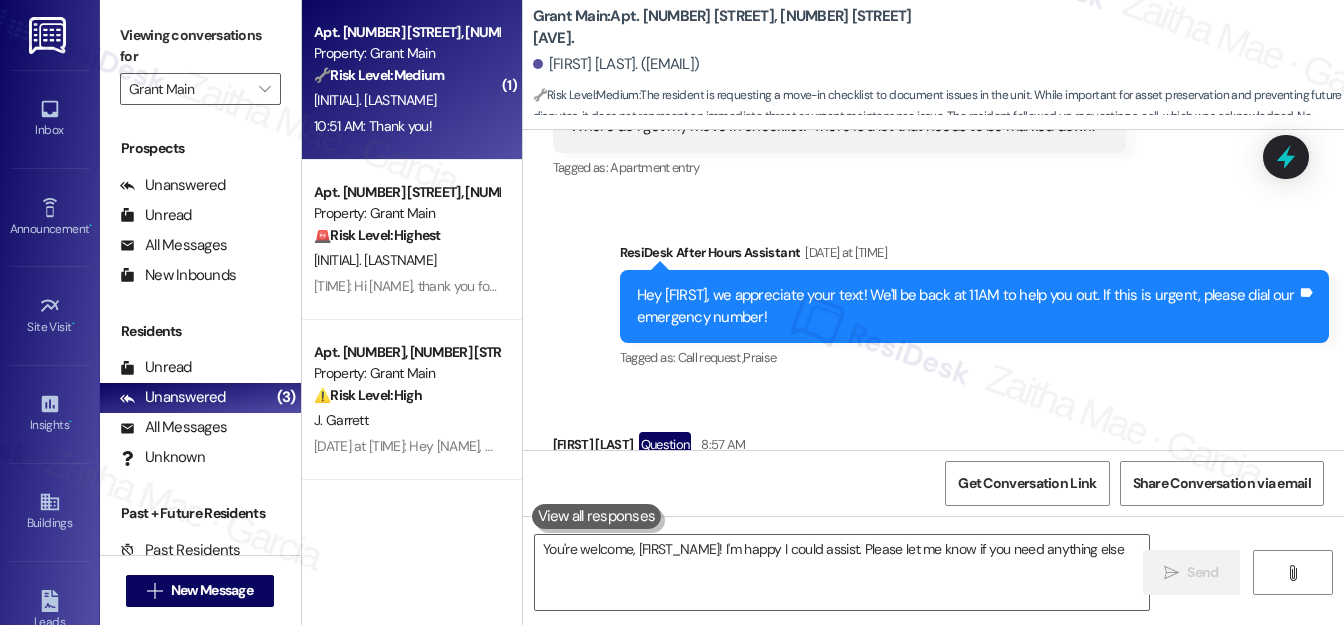 type on "You're welcome, [NAME]! I'm happy I could assist. Please let me know if you need anything else!" 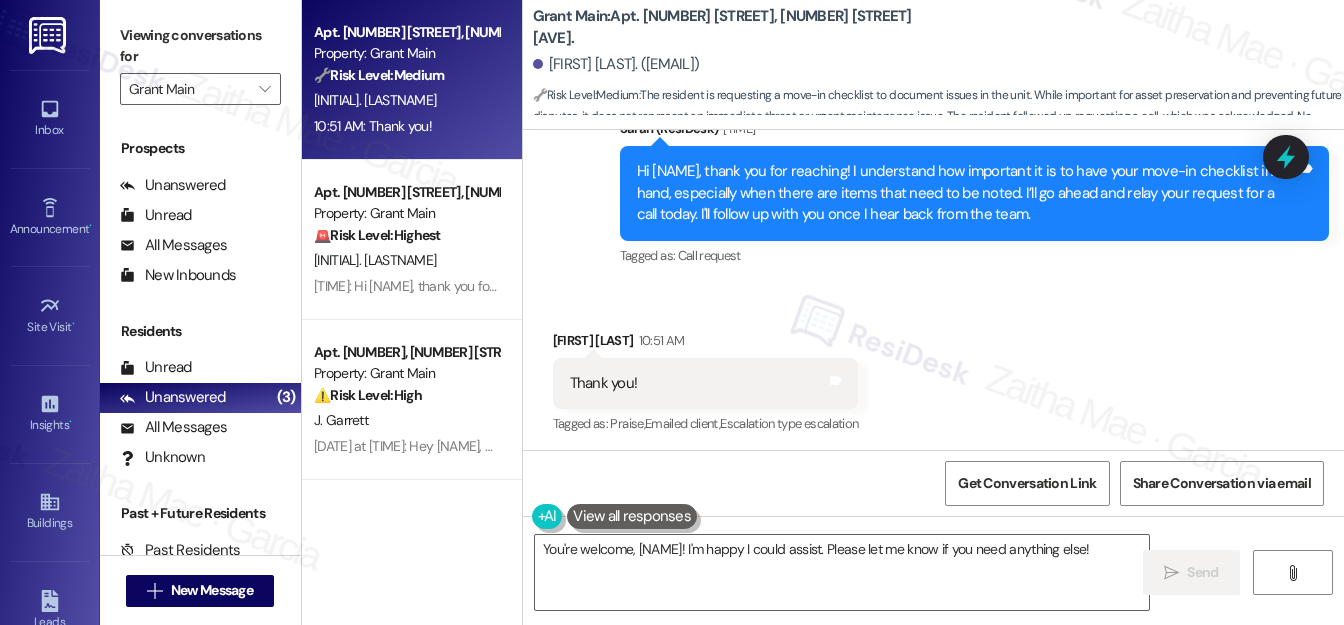 scroll, scrollTop: 1131, scrollLeft: 0, axis: vertical 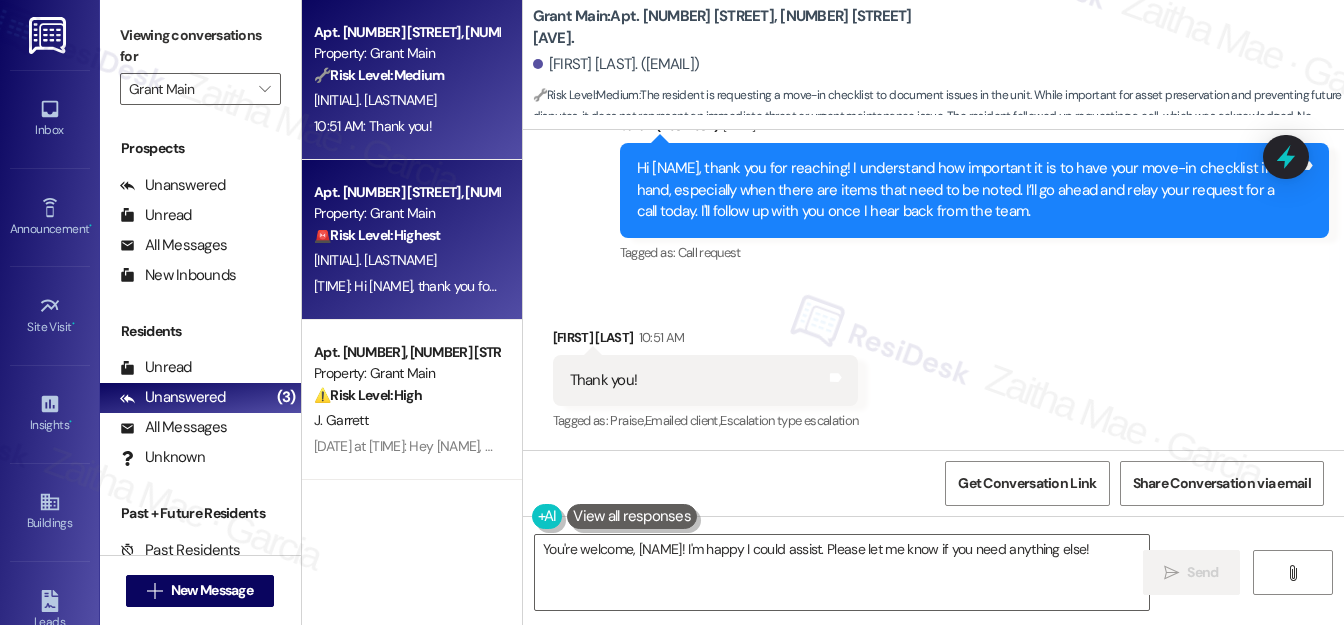click on "🚨  Risk Level:  Highest The resident reports multiple critical issues including a caving ceiling, rain inside the house, a malfunctioning bathroom, and no heat since move-in. These issues pose significant safety and habitability concerns and require immediate attention. The resident also mentions a 7-day notice to vacate, indicating a potential legal issue." at bounding box center (406, 235) 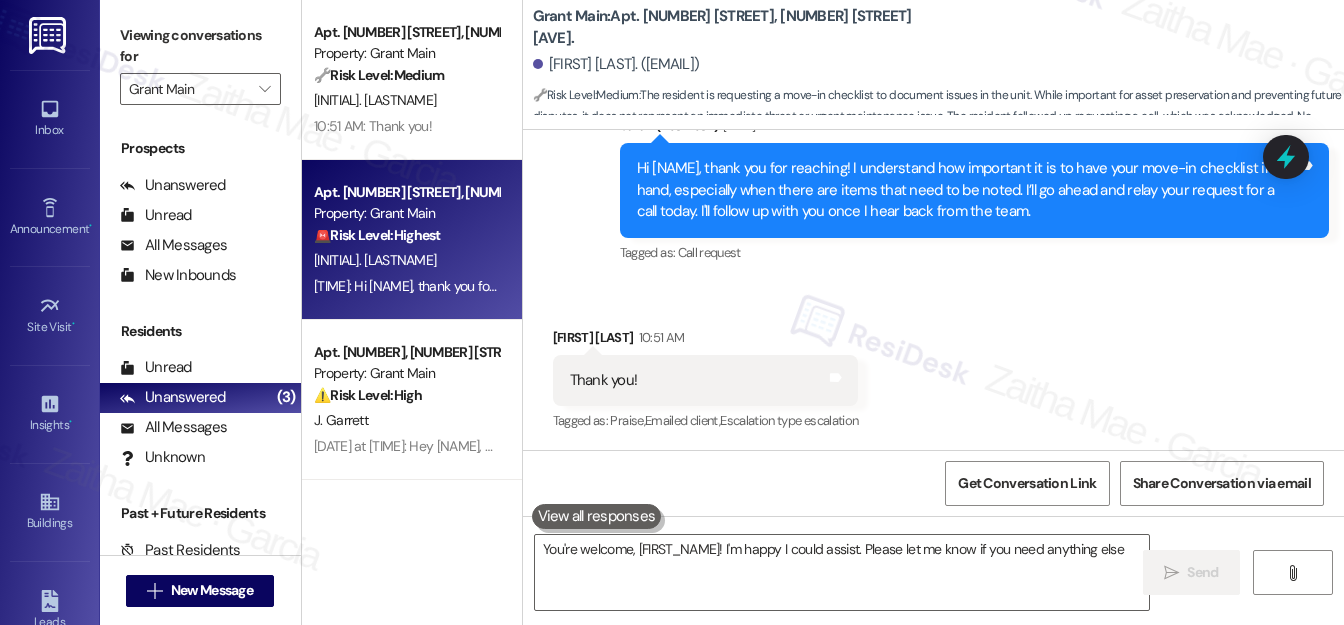type on "You're welcome, [NAME]! I'm happy I could assist. Please let me know if you need anything else!" 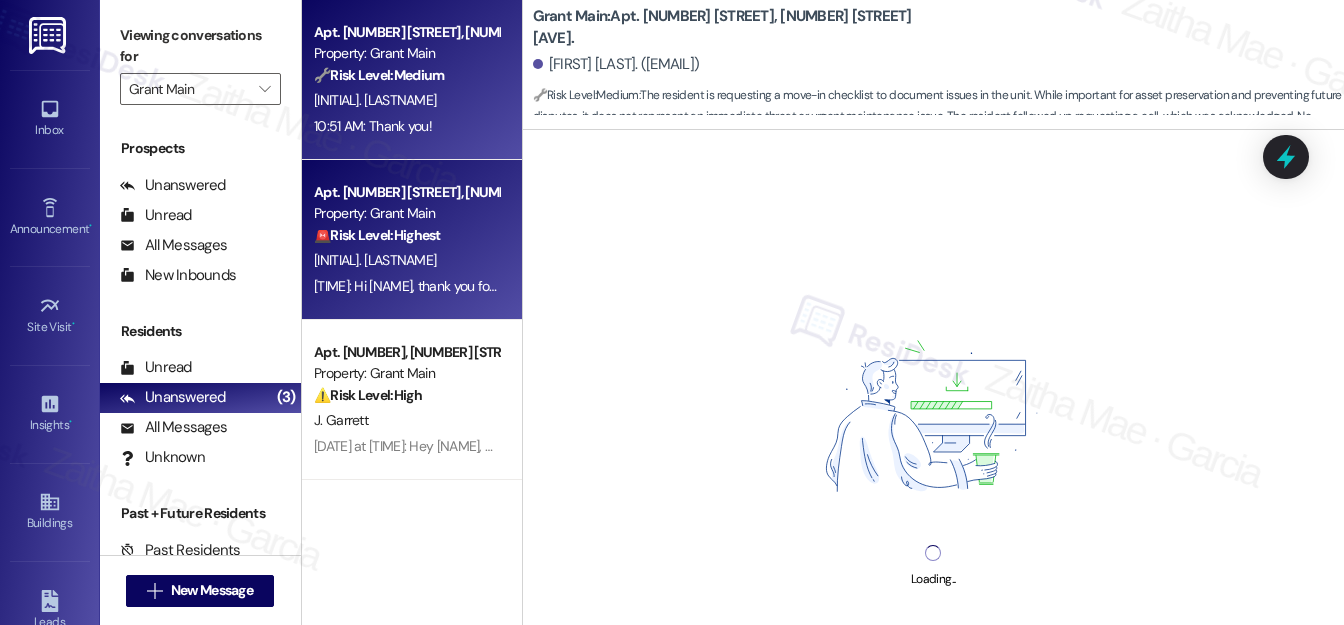 click on "10:51 AM: Thank you! 10:51 AM: Thank you!" at bounding box center (406, 126) 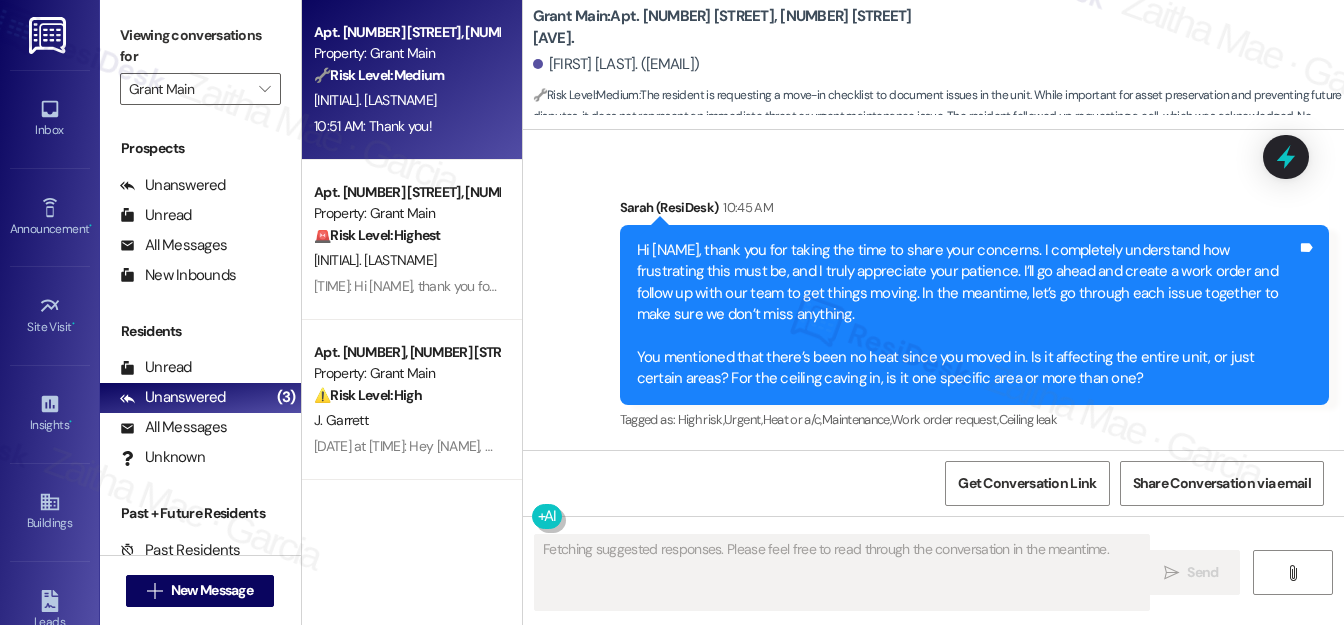 scroll, scrollTop: 1378, scrollLeft: 0, axis: vertical 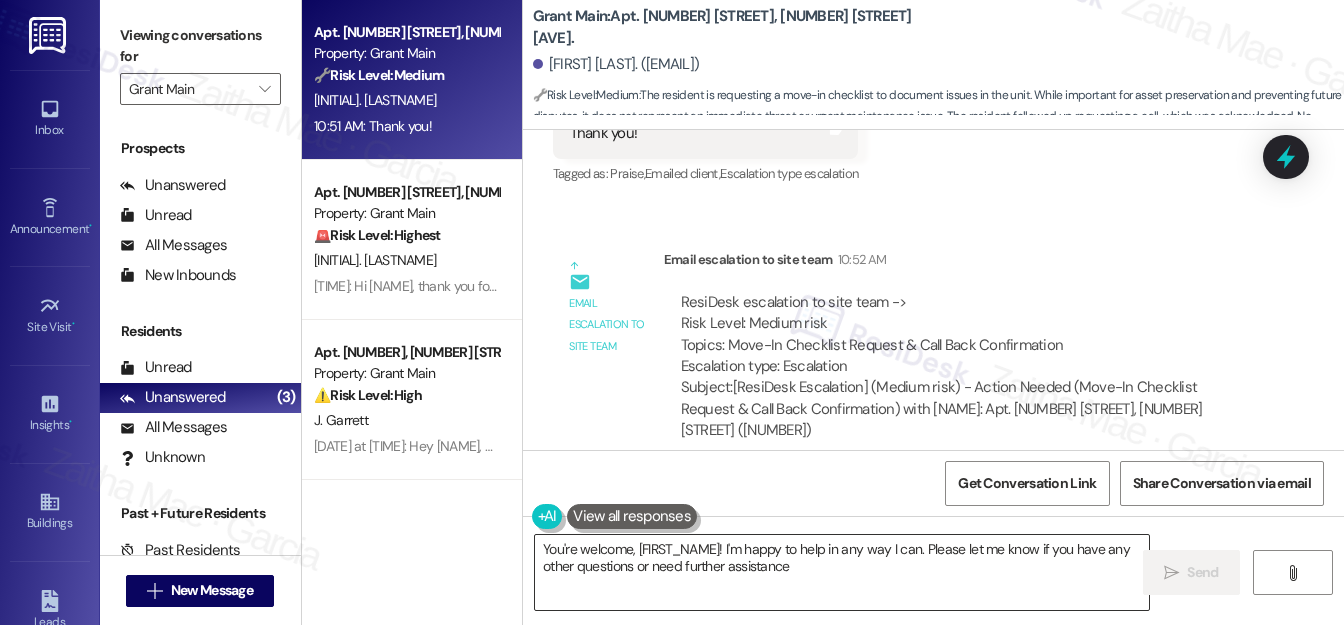type on "You're welcome, [FIRST_NAME]! I'm happy to help in any way I can. Please let me know if you have any other questions or need further assistance." 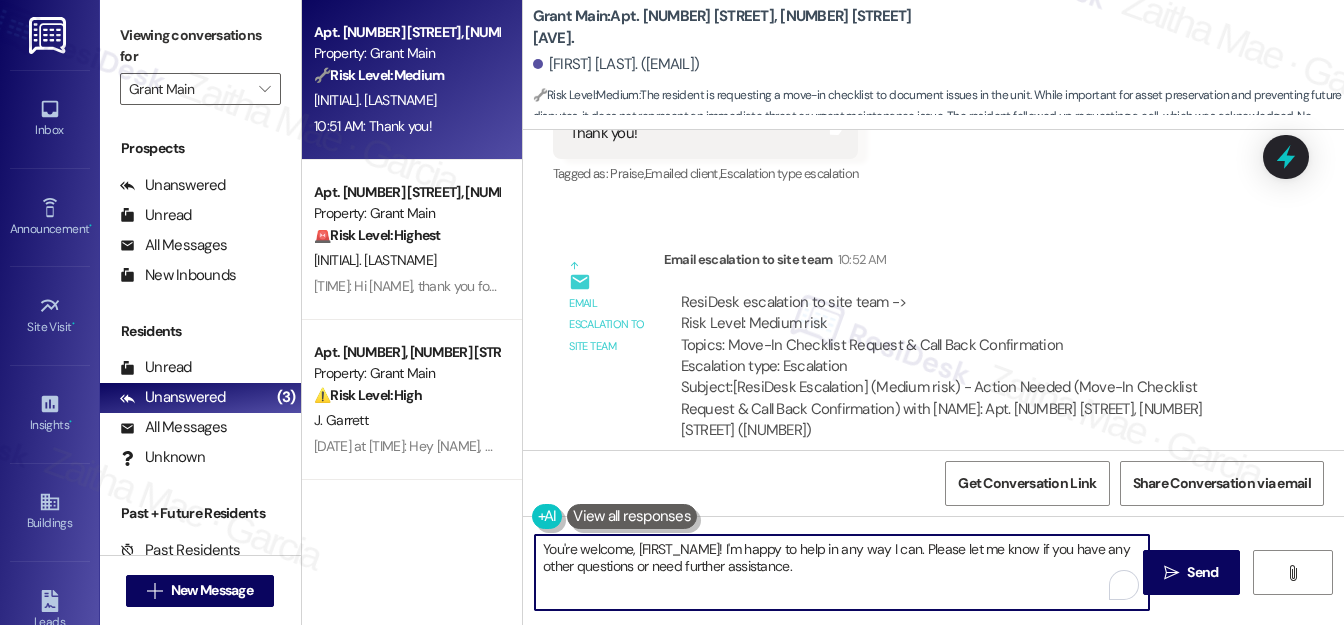 click on "You're welcome, [FIRST_NAME]! I'm happy to help in any way I can. Please let me know if you have any other questions or need further assistance." at bounding box center (842, 572) 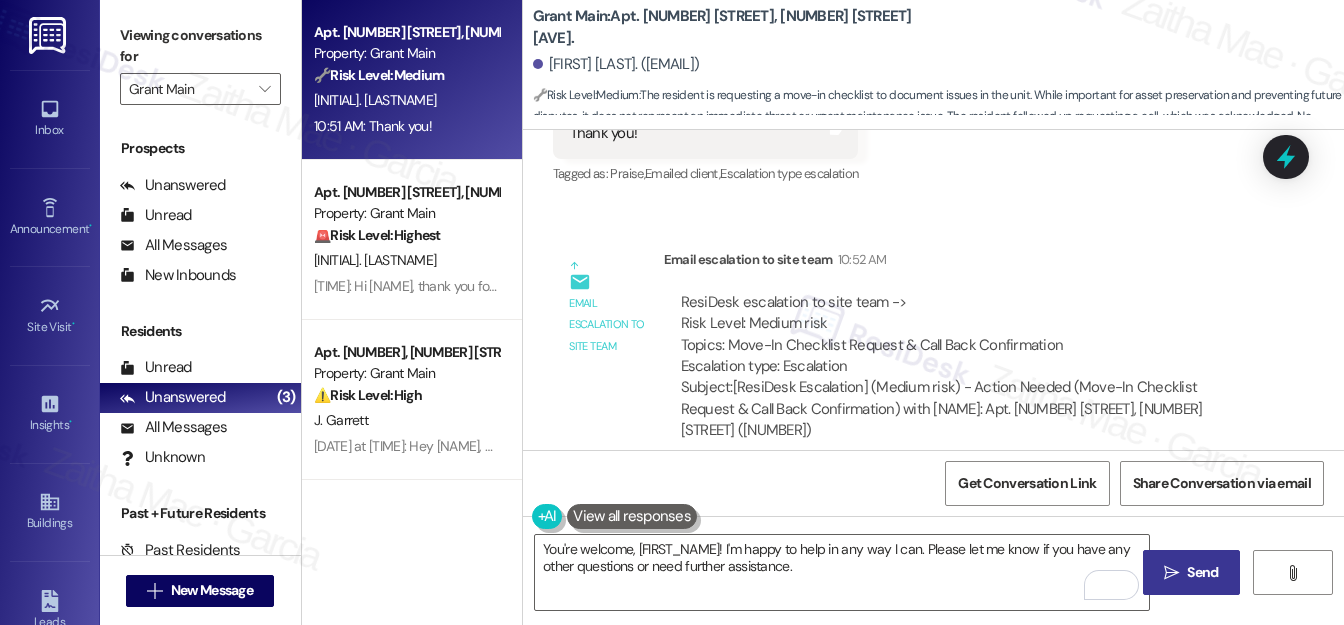 click on " Send" at bounding box center [1191, 572] 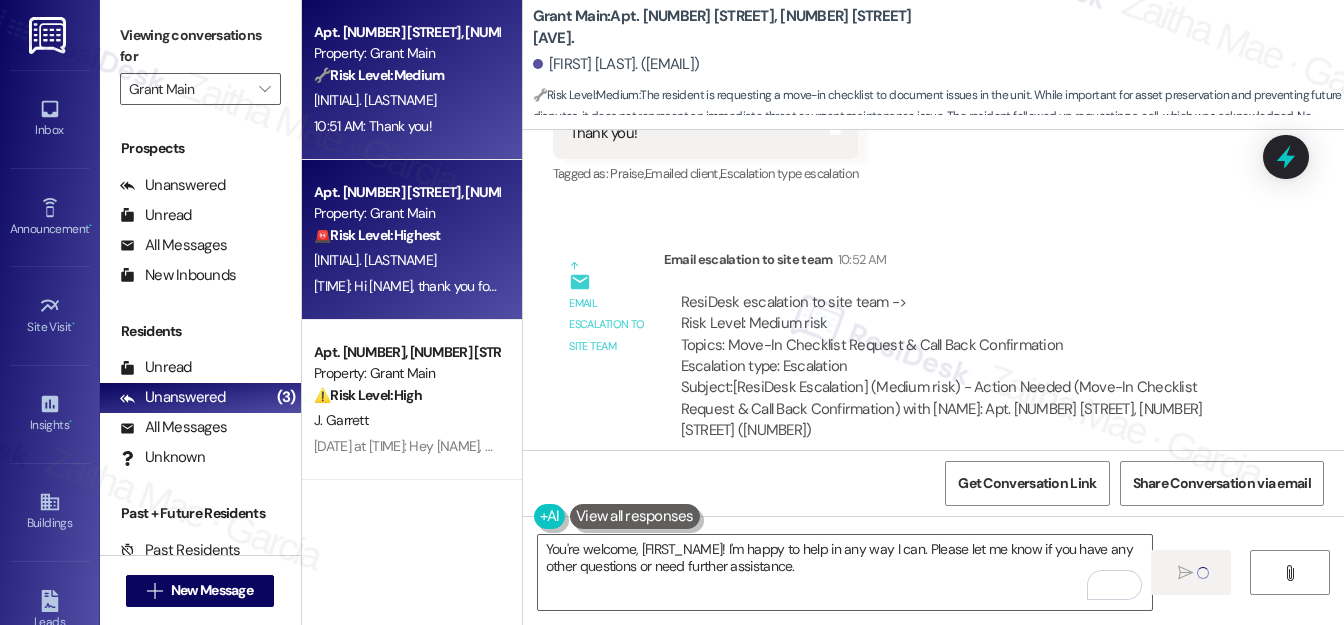 type 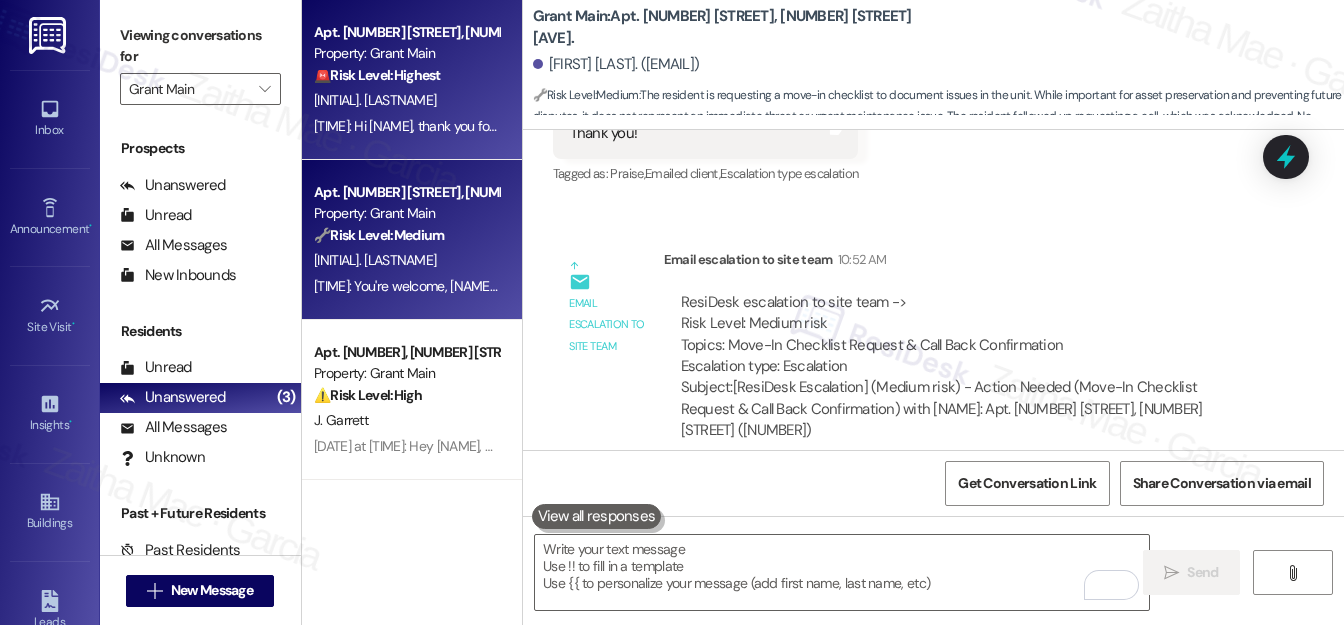 click on "[INITIAL]. [LASTNAME]" at bounding box center [406, 100] 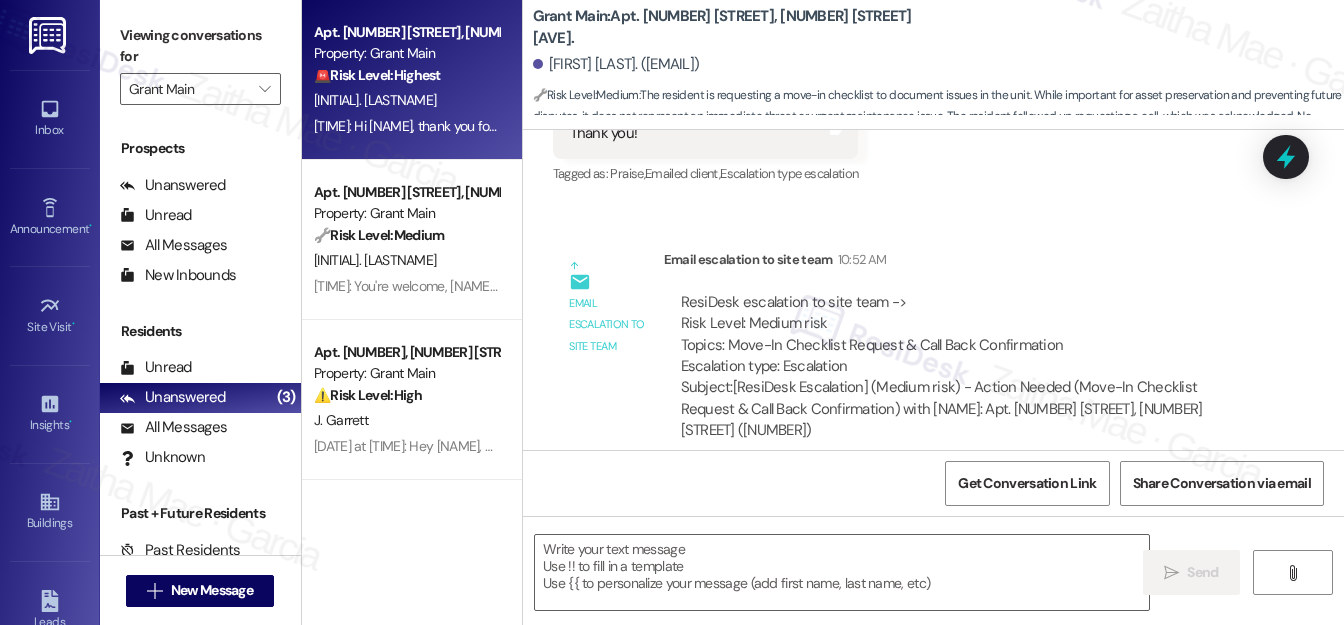 type on "Fetching suggested responses. Please feel free to read through the conversation in the meantime." 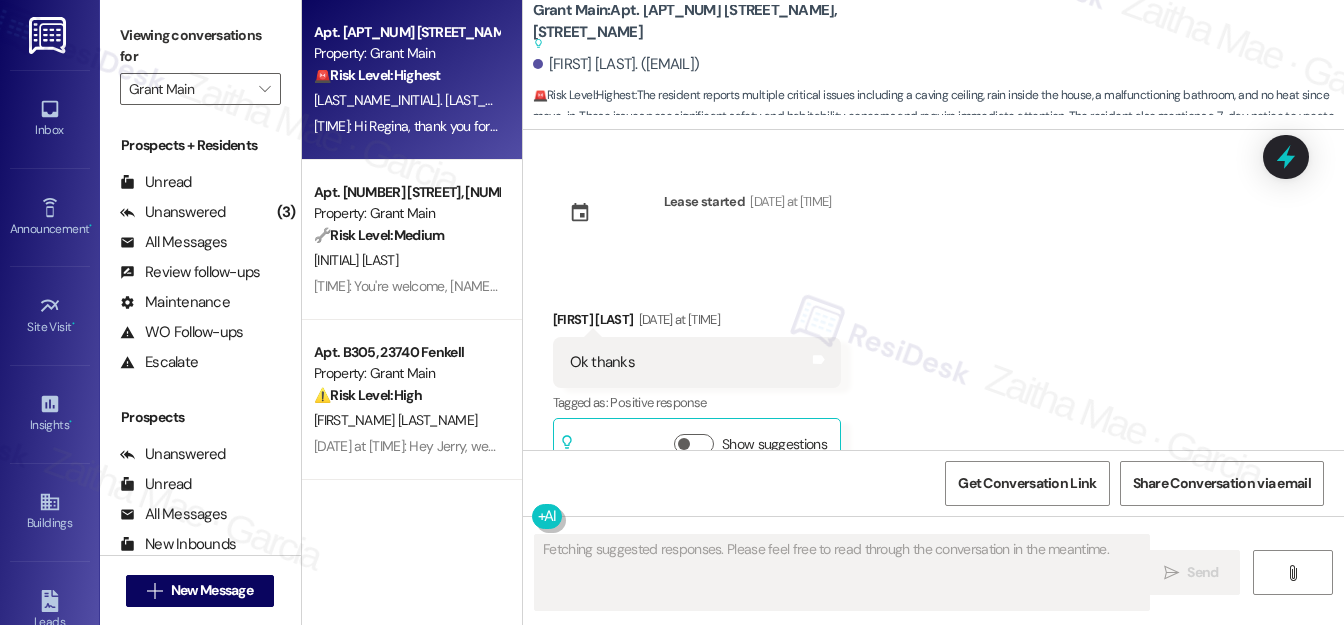 scroll, scrollTop: 0, scrollLeft: 0, axis: both 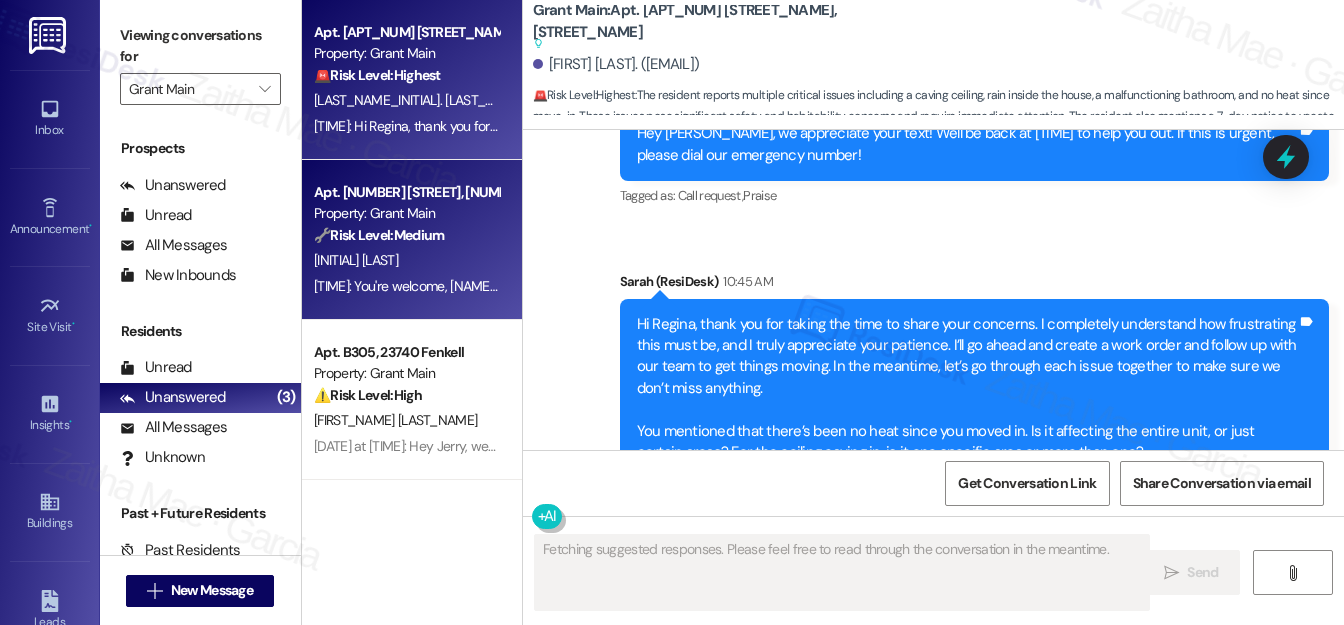 click on "[INITIAL] [LAST]" at bounding box center (406, 260) 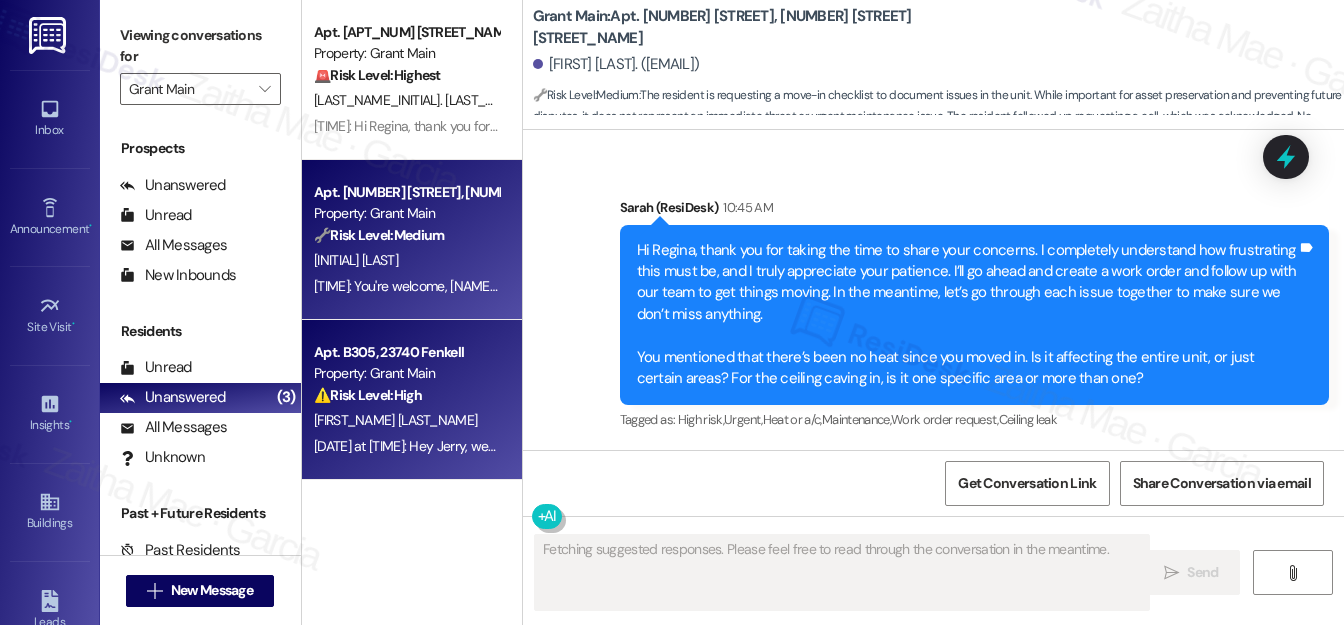 scroll, scrollTop: 1569, scrollLeft: 0, axis: vertical 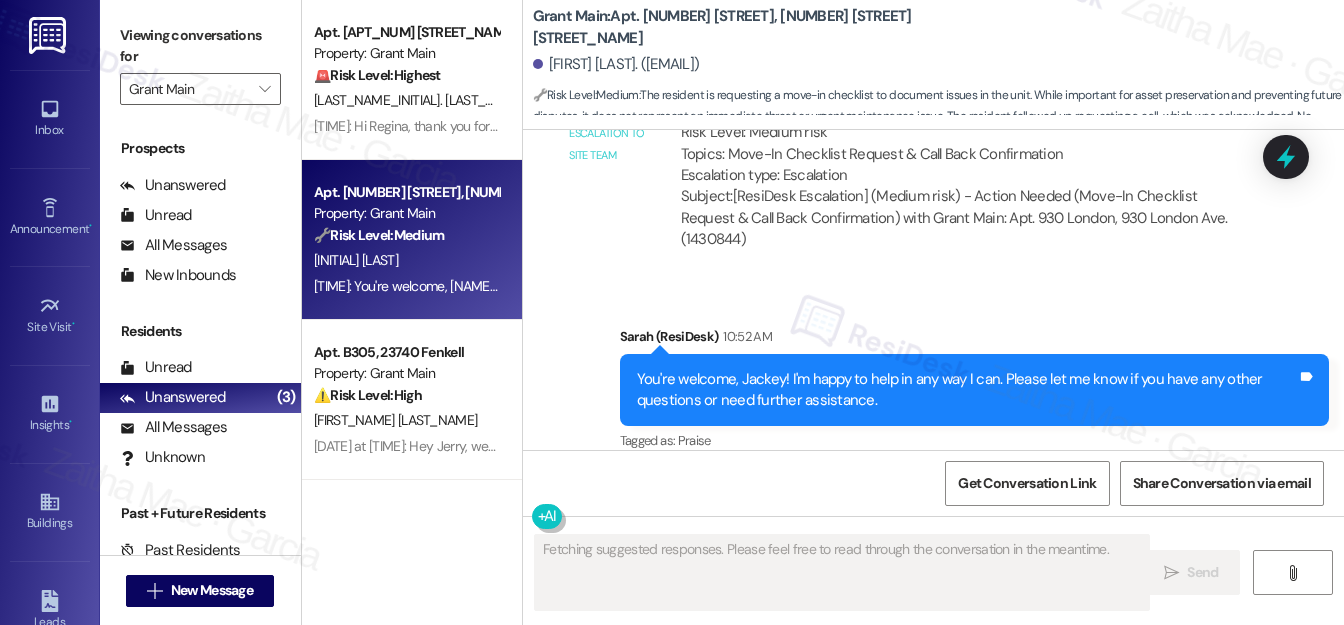 type 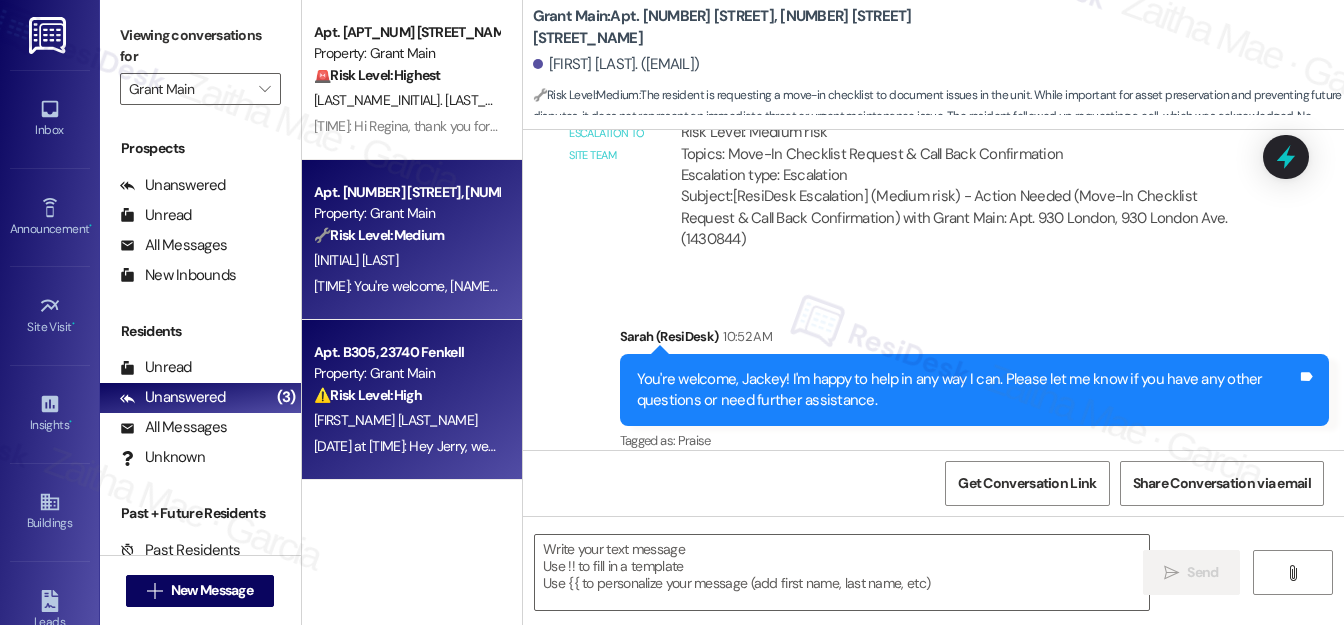 click on "⚠️  Risk Level:  High" at bounding box center [368, 395] 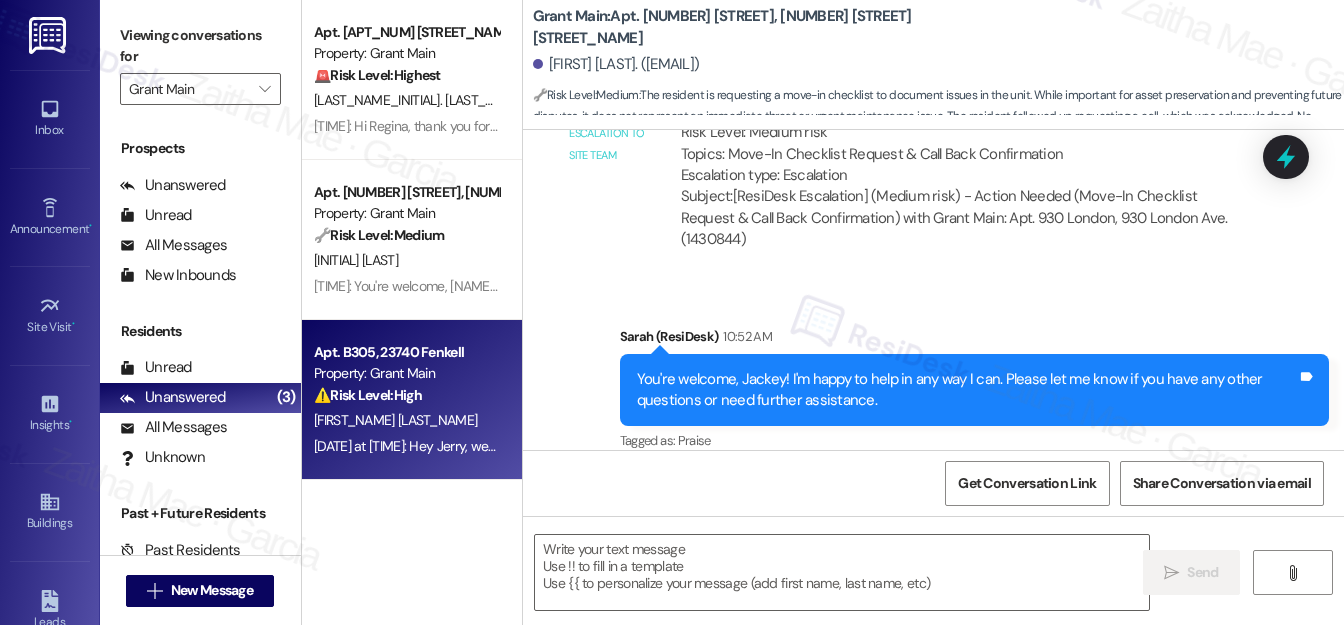 type on "Fetching suggested responses. Please feel free to read through the conversation in the meantime." 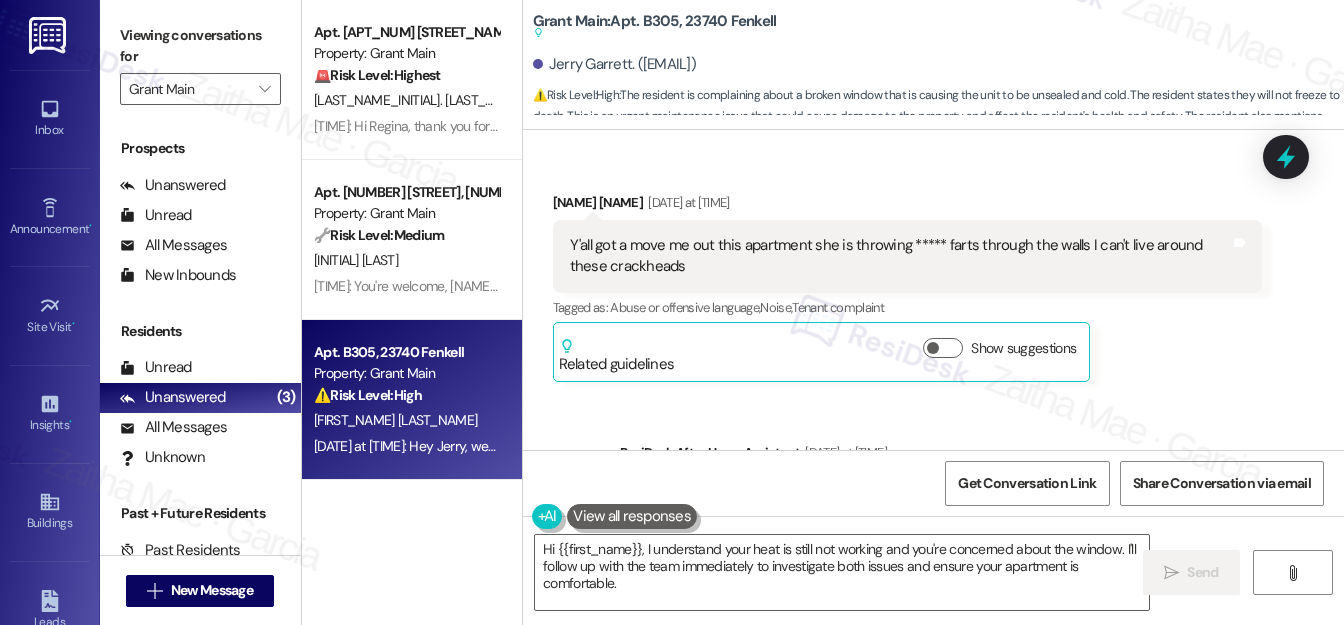 scroll, scrollTop: 8008, scrollLeft: 0, axis: vertical 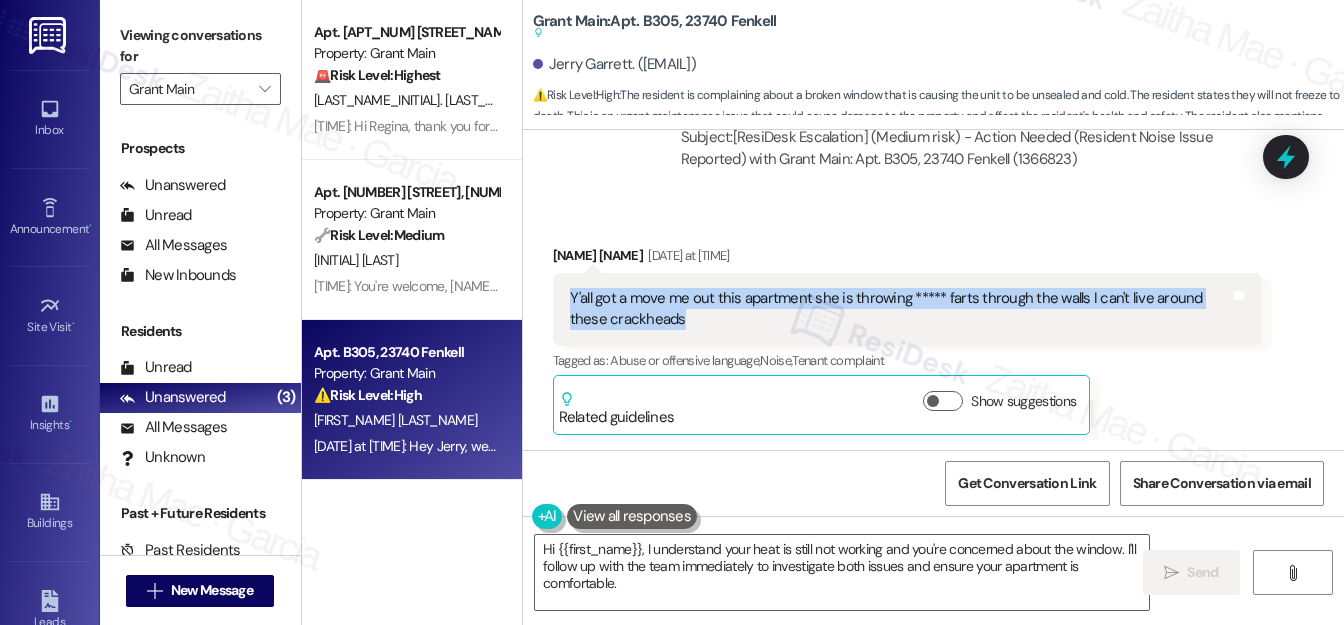 drag, startPoint x: 565, startPoint y: 247, endPoint x: 715, endPoint y: 279, distance: 153.37535 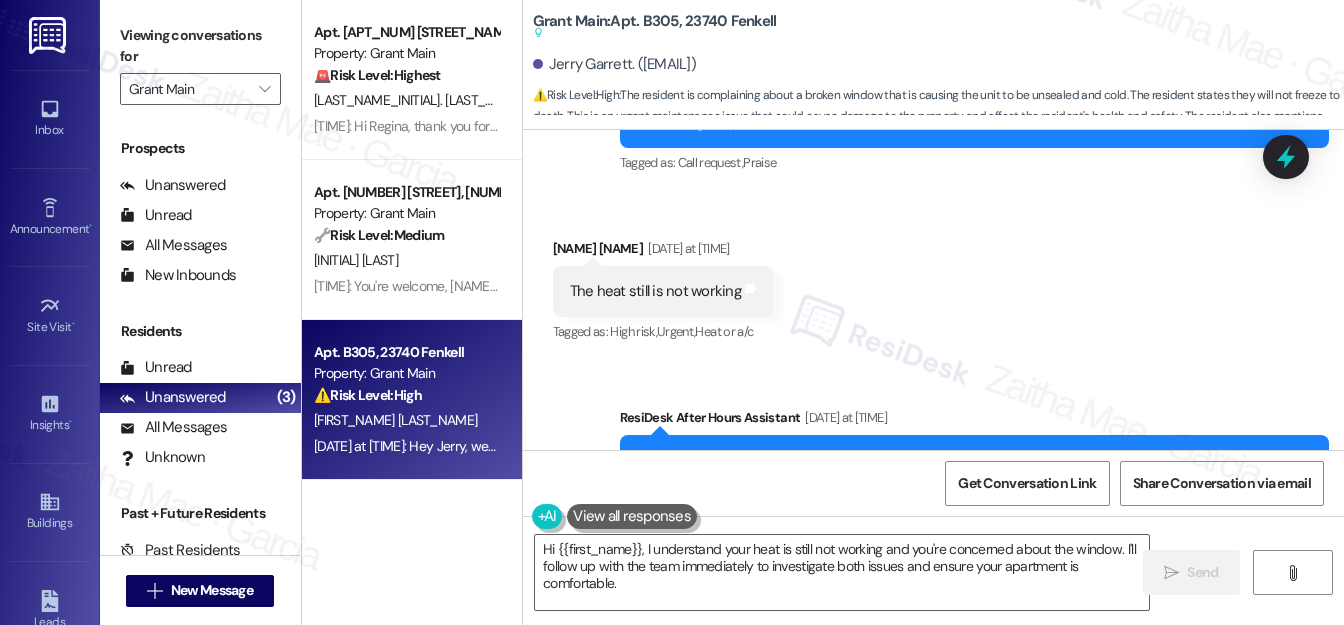 scroll, scrollTop: 8463, scrollLeft: 0, axis: vertical 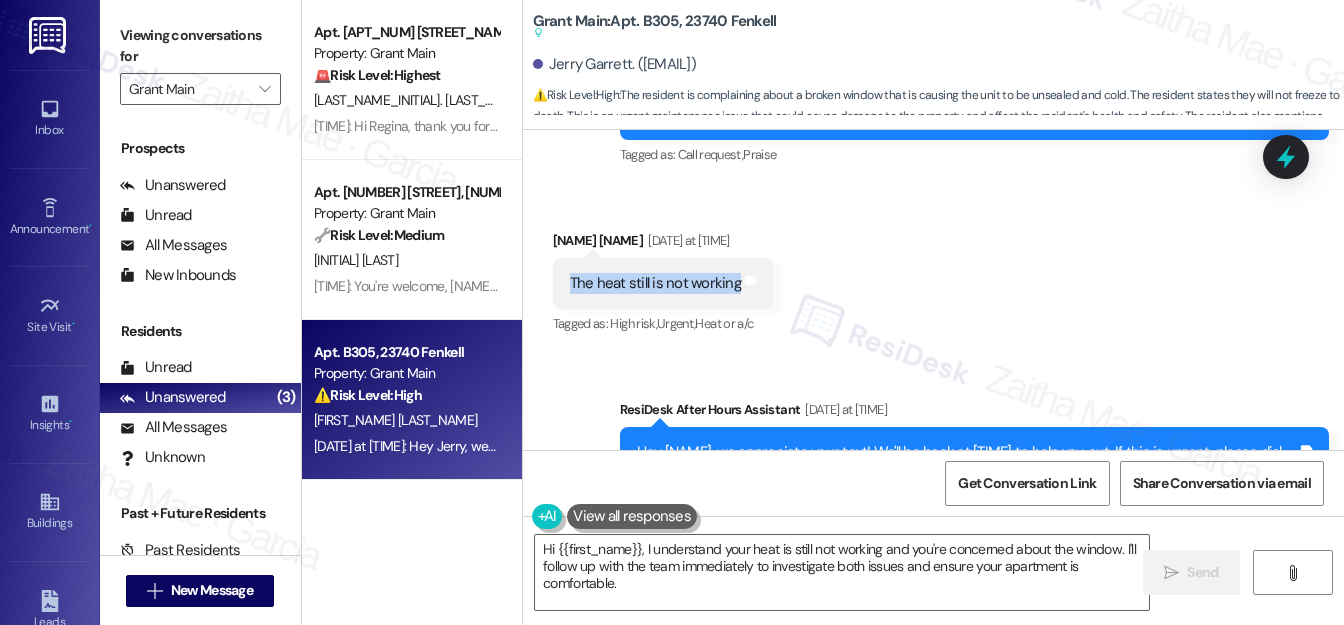 drag, startPoint x: 544, startPoint y: 235, endPoint x: 732, endPoint y: 260, distance: 189.65495 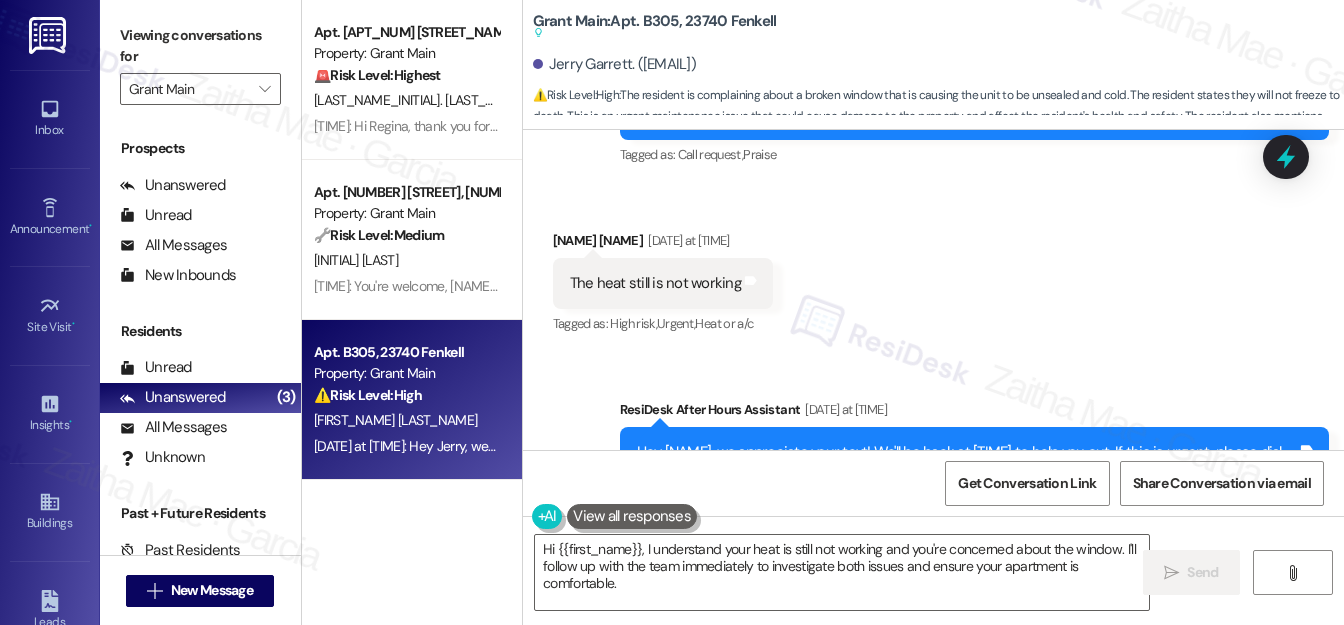click on "Received via SMS [NAME] [NAME] Yesterday at [TIME] The heat still is not working Tags and notes Tagged as: High risk , Click to highlight conversations about High risk Urgent , Click to highlight conversations about Urgent Heat or a/c Click to highlight conversations about Heat or a/c" at bounding box center (933, 269) 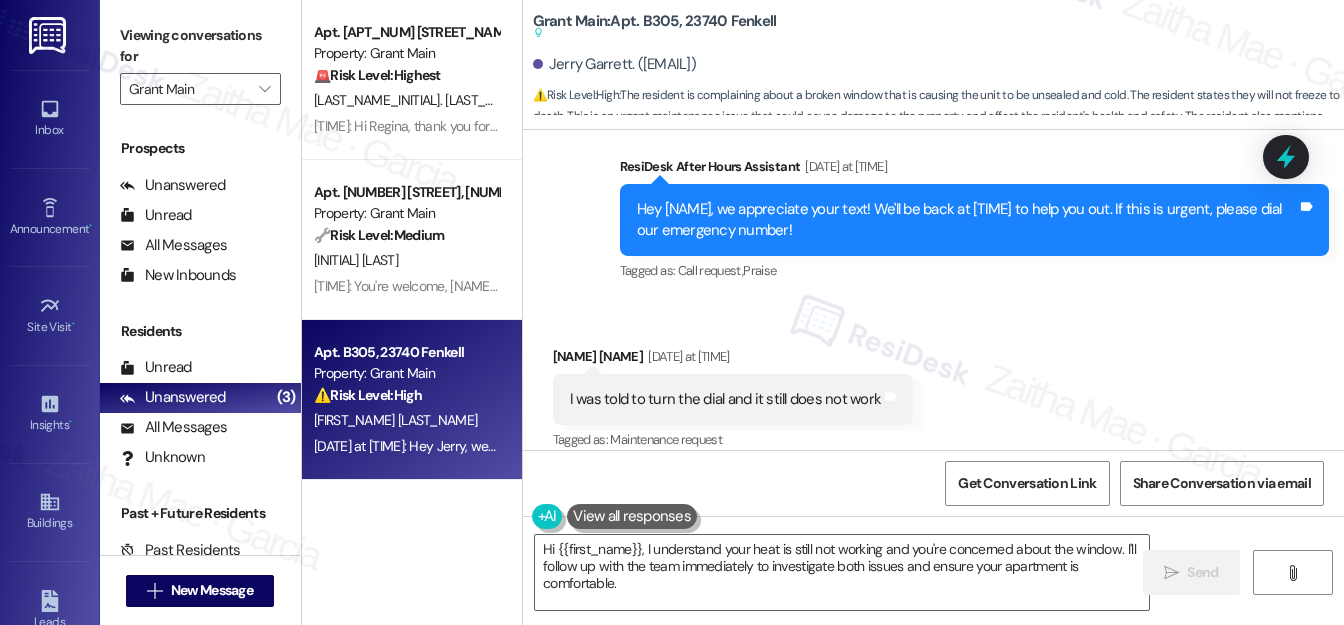scroll, scrollTop: 8736, scrollLeft: 0, axis: vertical 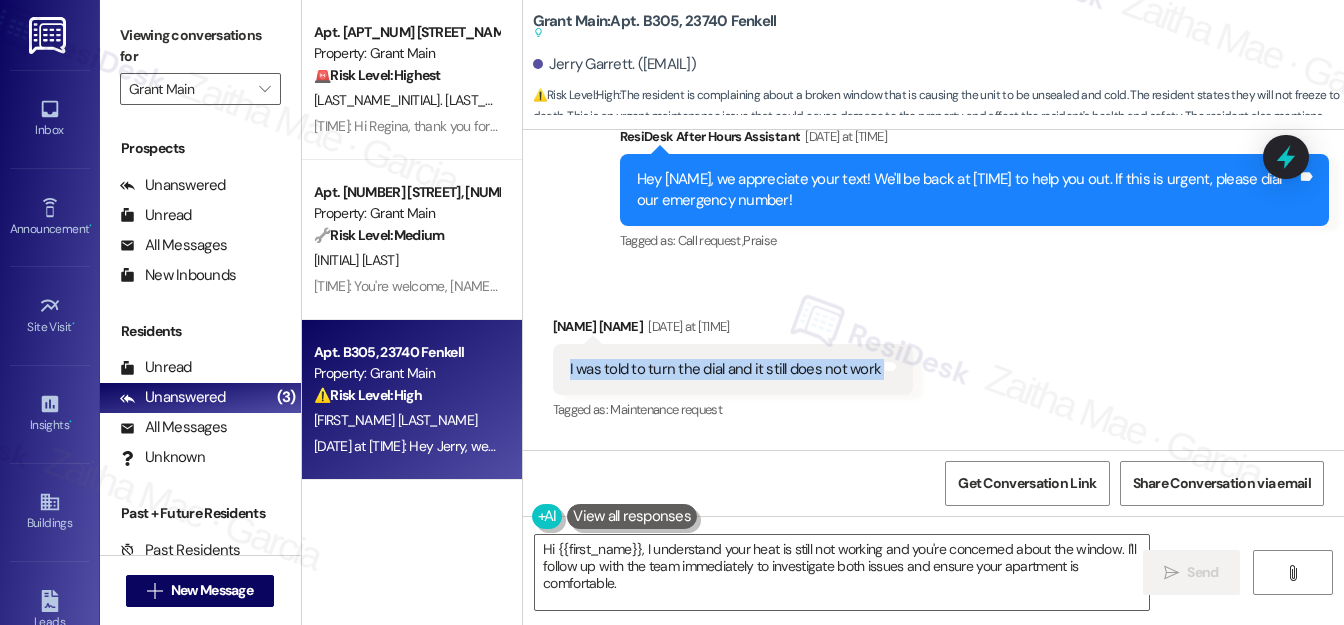 drag, startPoint x: 592, startPoint y: 321, endPoint x: 881, endPoint y: 314, distance: 289.08478 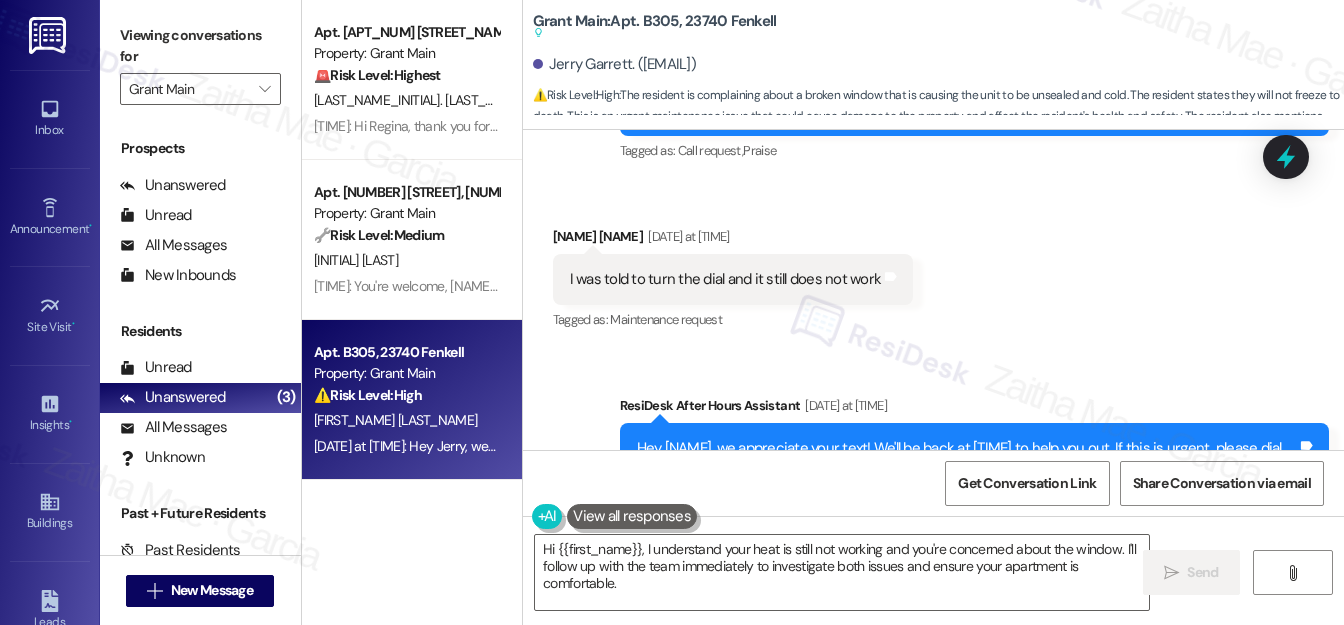 click on "Received via SMS [NAME] Yesterday at [TIME] I was told to turn the dial and it still does not work Tags and notes Tagged as:   Maintenance request Click to highlight conversations about Maintenance request" at bounding box center [933, 265] 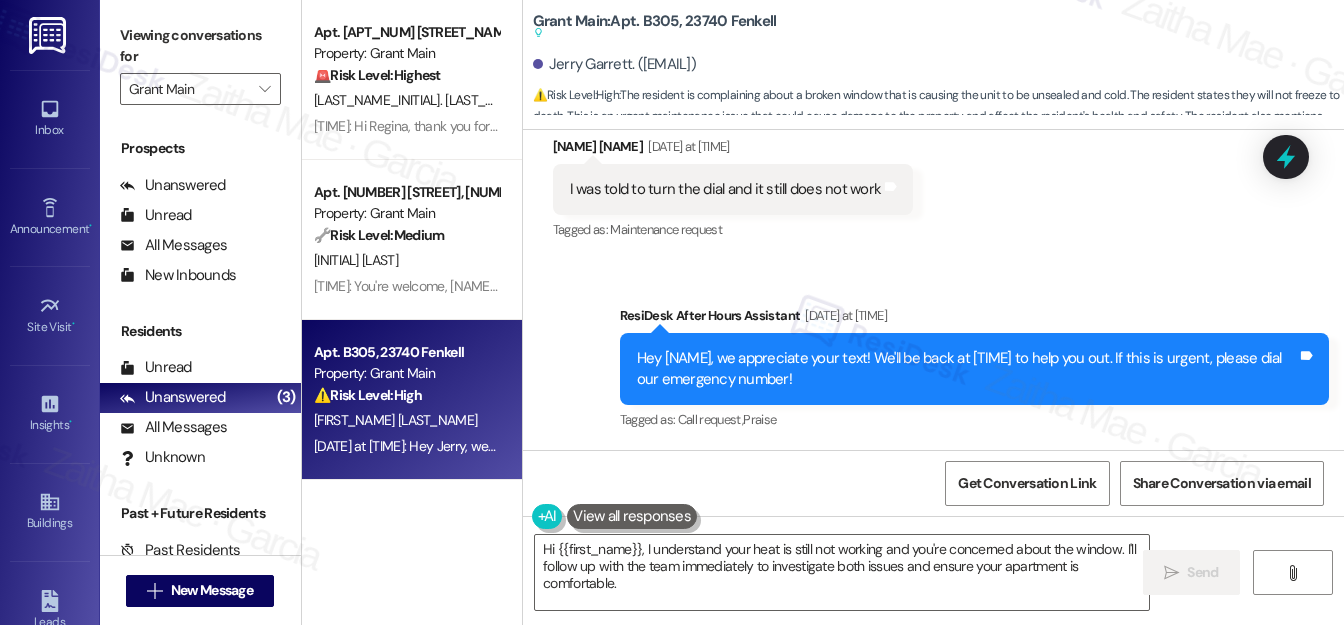 scroll, scrollTop: 9190, scrollLeft: 0, axis: vertical 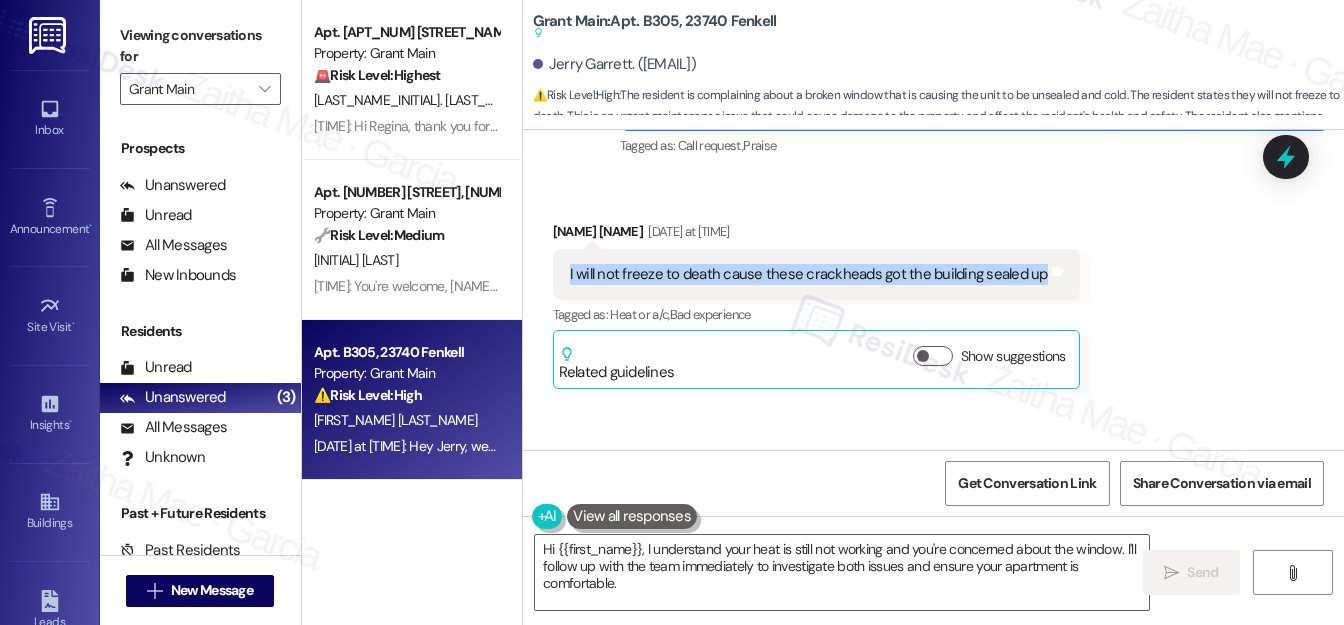 drag, startPoint x: 562, startPoint y: 236, endPoint x: 1036, endPoint y: 247, distance: 474.12762 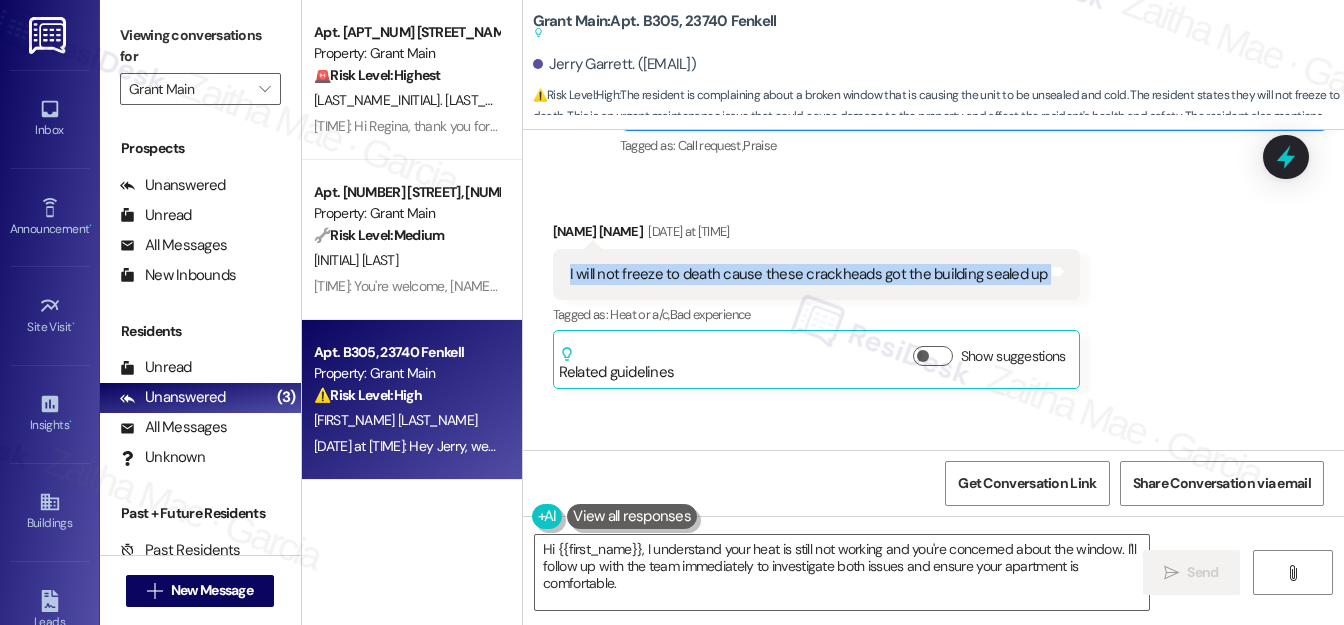 copy on "I will not freeze to death cause these crackheads got the building sealed up Tags and notes" 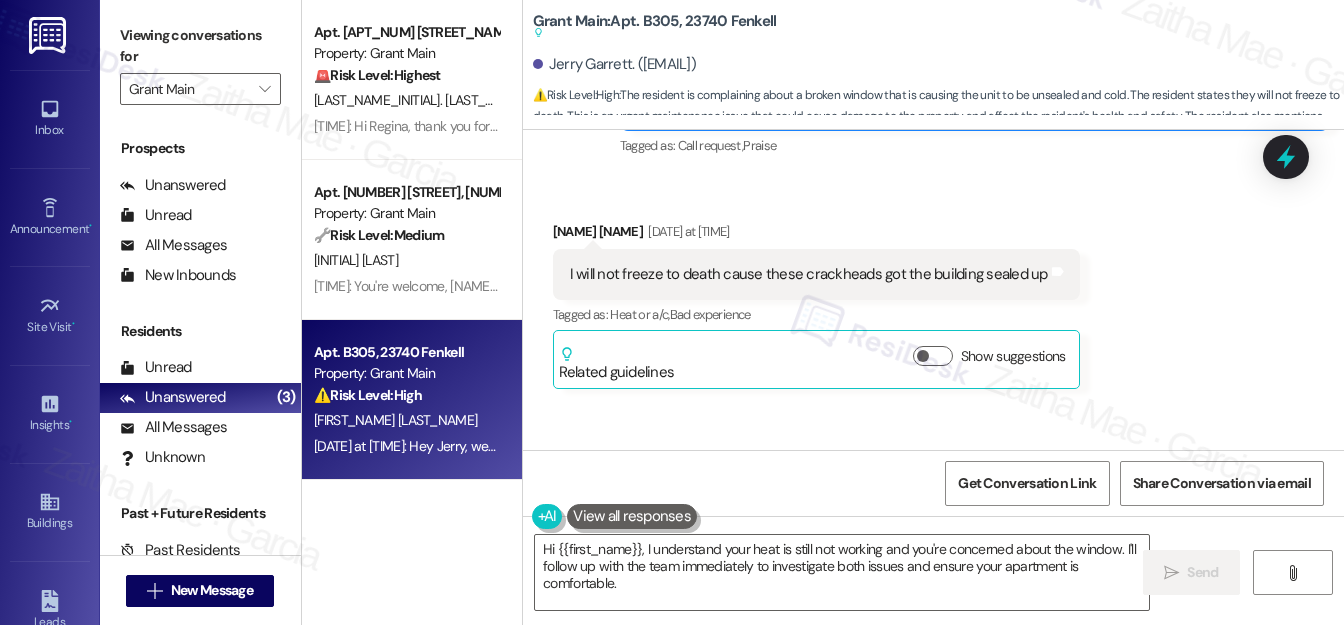 click on "Received via SMS [FIRST_NAME] [LAST_NAME] Yesterday at 10:50 PM I will not freeze to death cause these crackheads got the building sealed up Tags and notes Tagged as: Heat or a/c , Click to highlight conversations about Heat or a/c Bad experience Click to highlight conversations about Bad experience Related guidelines Show suggestions" at bounding box center [933, 290] 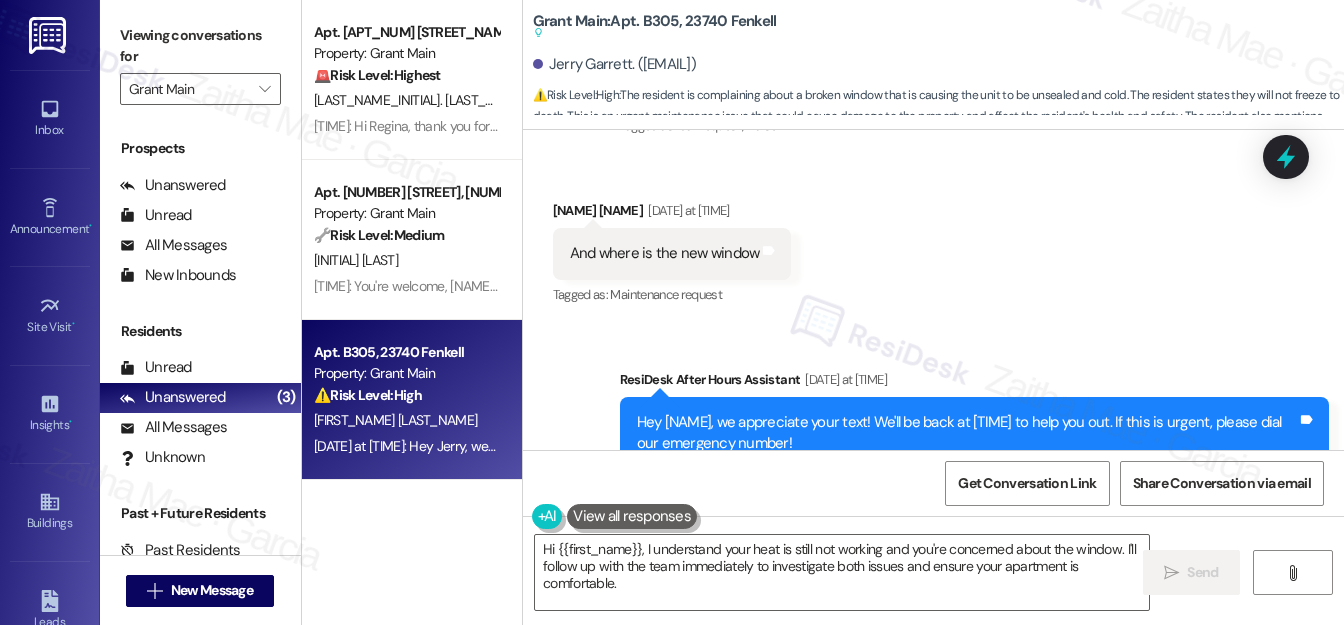 scroll, scrollTop: 9645, scrollLeft: 0, axis: vertical 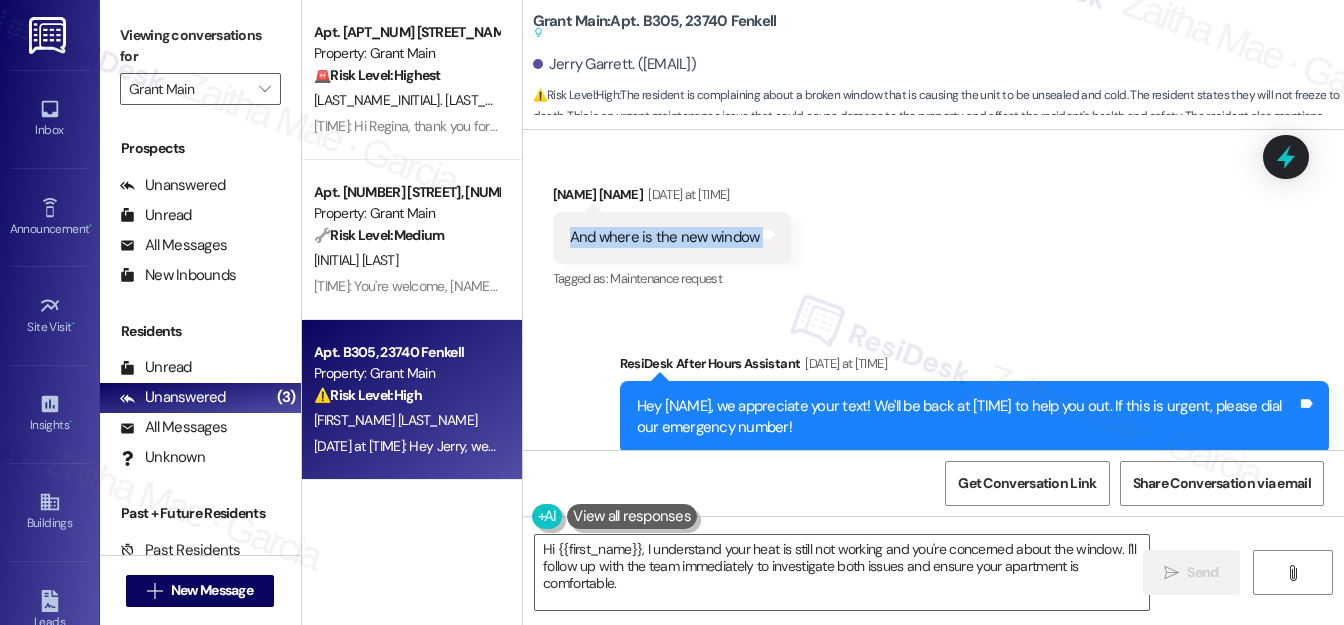 drag, startPoint x: 568, startPoint y: 191, endPoint x: 816, endPoint y: 207, distance: 248.5156 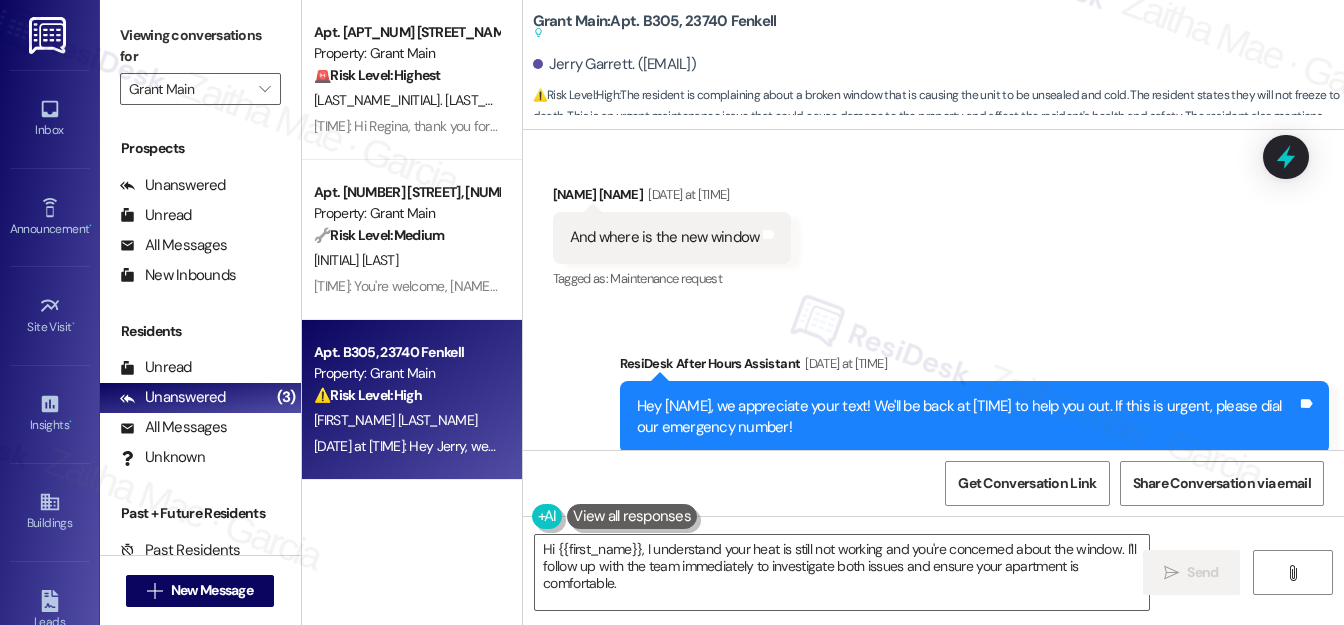 click on "Received via SMS Jerry Garrett [TIME] And where is the new window Tags and notes Tagged as:   Maintenance request Click to highlight conversations about Maintenance request" at bounding box center [933, 223] 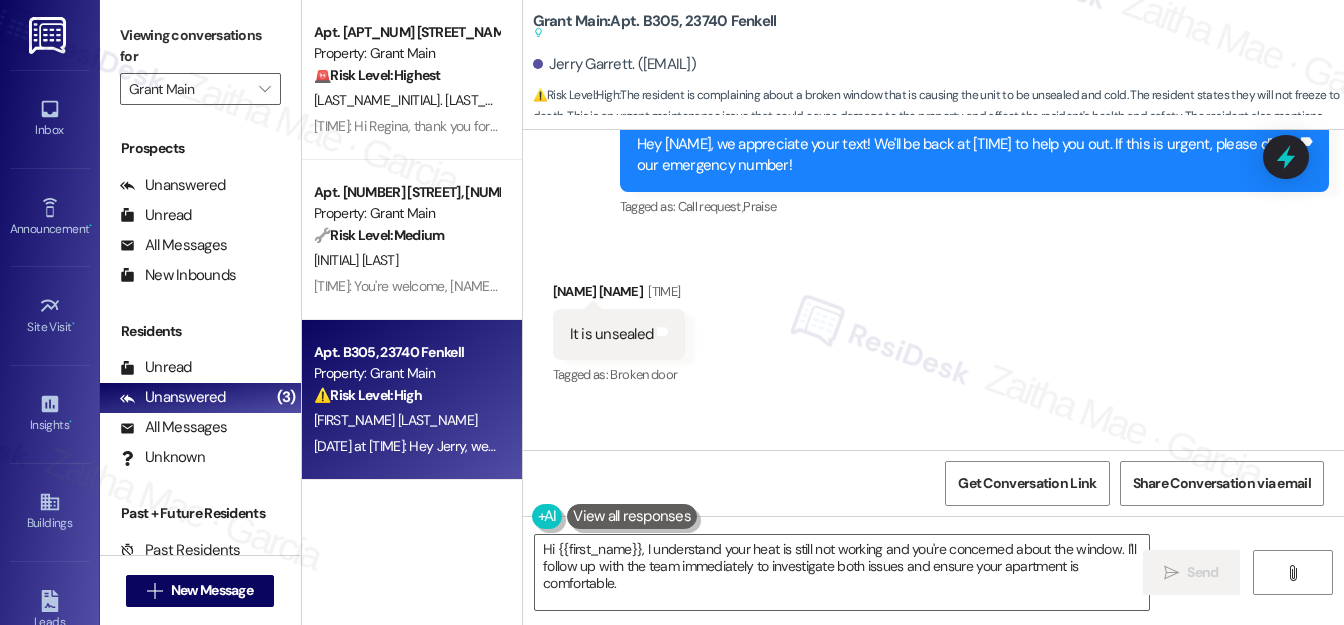 scroll, scrollTop: 9917, scrollLeft: 0, axis: vertical 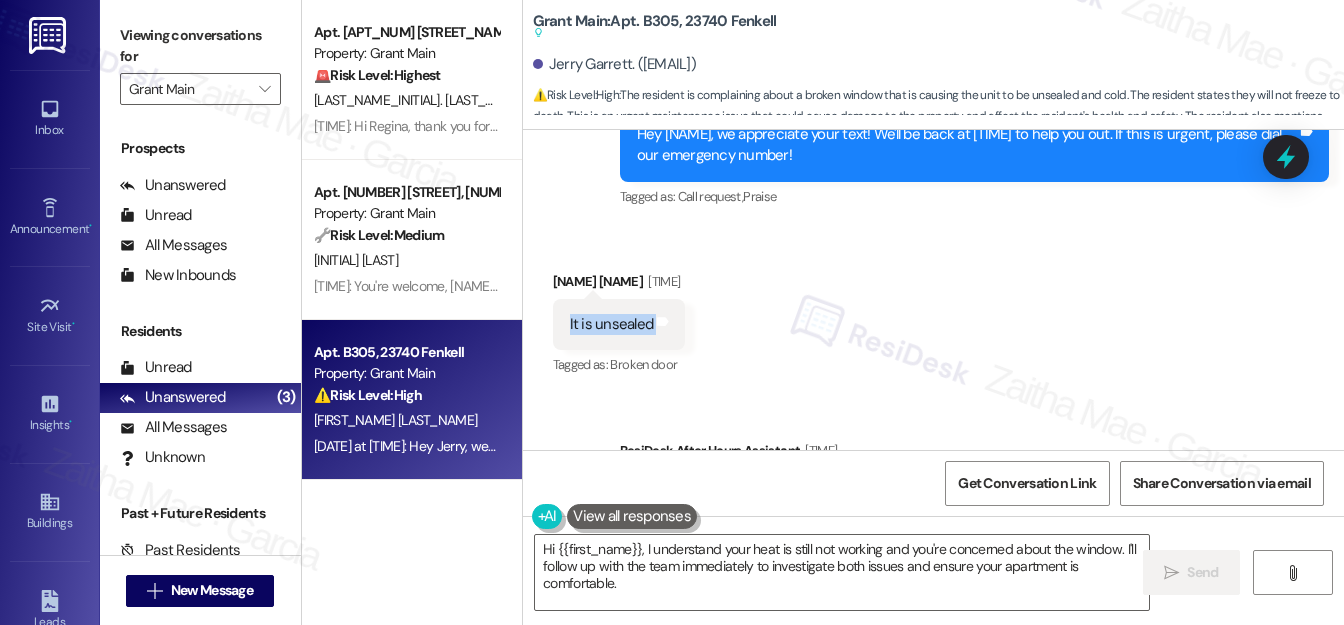 drag, startPoint x: 561, startPoint y: 267, endPoint x: 691, endPoint y: 279, distance: 130.55267 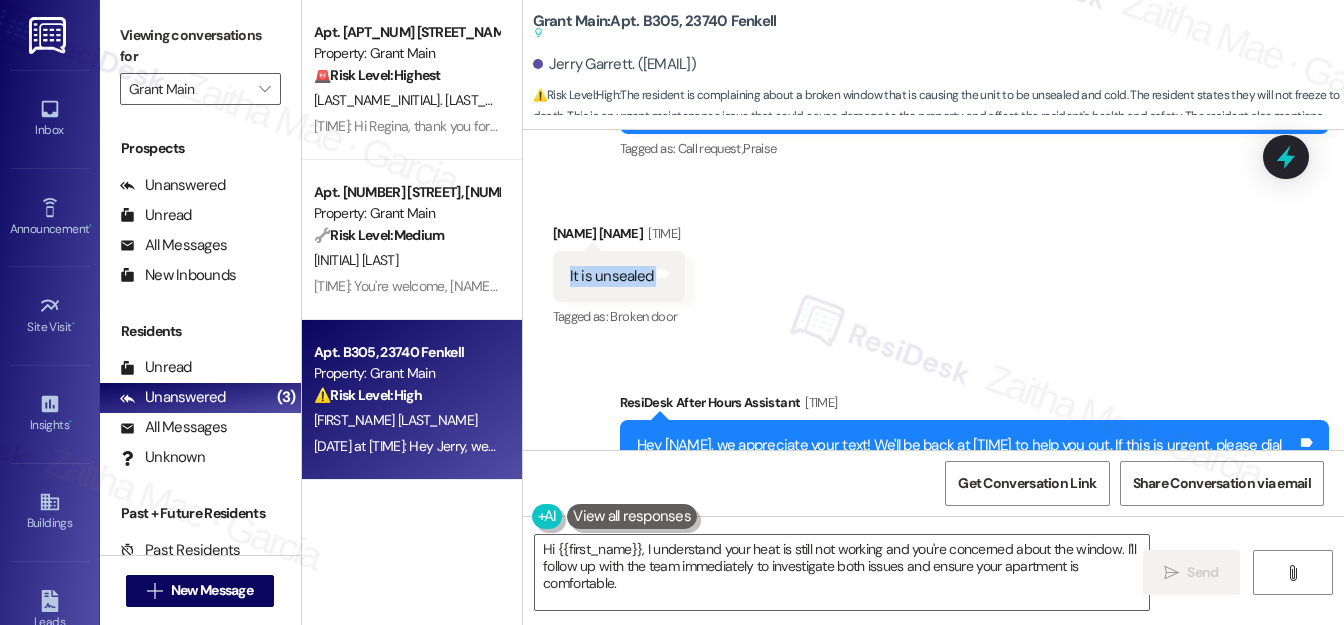 scroll, scrollTop: 10008, scrollLeft: 0, axis: vertical 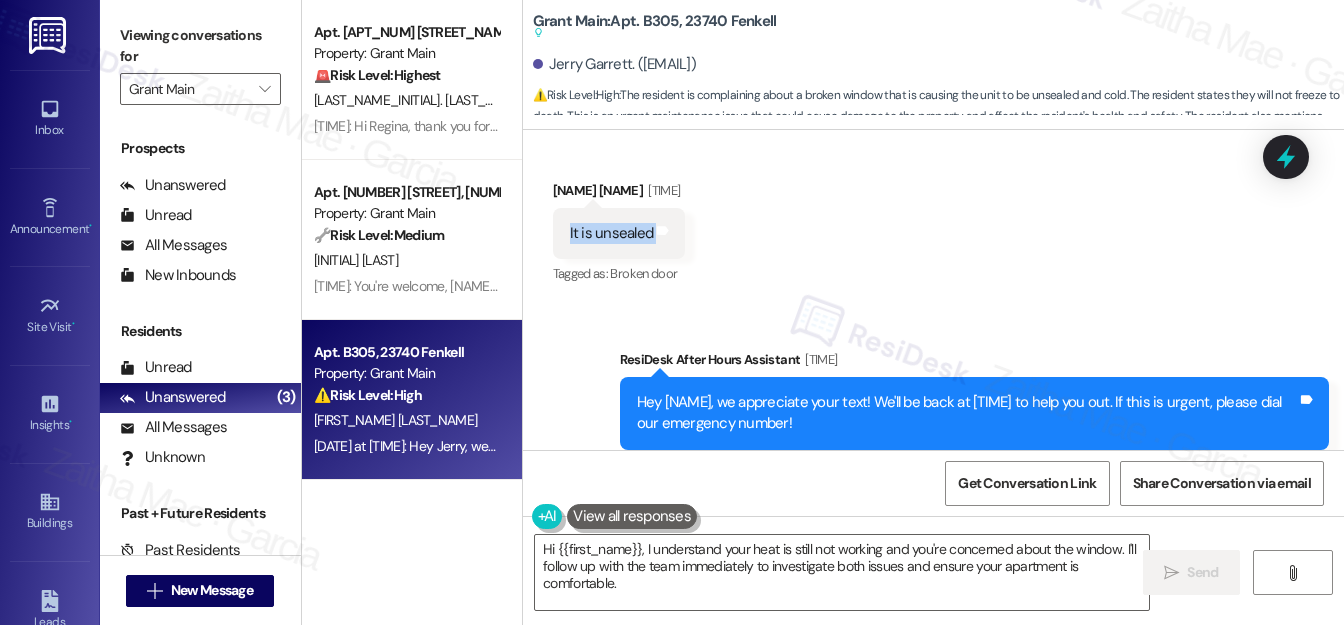 click on "Received via SMS Jerry Garrett Yesterday at 10:51 PM It is unsealed  Tags and notes Tagged as:   Broken door Click to highlight conversations about Broken door" at bounding box center (933, 219) 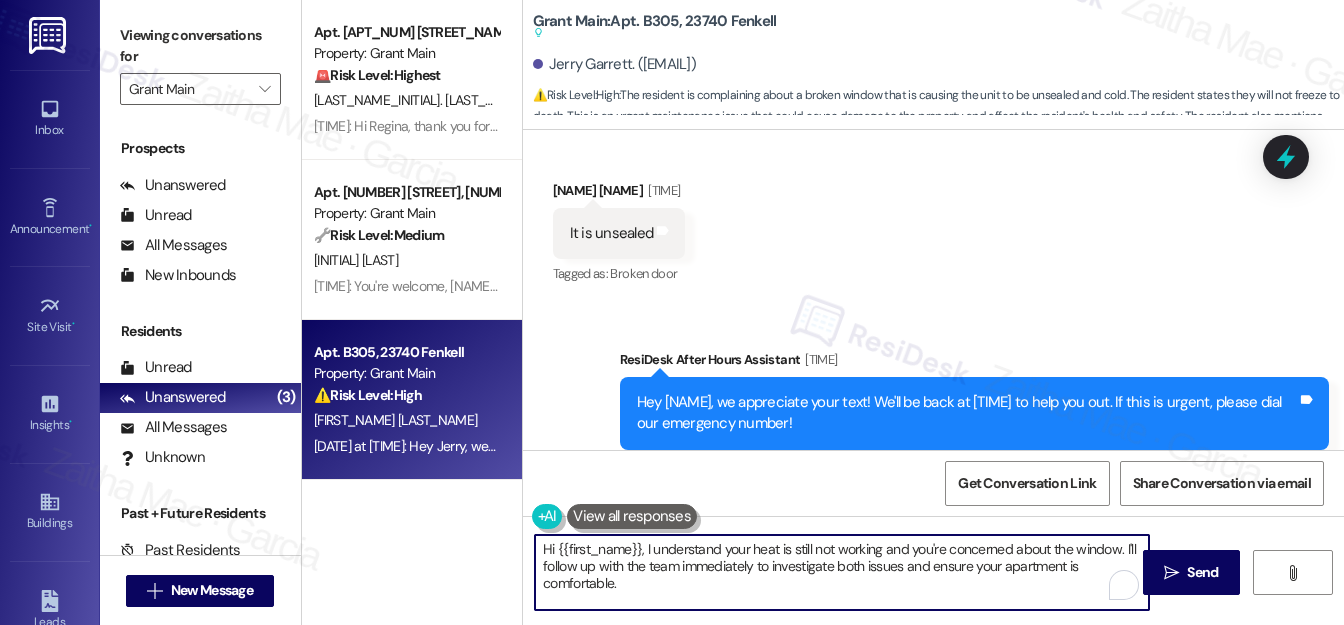drag, startPoint x: 674, startPoint y: 562, endPoint x: 688, endPoint y: 580, distance: 22.803509 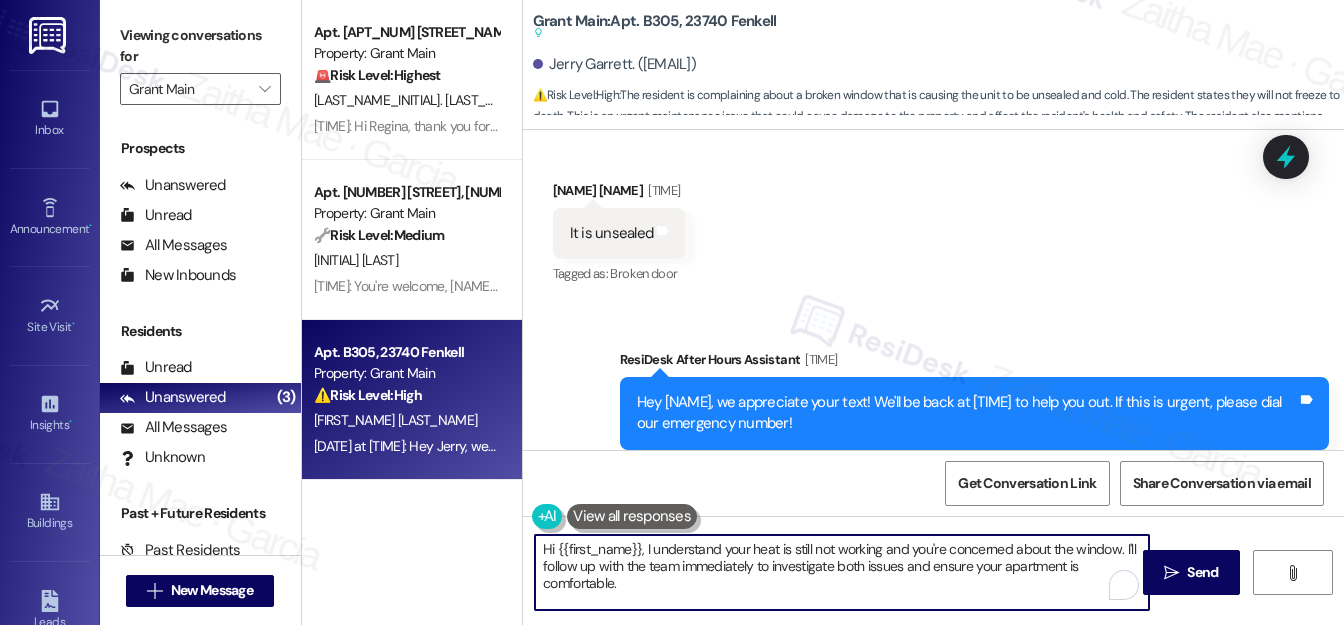 click on "Hi {{first_name}}, I understand your heat is still not working and you're concerned about the window. I'll follow up with the team immediately to investigate both issues and ensure your apartment is comfortable." at bounding box center (842, 572) 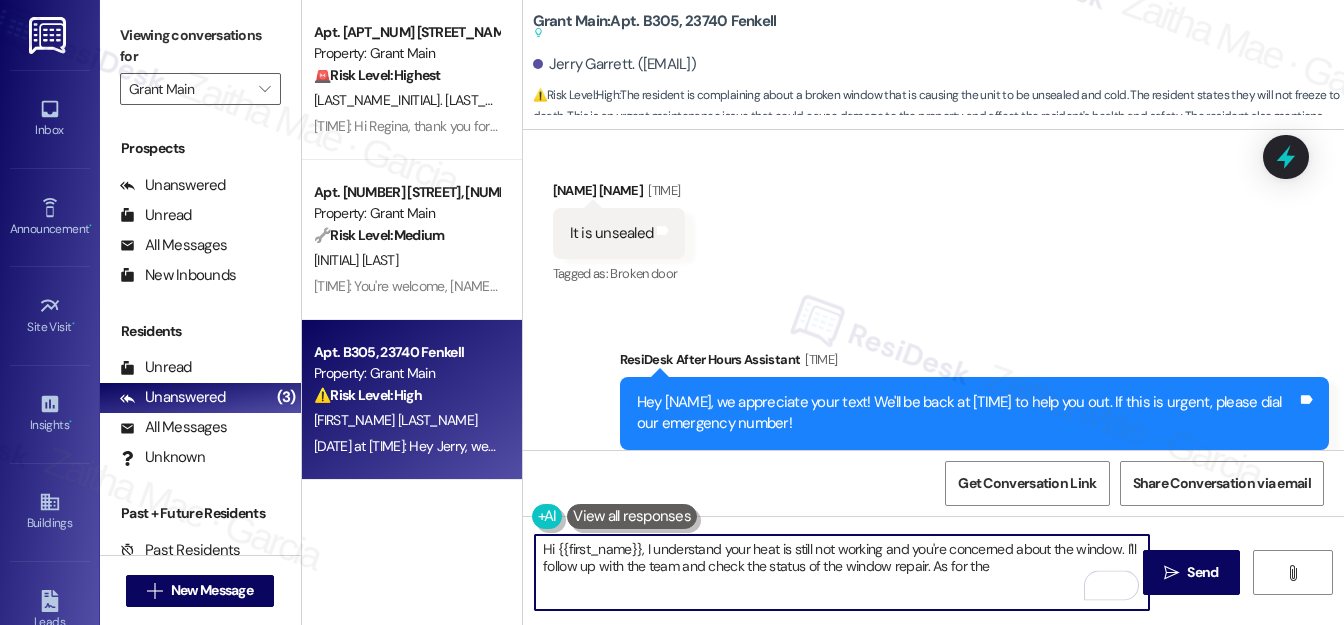 click on "Hi {{first_name}}, I understand your heat is still not working and you're concerned about the window. I'll follow up with the team and check the status of the window repair. As for the" at bounding box center (842, 572) 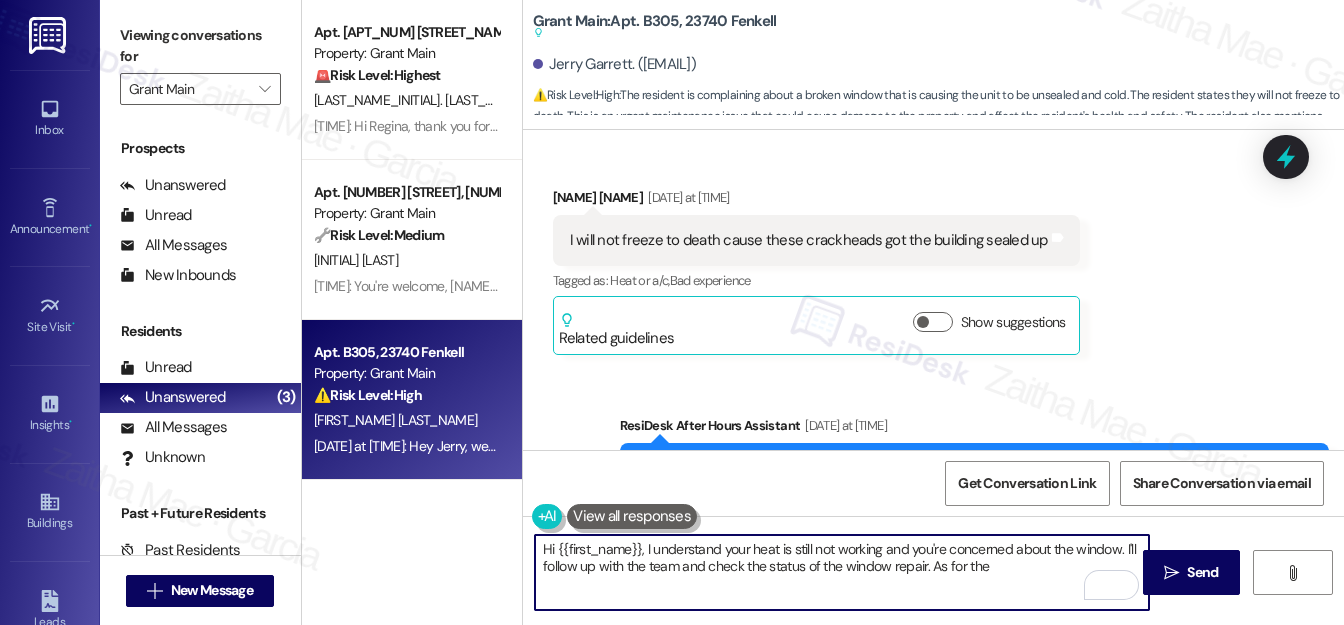 scroll, scrollTop: 9190, scrollLeft: 0, axis: vertical 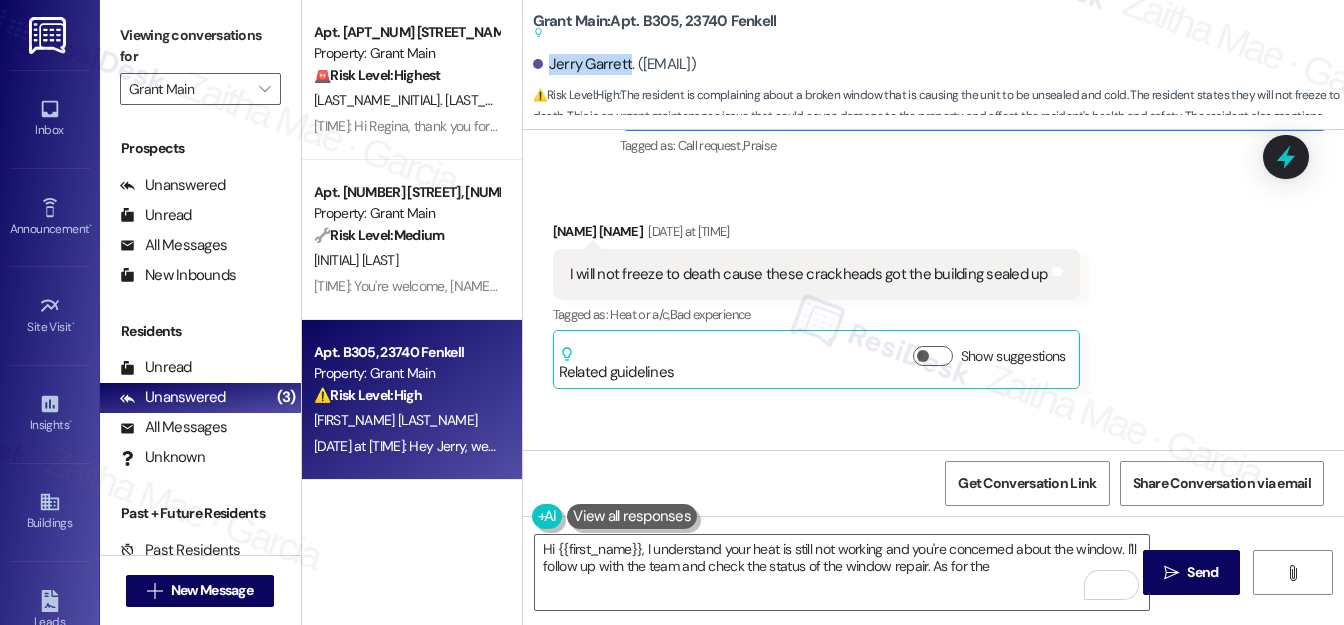 drag, startPoint x: 549, startPoint y: 60, endPoint x: 625, endPoint y: 51, distance: 76.53104 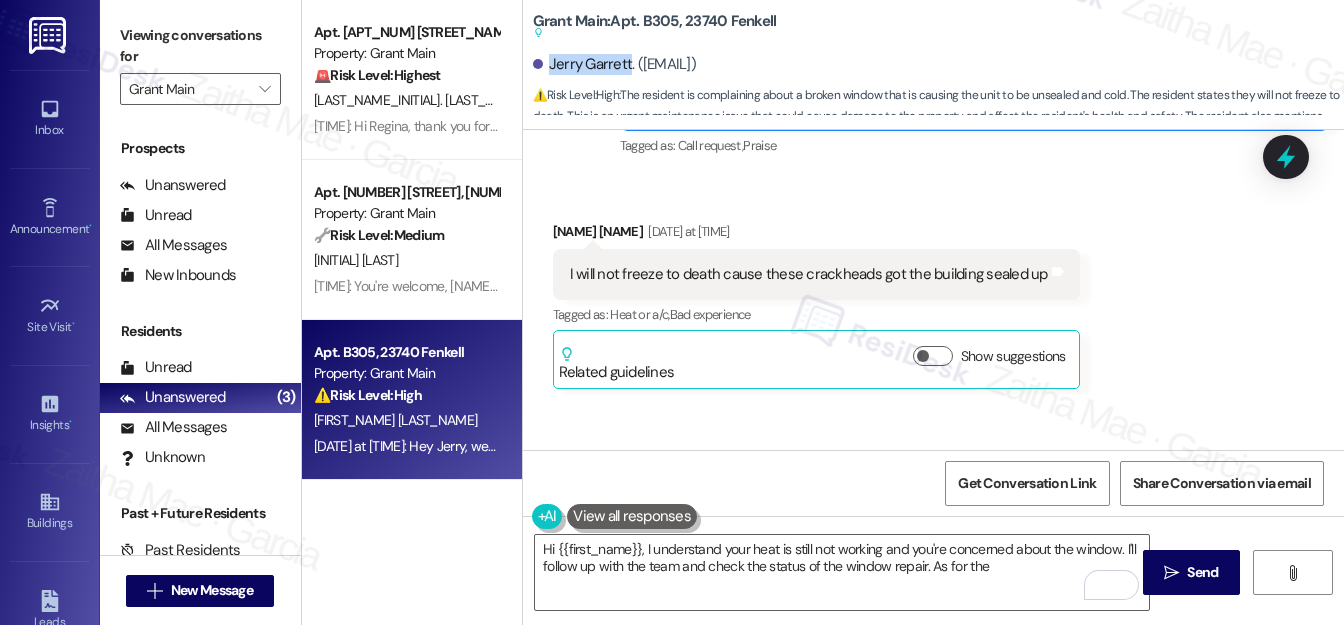 click on "[NAME]. ([EMAIL])" at bounding box center [938, 65] 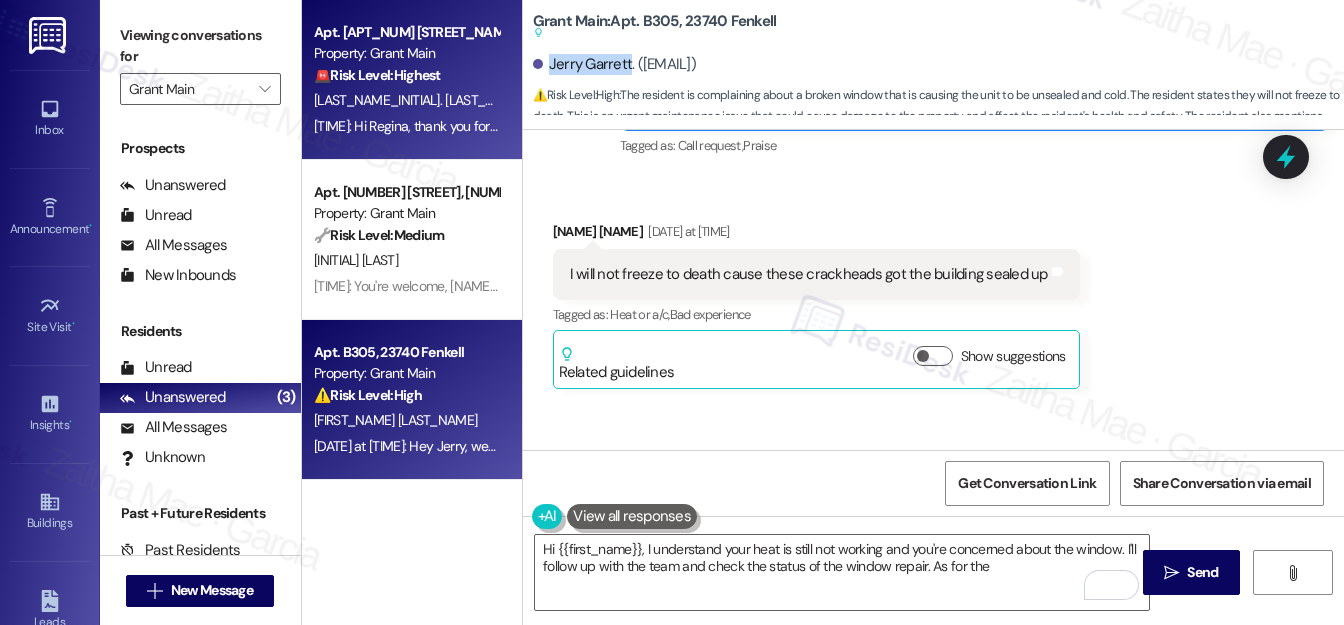 copy on "[FIRST] [LAST]" 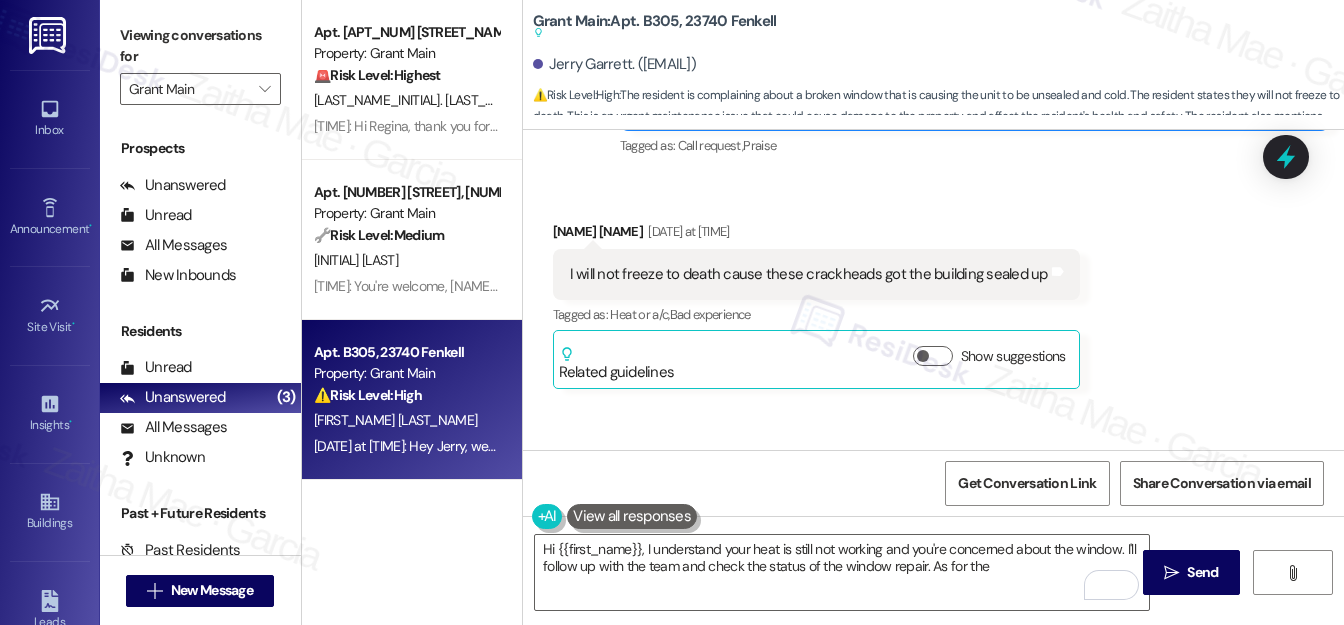 click on "[NAME]. ([EMAIL])" at bounding box center (938, 65) 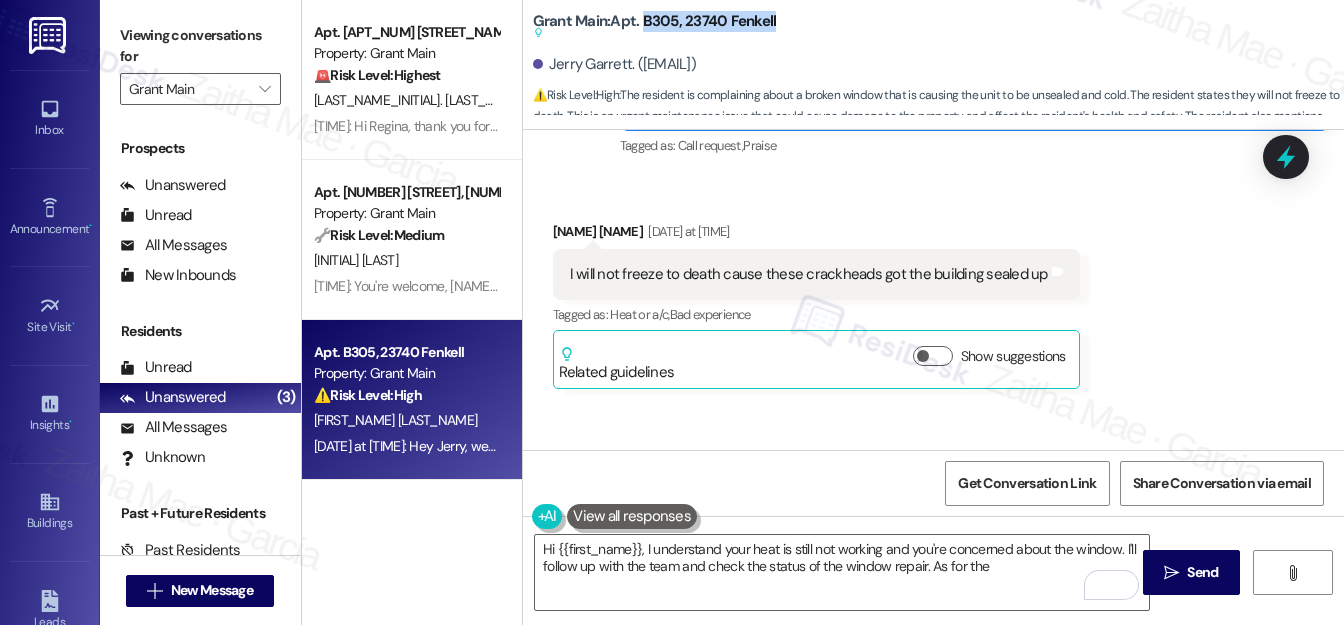 drag, startPoint x: 642, startPoint y: 18, endPoint x: 784, endPoint y: 20, distance: 142.01408 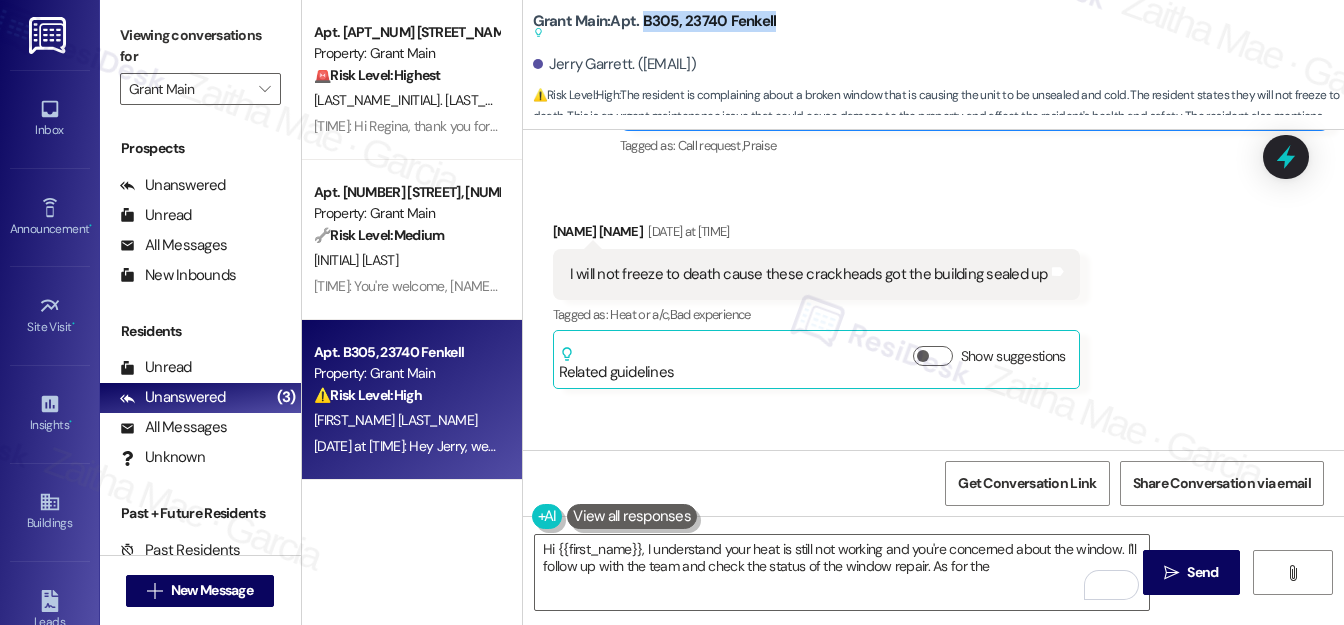 click on "Grant Main:  Apt. B305, 23740 Fenkell   Suggested actions and notes available for this message and will show as you scroll through." at bounding box center (733, 27) 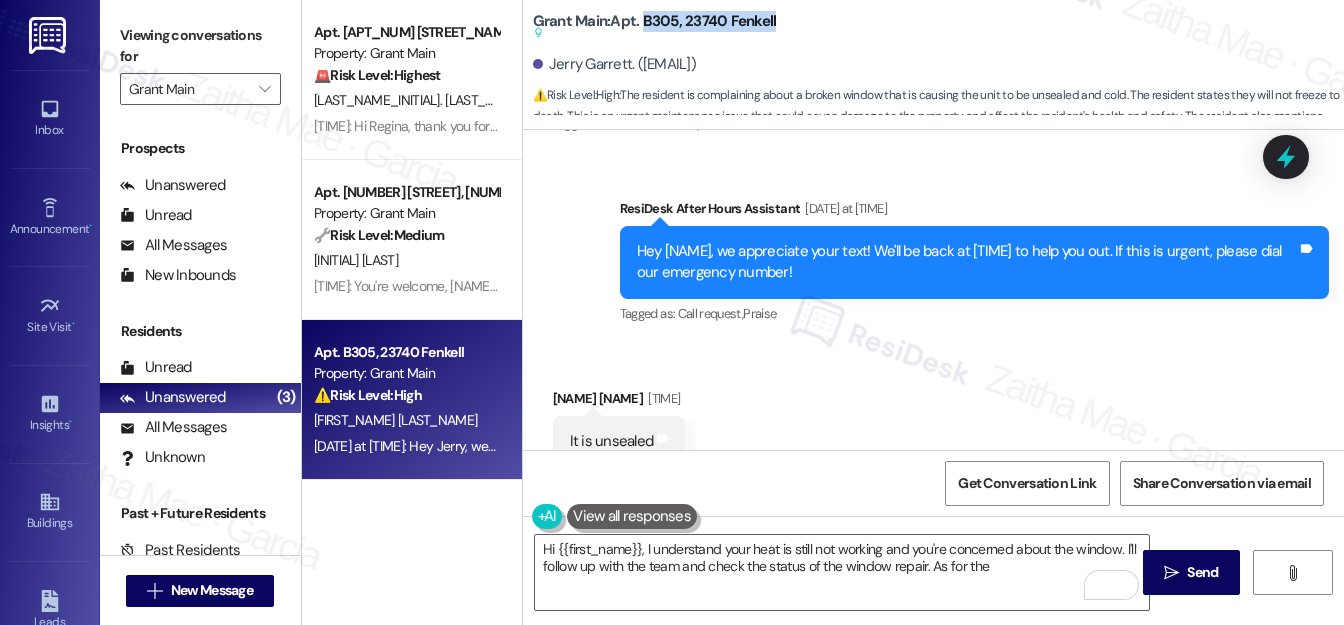 scroll, scrollTop: 10008, scrollLeft: 0, axis: vertical 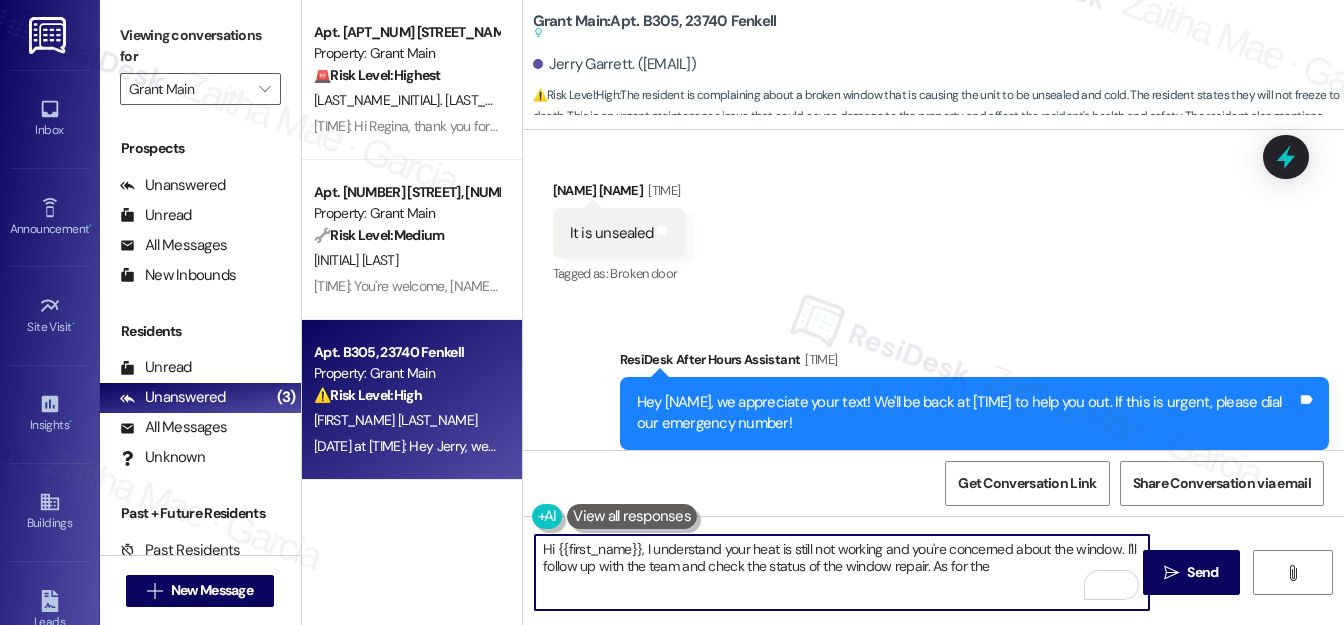 click on "Hi {{first_name}}, I understand your heat is still not working and you're concerned about the window. I'll follow up with the team and check the status of the window repair. As for the" at bounding box center (842, 572) 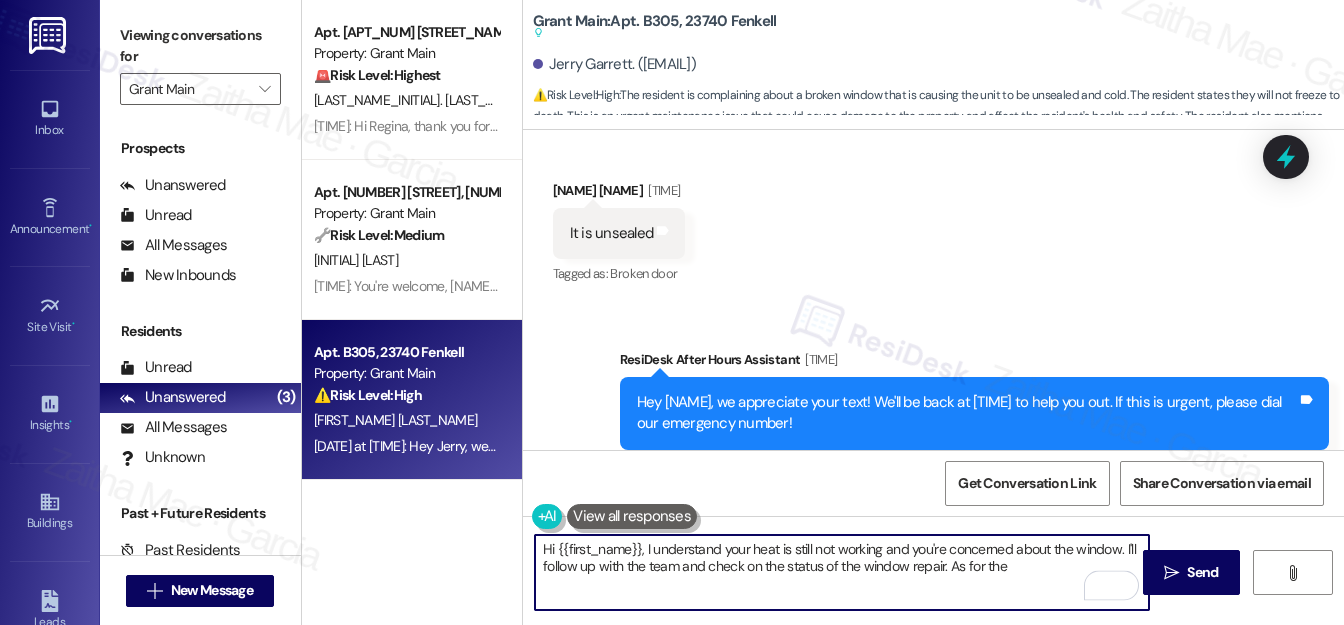 click on "Hi {{first_name}}, I understand your heat is still not working and you're concerned about the window. I'll follow up with the team and check on the status of the window repair. As for the" at bounding box center [842, 572] 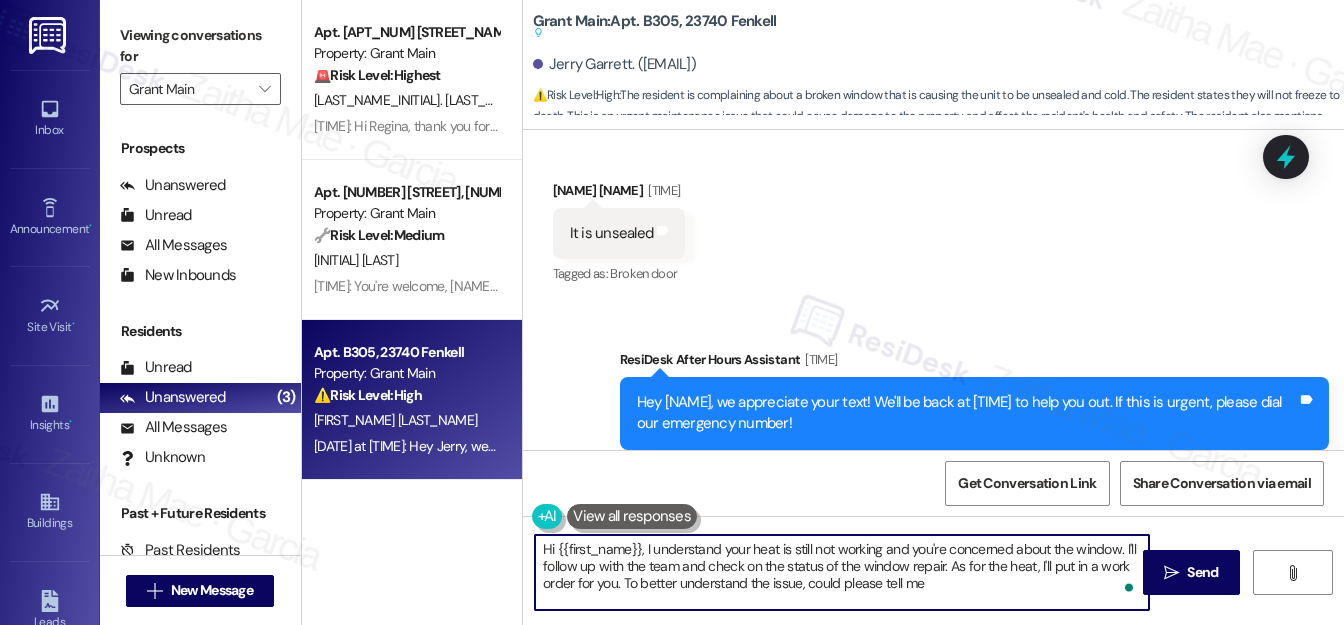 paste on "do you hear anything turn on—like a fan or clicking sound—or does nothing happen at all?" 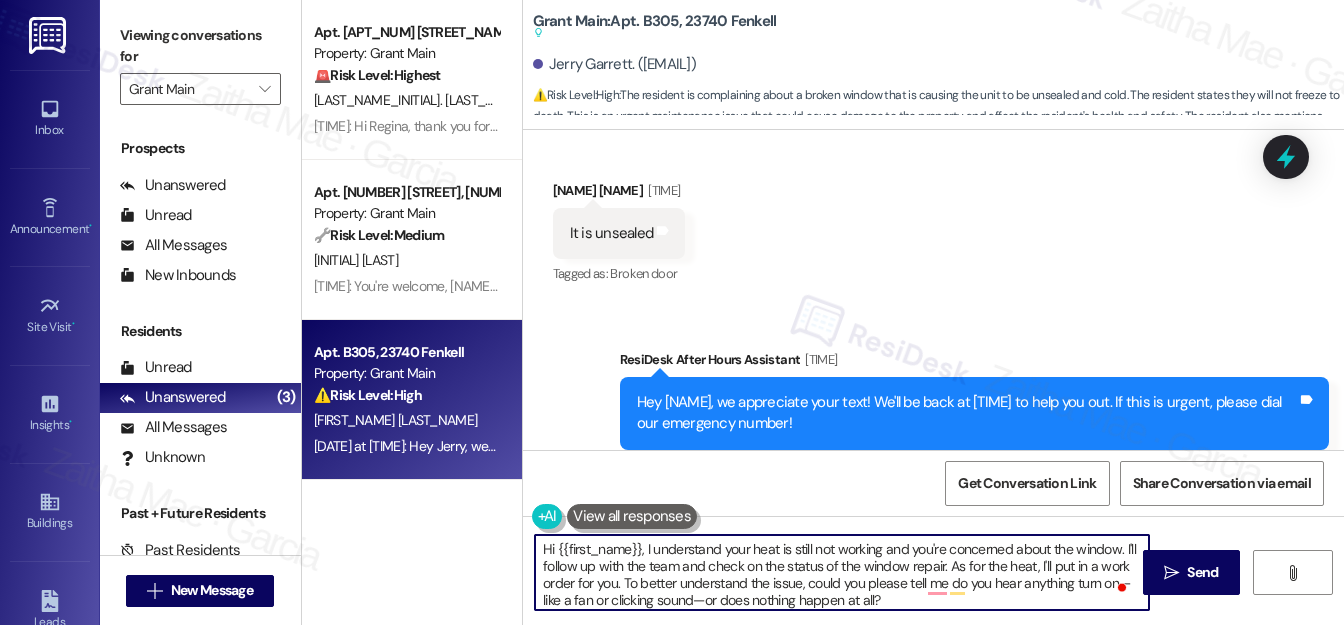 click on "Hi {{first_name}}, I understand your heat is still not working and you're concerned about the window. I'll follow up with the team and check on the status of the window repair. As for the heat, I'll put in a work order for you. To better understand the issue, could you please tell me do you hear anything turn on—like a fan or clicking sound—or does nothing happen at all?" at bounding box center (842, 572) 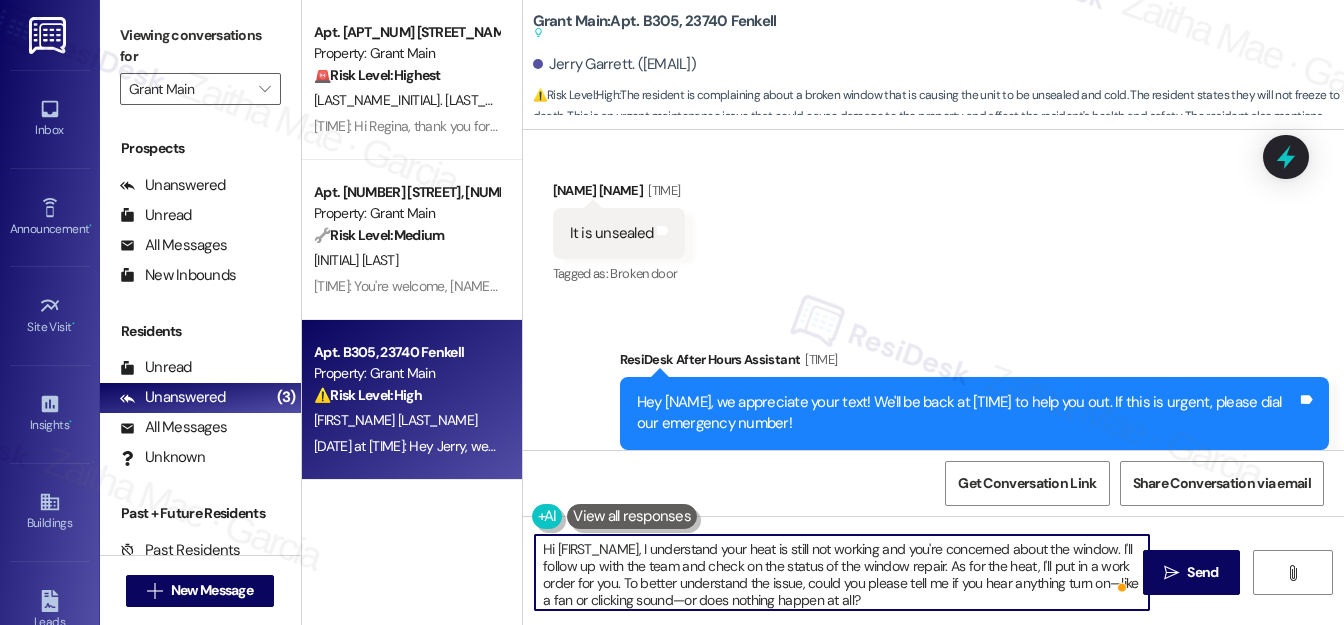 scroll, scrollTop: 5, scrollLeft: 0, axis: vertical 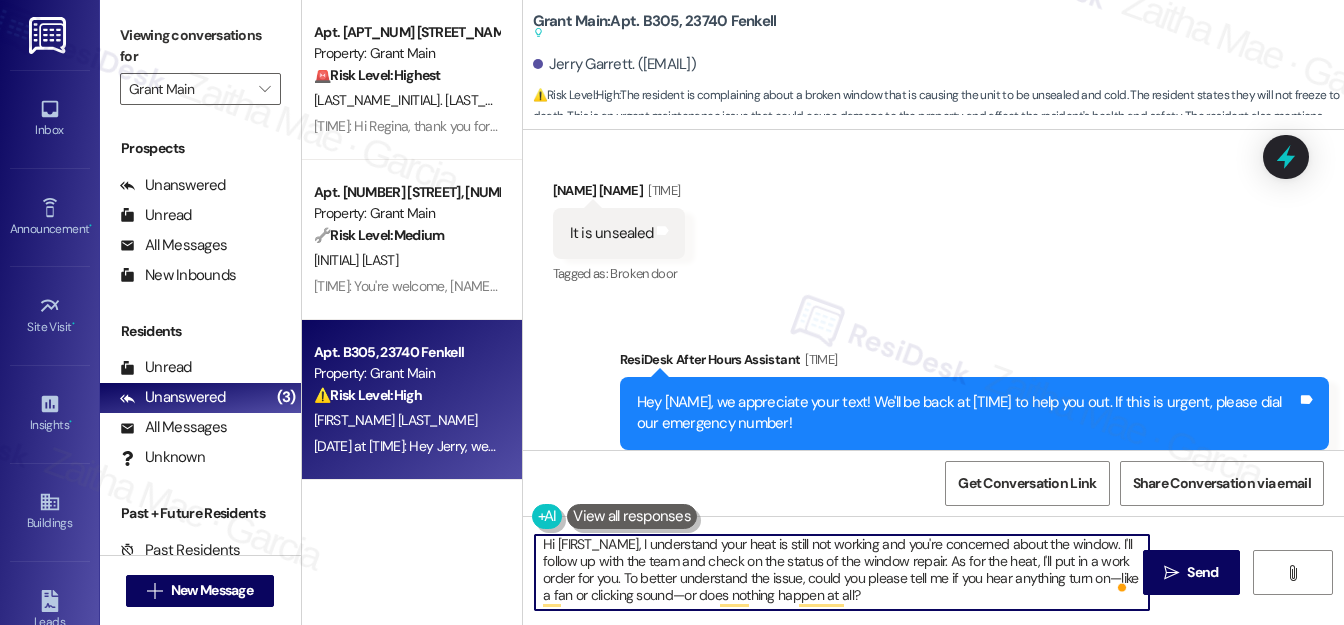 type on "Hi {{first_name}}, I understand your heat is still not working and you're concerned about the window. I'll follow up with the team and check on the status of the window repair. As for the heat, I'll put in a work order for you. To better understand the issue, could you please tell me if you hear anything turn on—like a fan or clicking sound—or does nothing happen at all?" 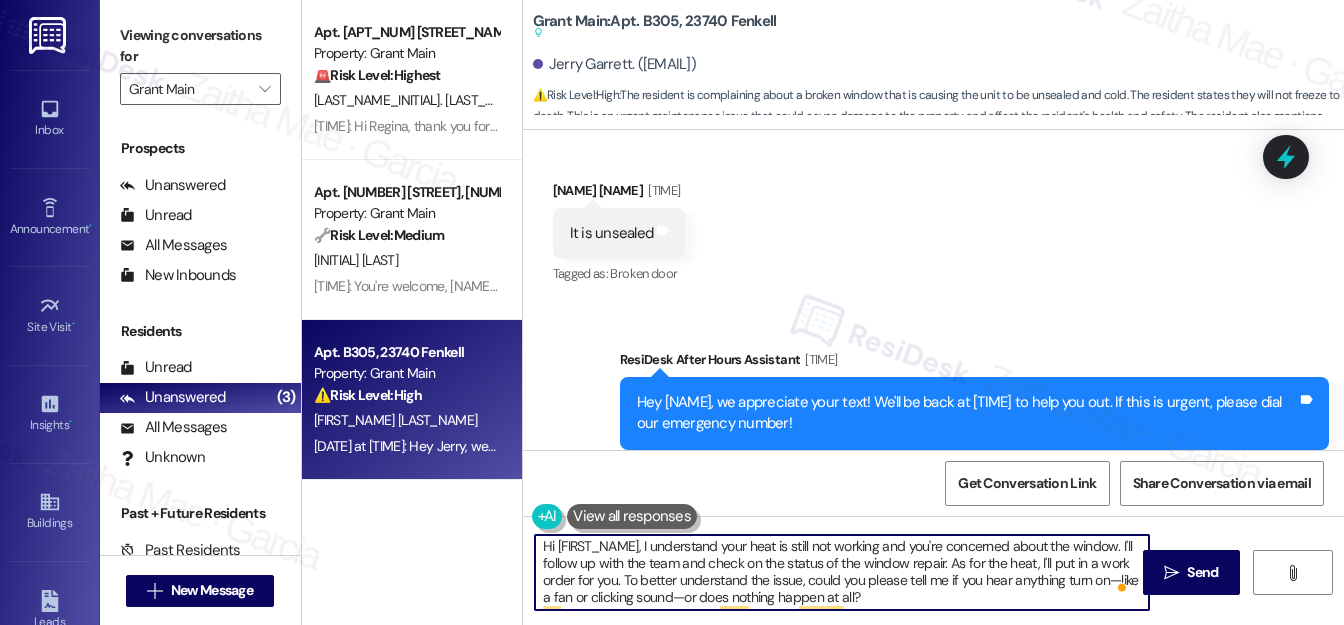 scroll, scrollTop: 5, scrollLeft: 0, axis: vertical 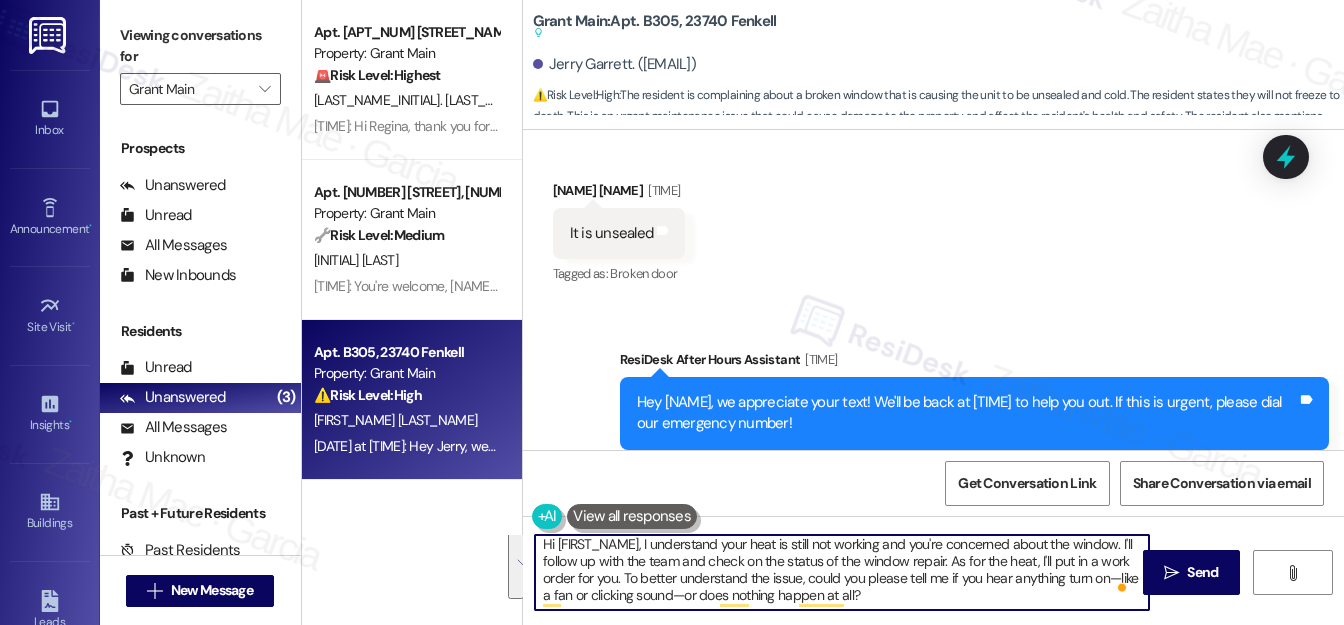drag, startPoint x: 538, startPoint y: 547, endPoint x: 908, endPoint y: 603, distance: 374.21384 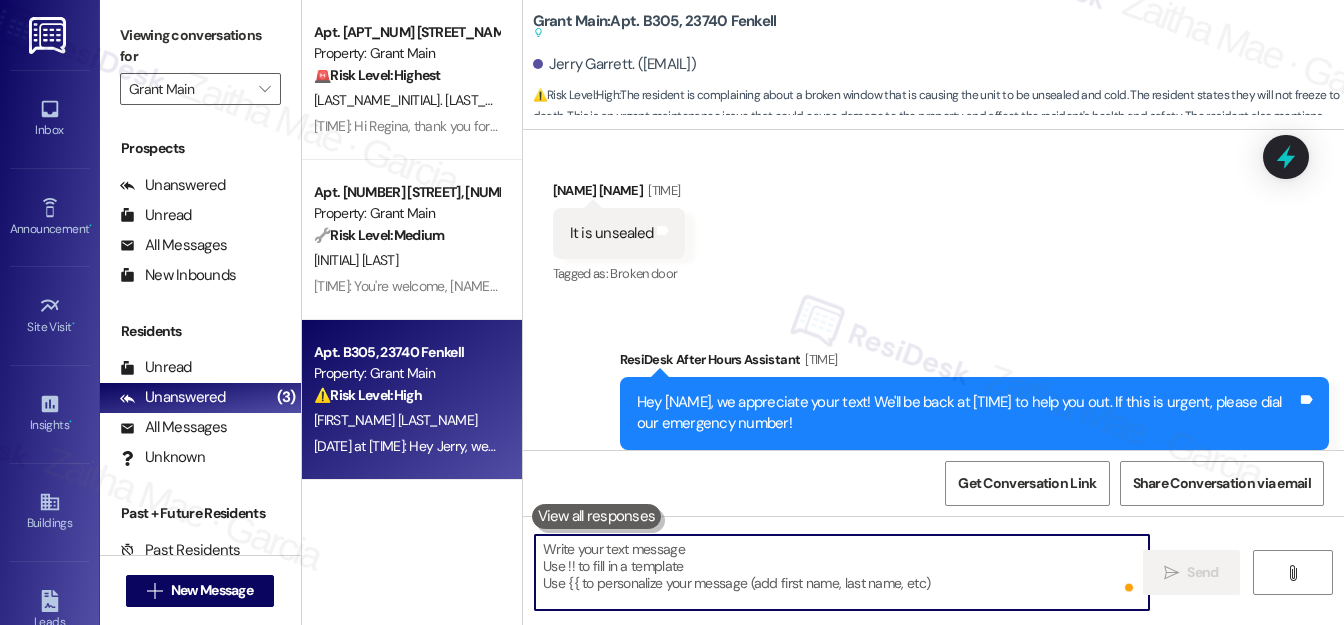 scroll, scrollTop: 0, scrollLeft: 0, axis: both 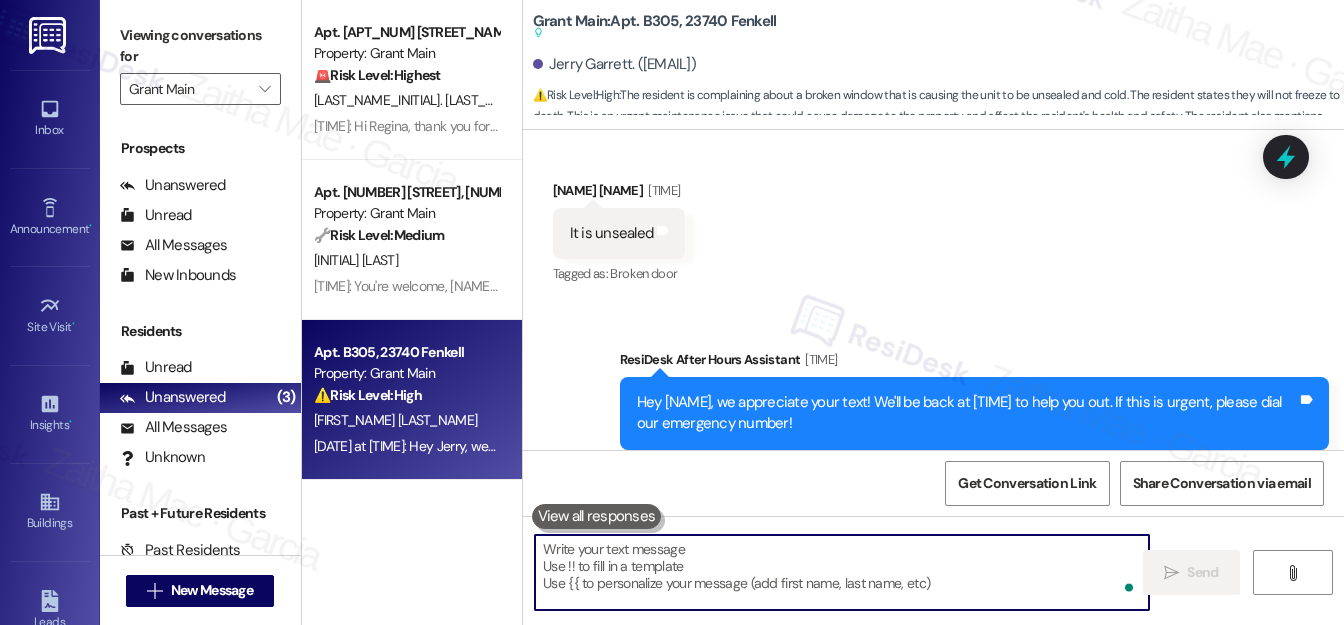 paste on "Hi {{first_name}}, I understand your heat is still not working and you're concerned about the unsealed window. I’ll follow up with the team and check on the status of the window repair.
For the heat, I’ll go ahead and put in a work order. To help us better understand the issue, when you turn the dial, do you hear anything—like a fan starting or a clicking sound—or does nothing happen at all?" 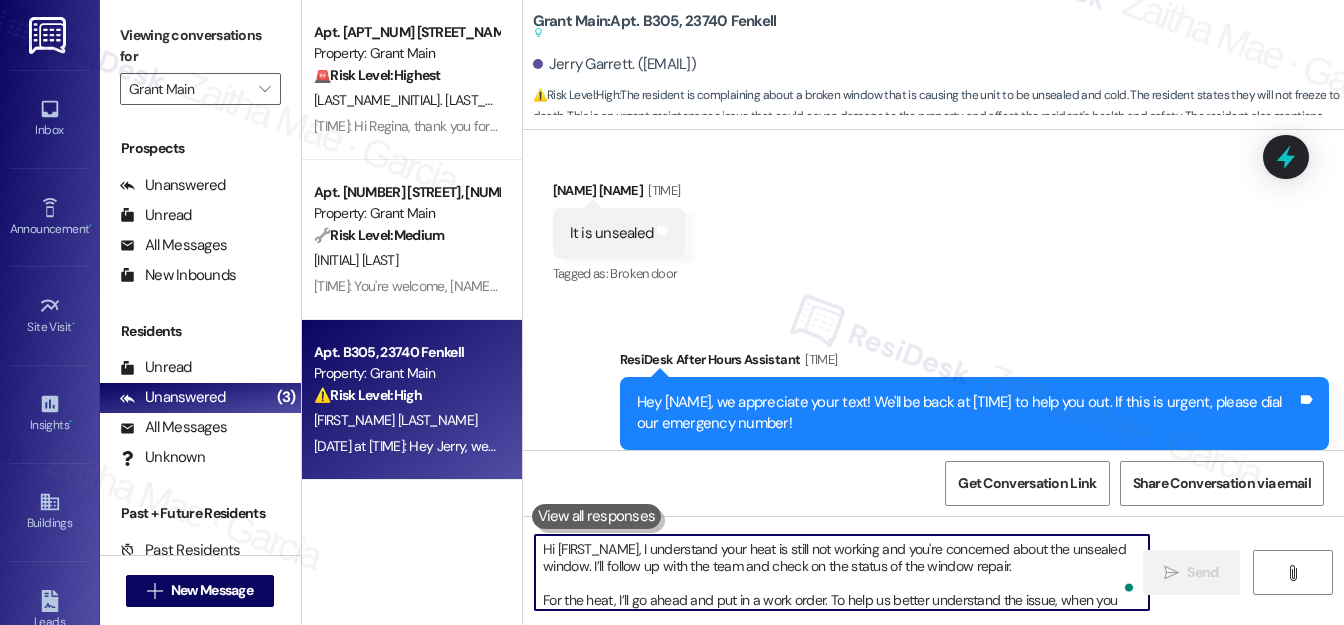 scroll, scrollTop: 67, scrollLeft: 0, axis: vertical 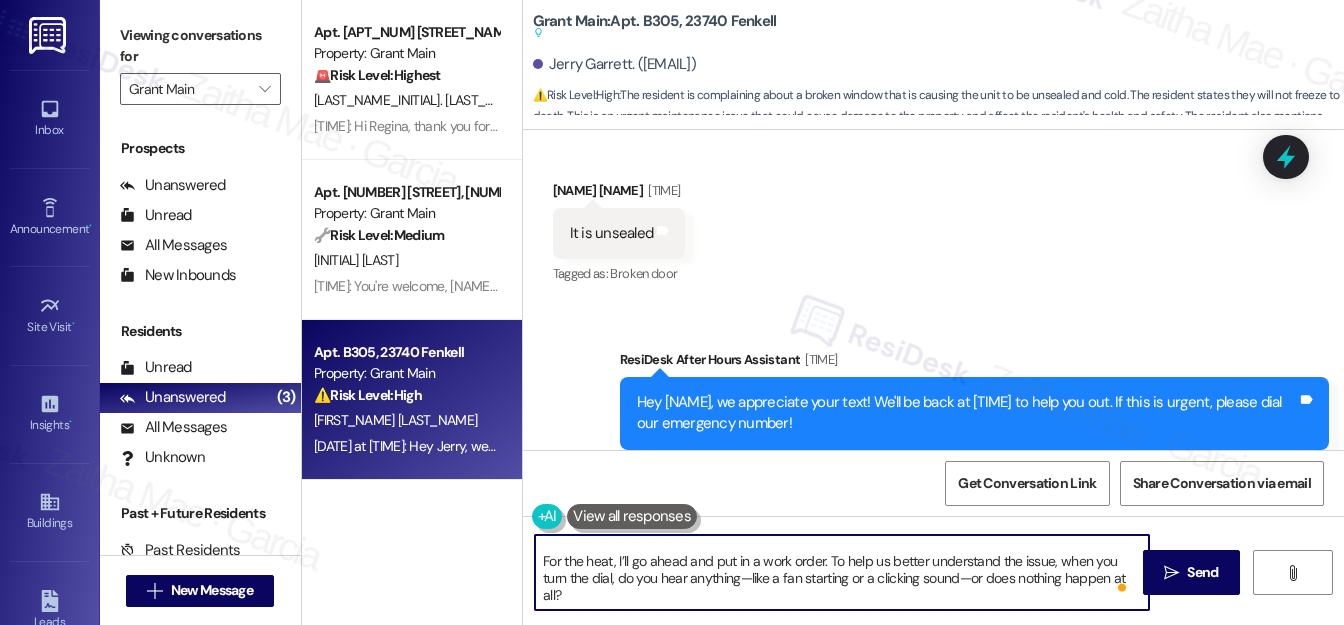click on "Hi {{first_name}}, I understand your heat is still not working, and you're concerned about the unsealed window. I’ll follow up with the team and check on the status of the window repair.
For the heat, I’ll go ahead and put in a work order. To help us better understand the issue, when you turn the dial, do you hear anything—like a fan starting or a clicking sound—or does nothing happen at all?" at bounding box center [842, 572] 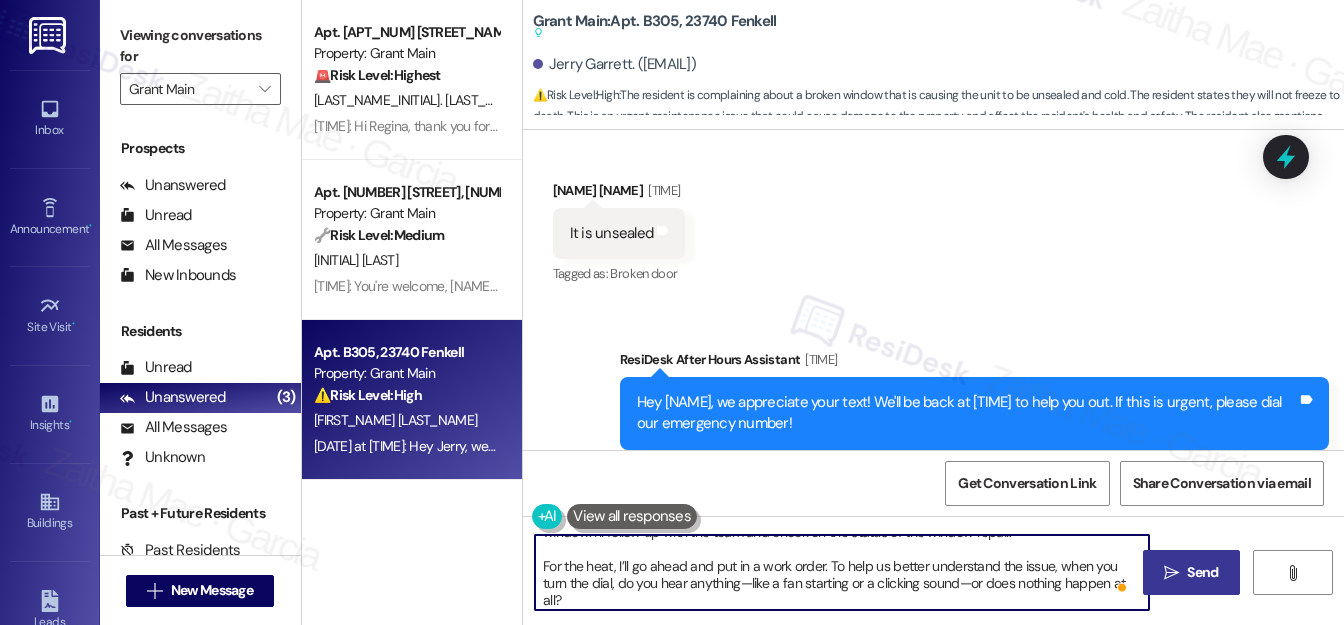 type on "Hi {{first_name}}, I understand your heat is still not working, and you're concerned about the unsealed window. I’ll follow up with the team and check on the status of the window repair.
For the heat, I’ll go ahead and put in a work order. To help us better understand the issue, when you turn the dial, do you hear anything—like a fan starting or a clicking sound—or does nothing happen at all?" 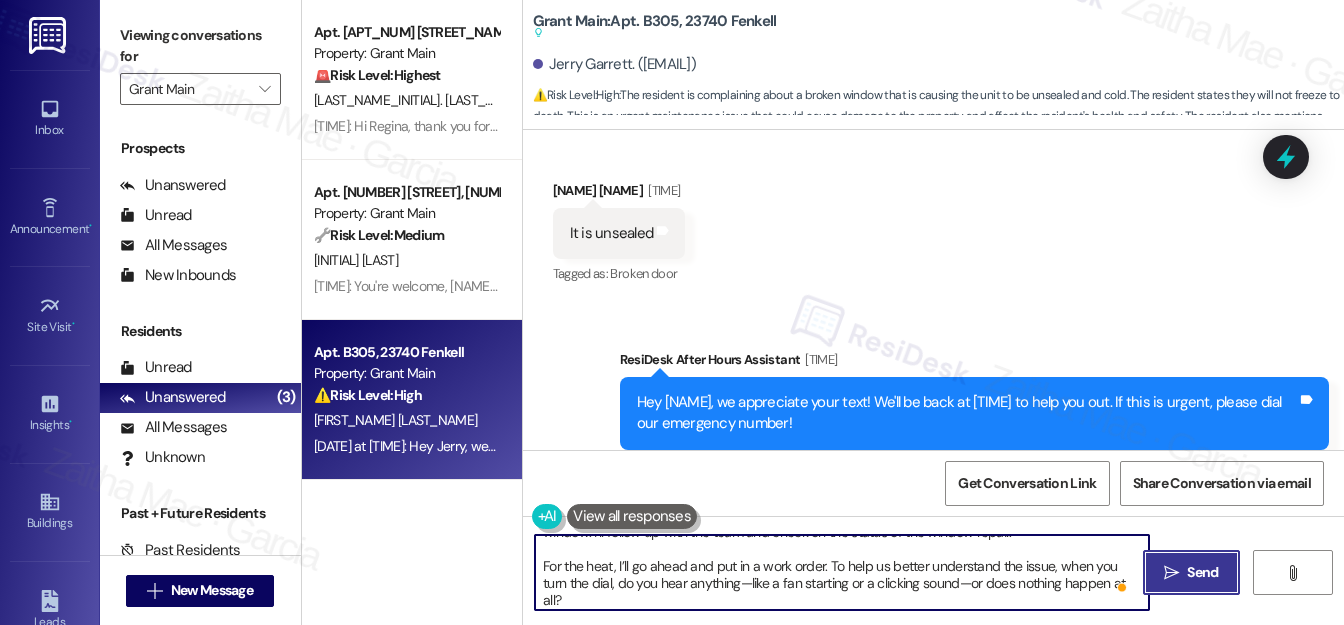 click on "Send" at bounding box center [1202, 572] 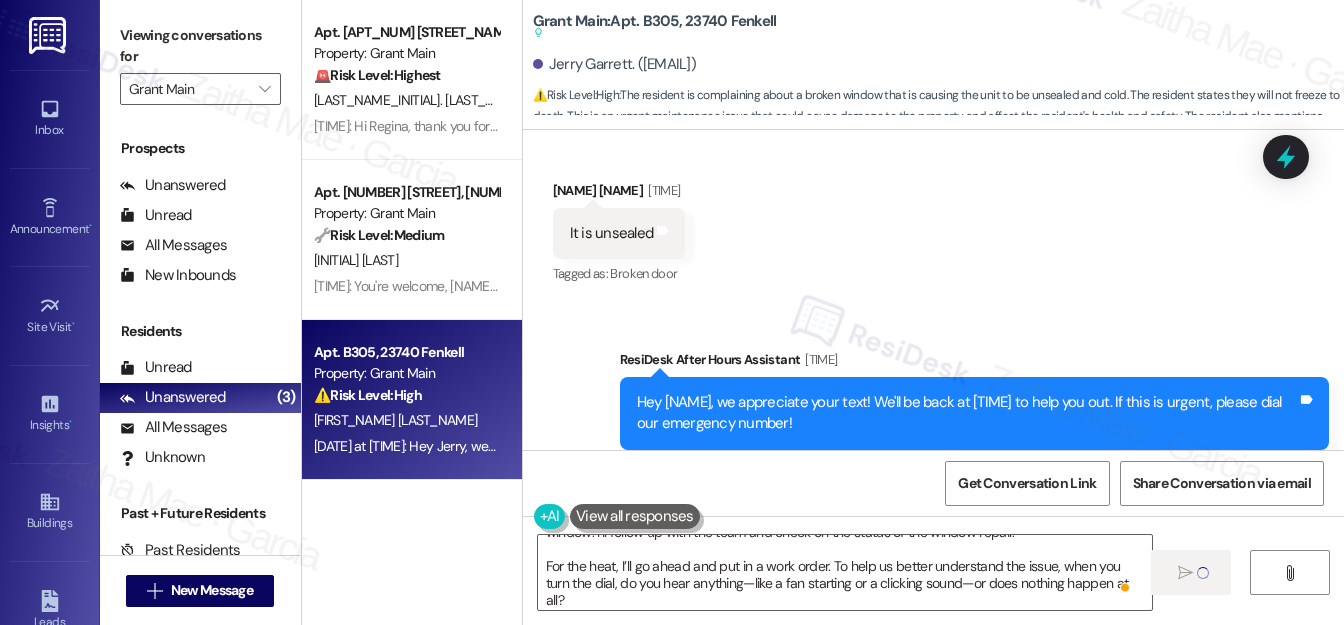 type 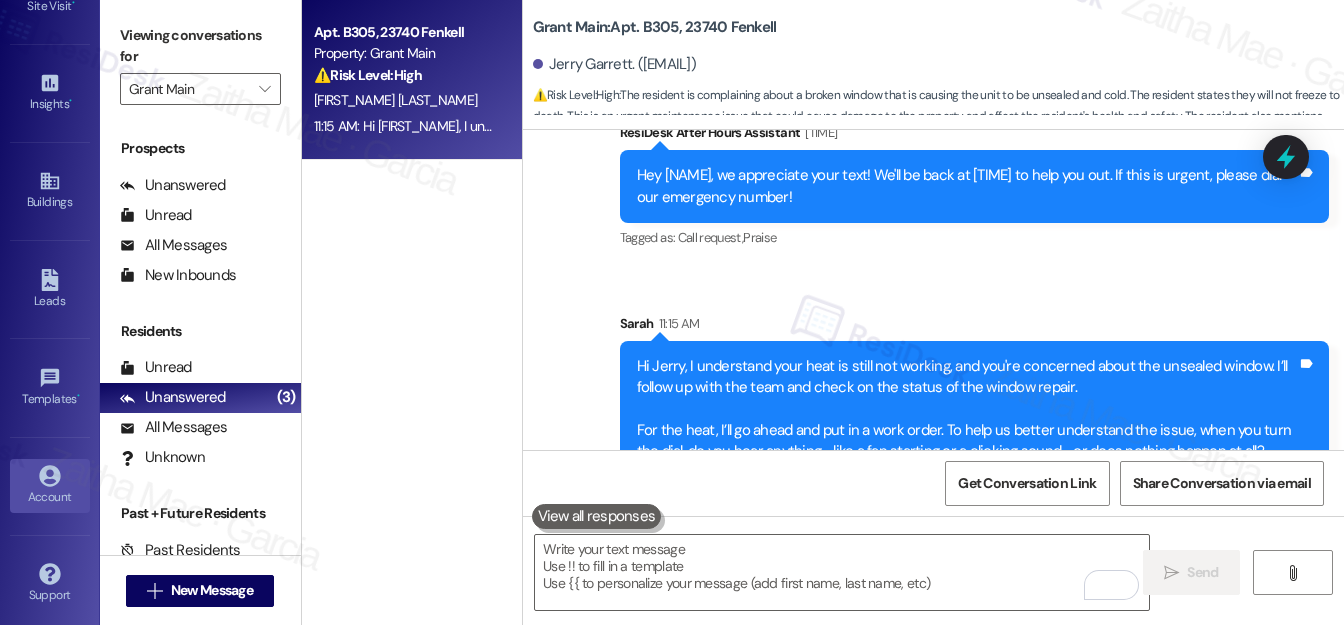 click 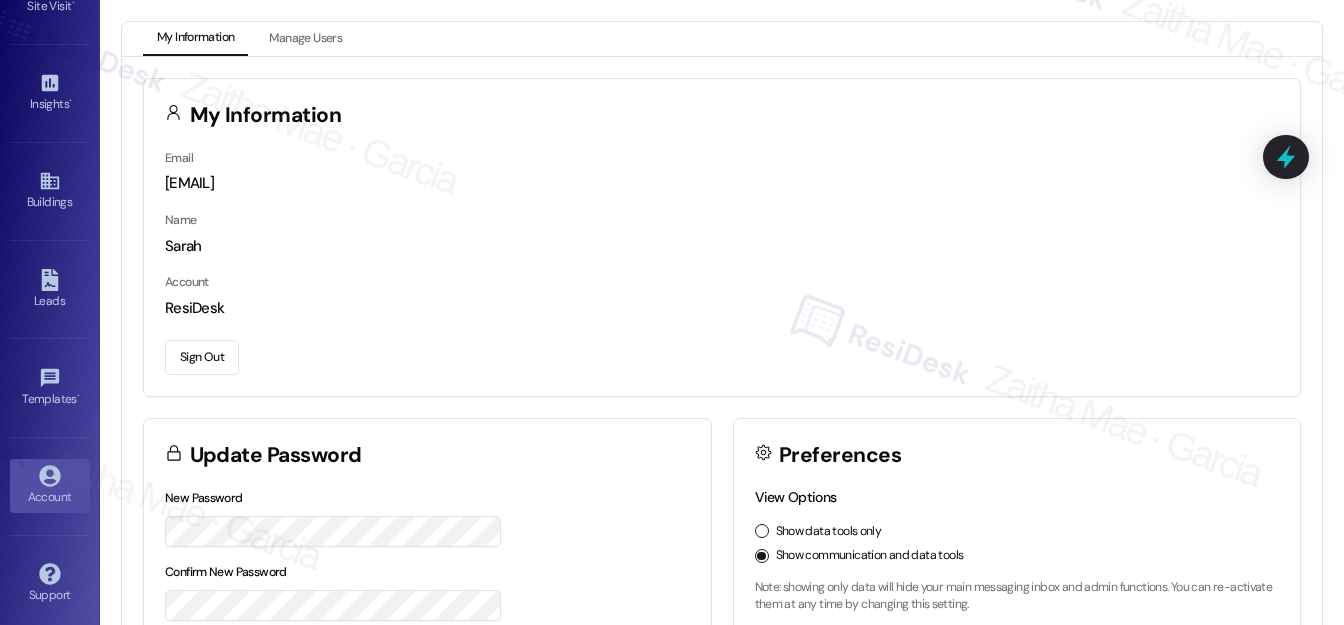 click on "Sign Out" at bounding box center (202, 357) 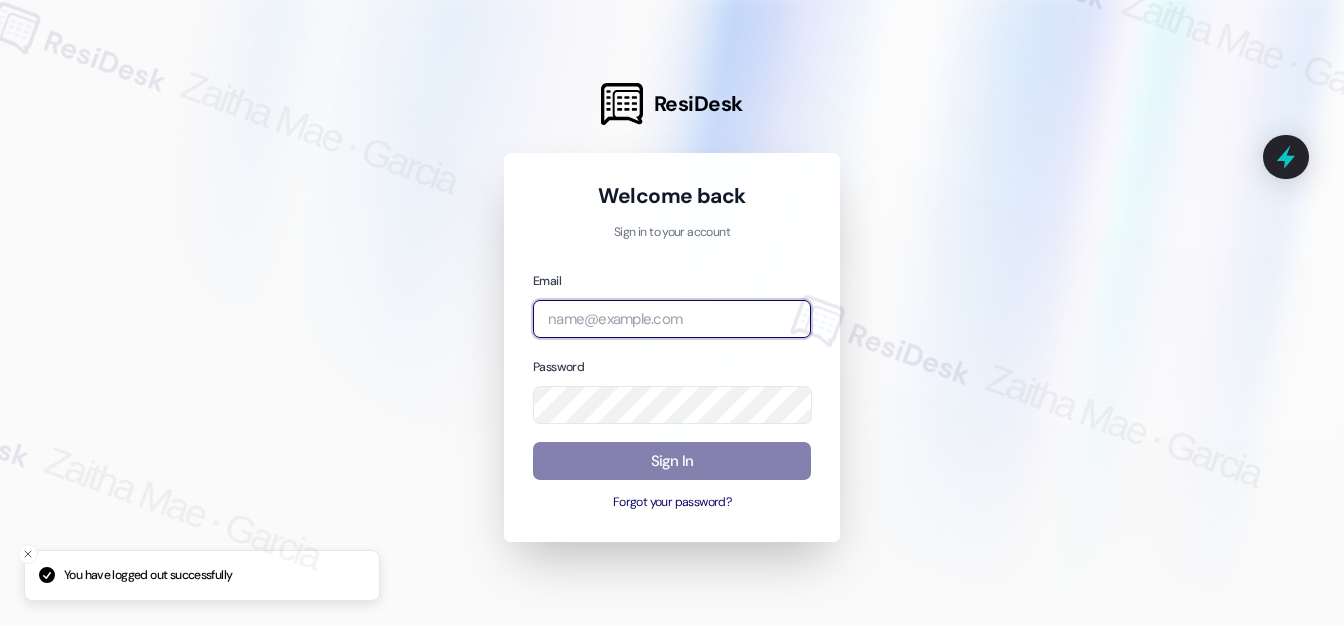 click at bounding box center [672, 319] 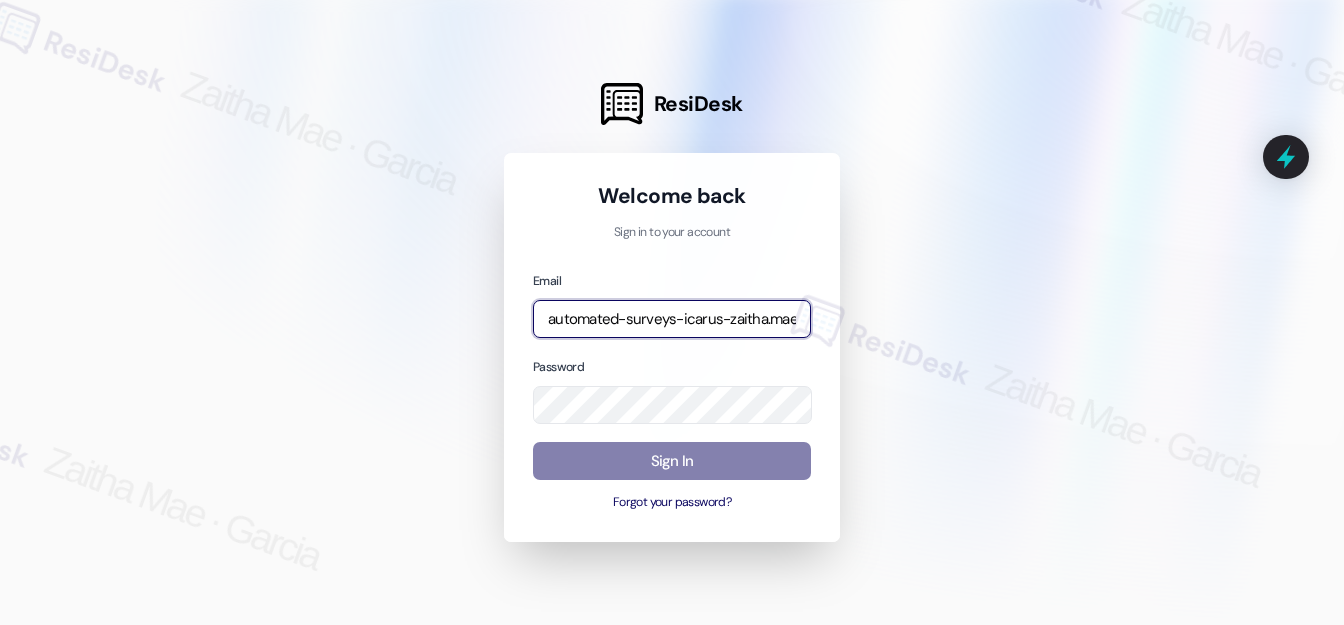 type on "automated-surveys-icarus-zaitha.mae.garcia@icarus.com" 